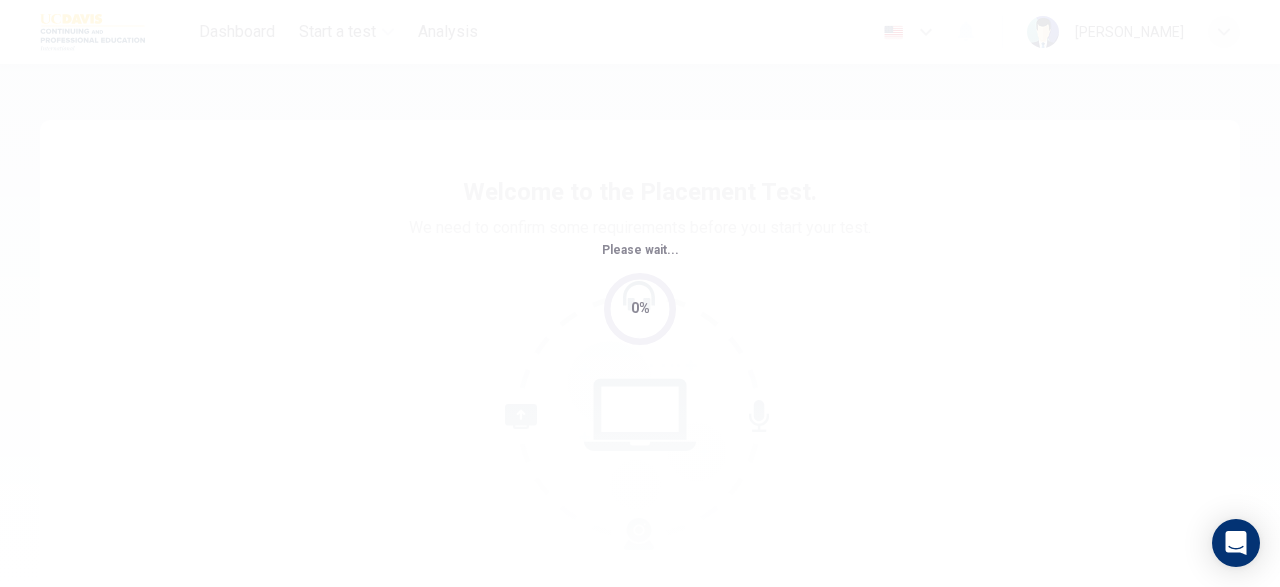 scroll, scrollTop: 0, scrollLeft: 0, axis: both 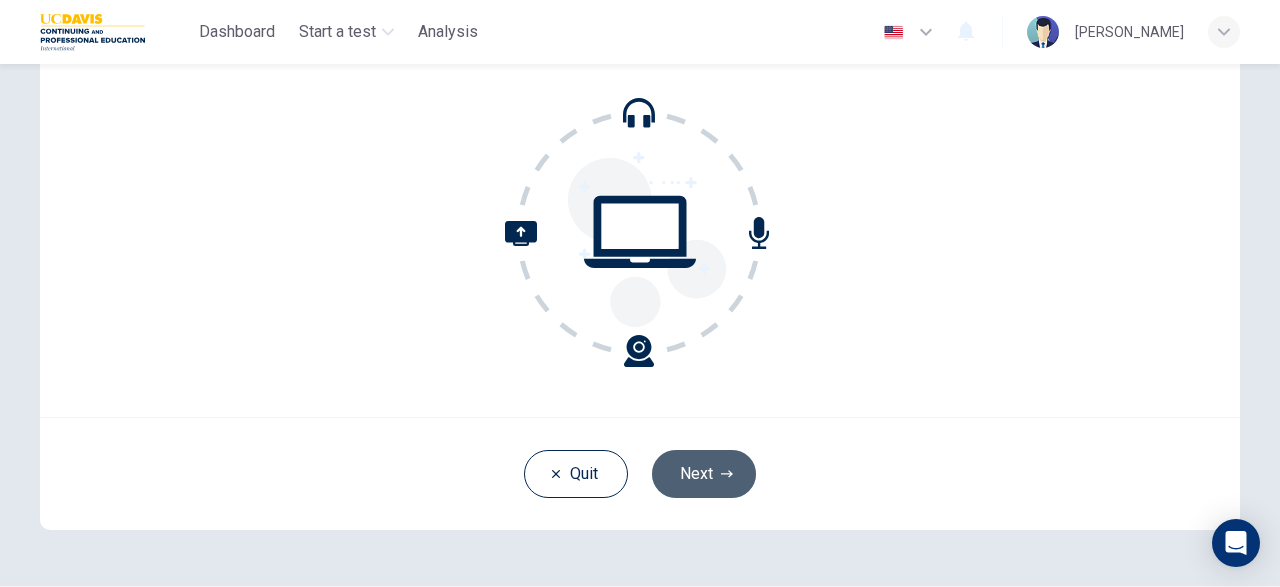 click on "Next" at bounding box center [704, 474] 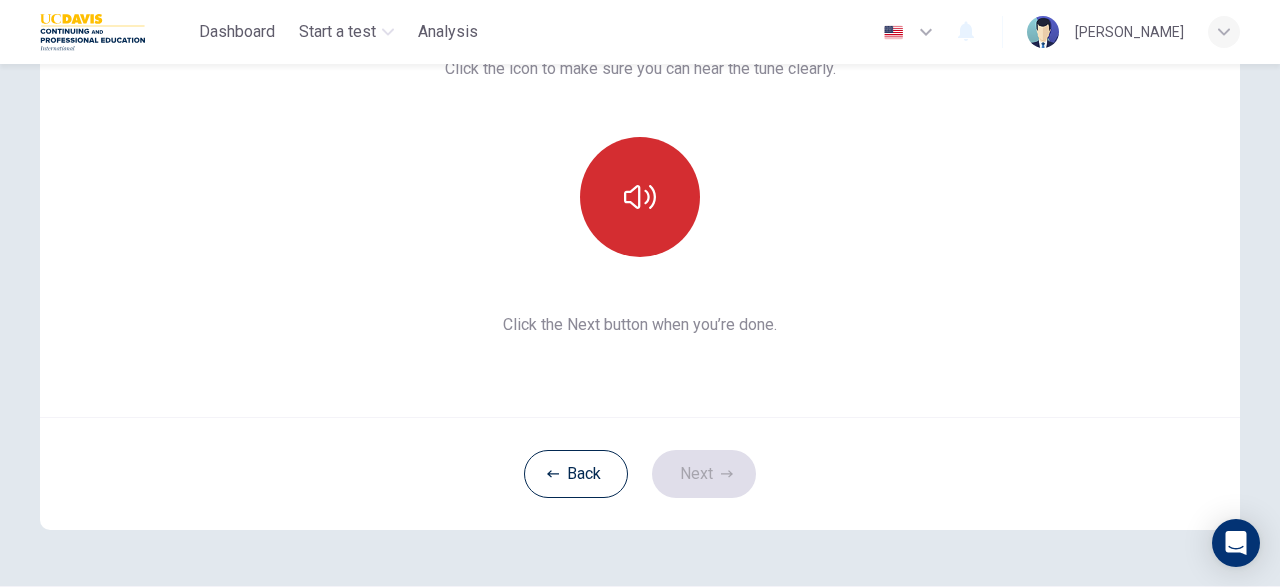 click at bounding box center (640, 197) 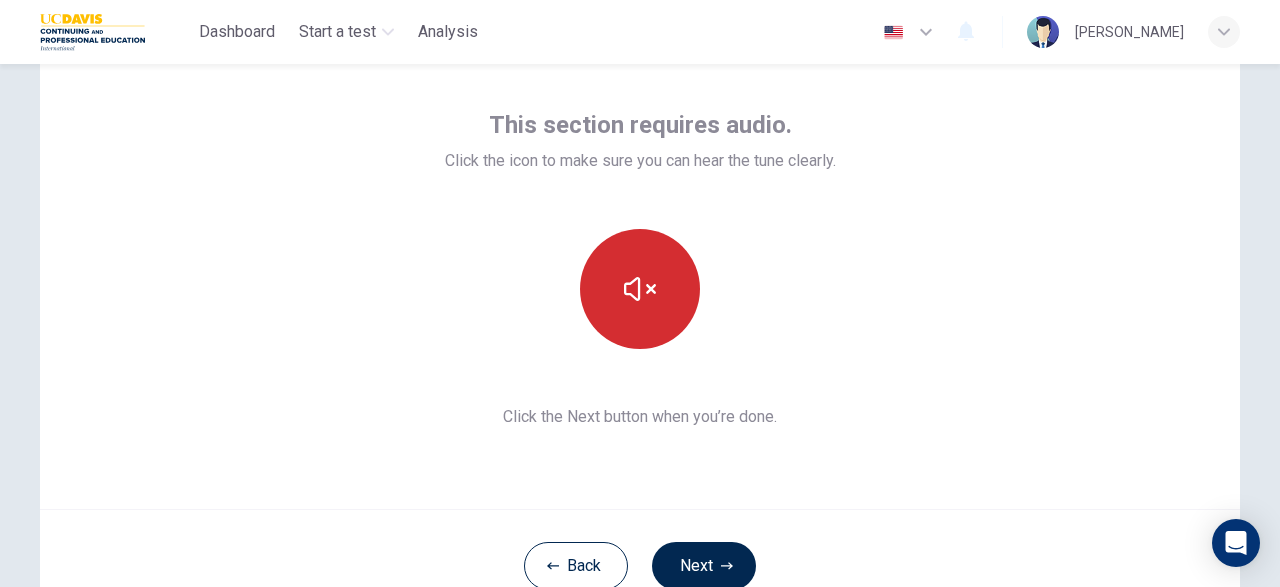 scroll, scrollTop: 89, scrollLeft: 0, axis: vertical 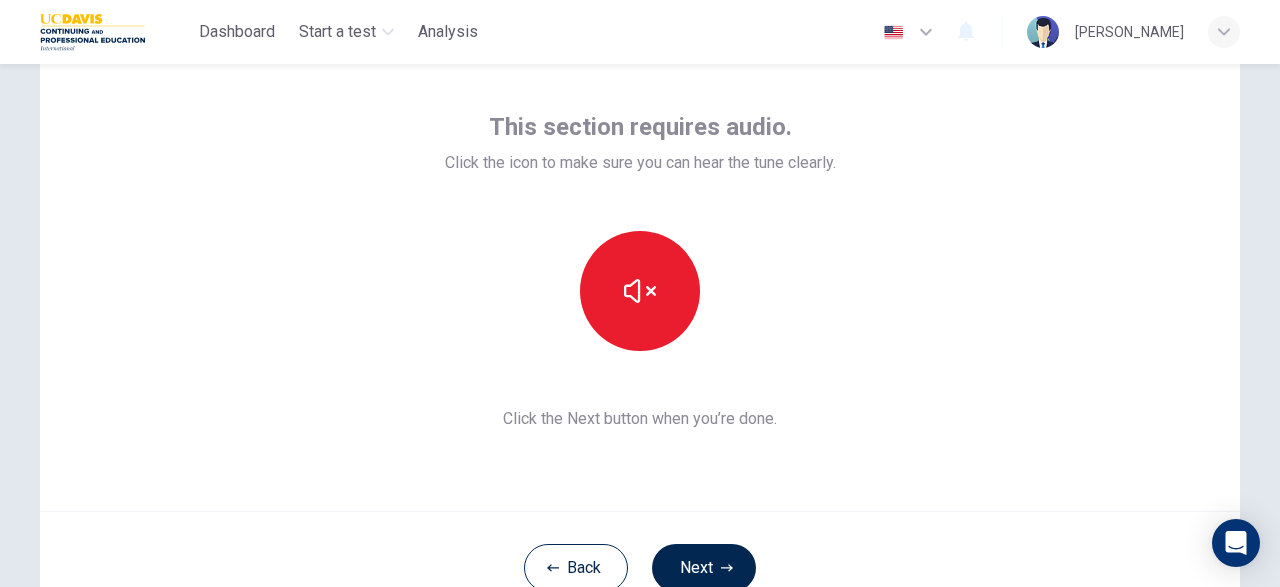 click on "This section requires audio. Click the icon to make sure you can hear the tune clearly. Click the Next button when you’re done." at bounding box center (640, 271) 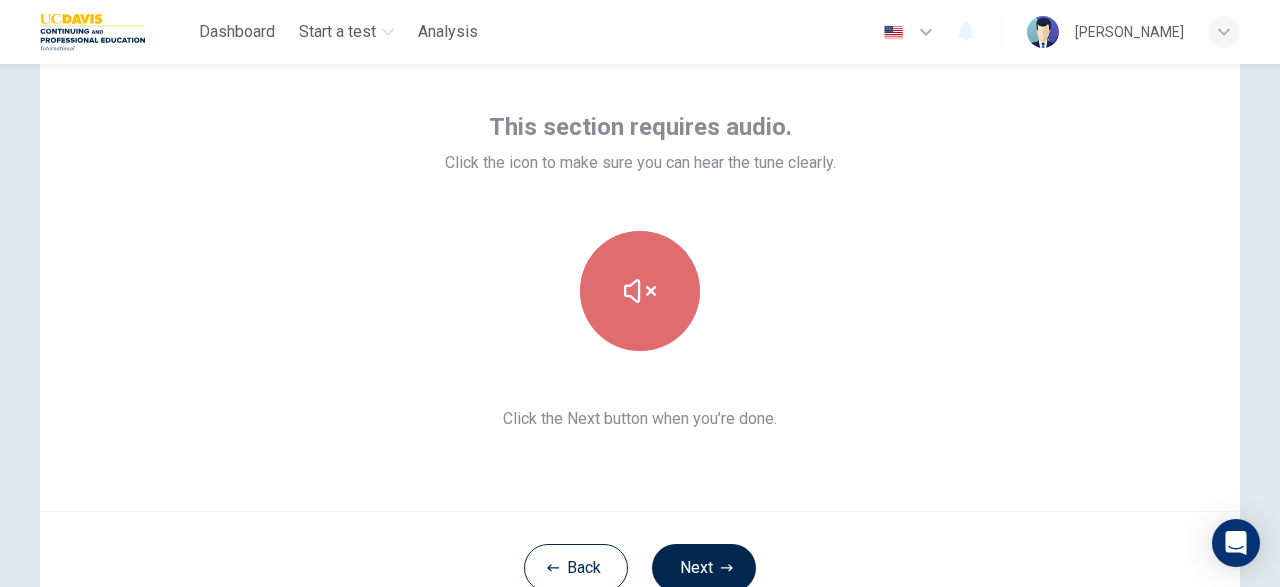 click at bounding box center [640, 291] 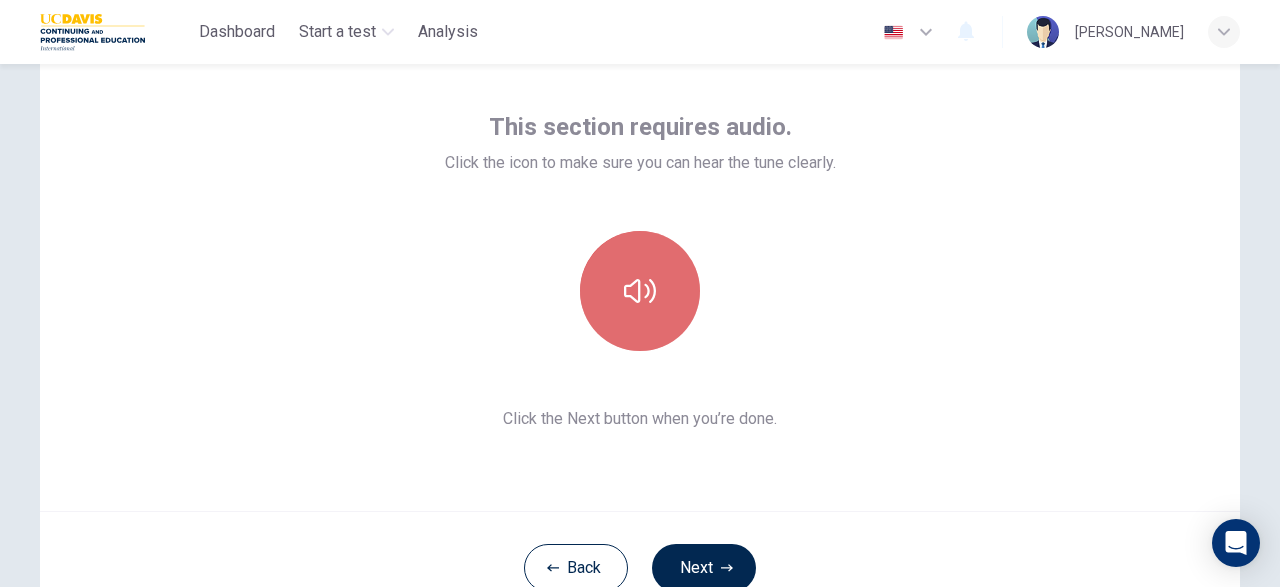click at bounding box center (640, 291) 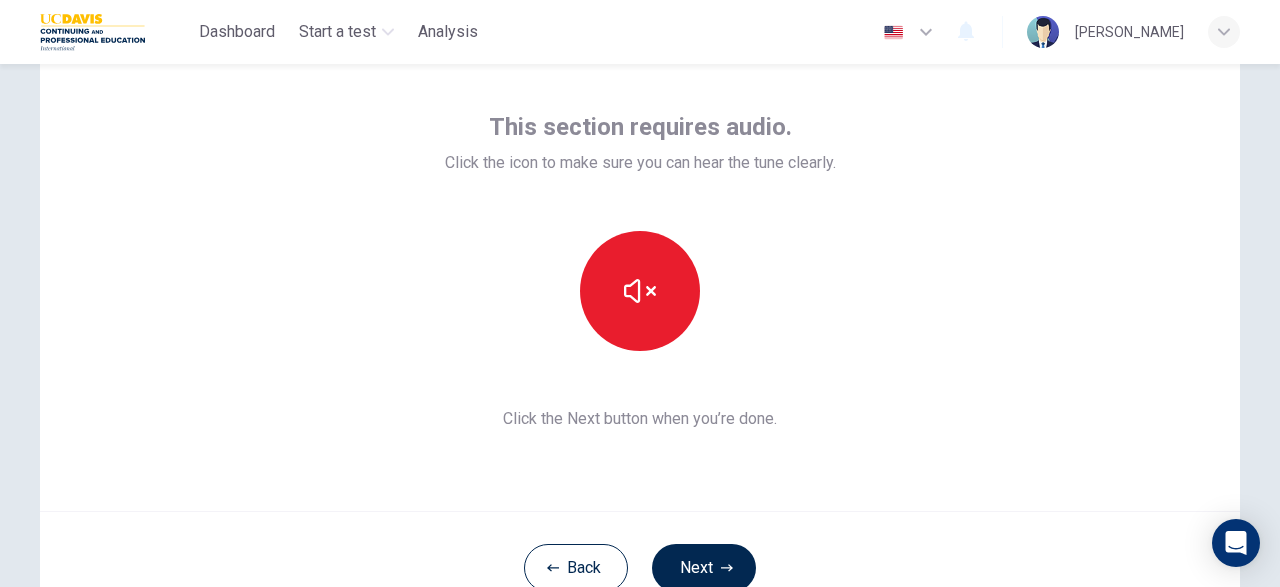 click on "This section requires audio. Click the icon to make sure you can hear the tune clearly. Click the Next button when you’re done." at bounding box center (640, 271) 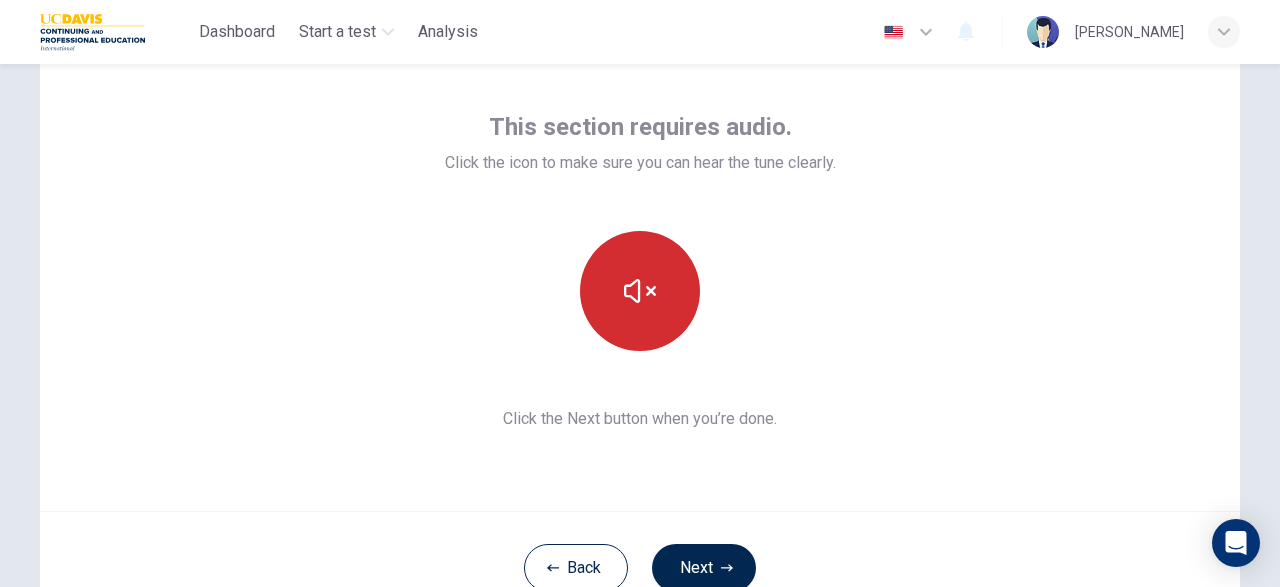 click at bounding box center [640, 291] 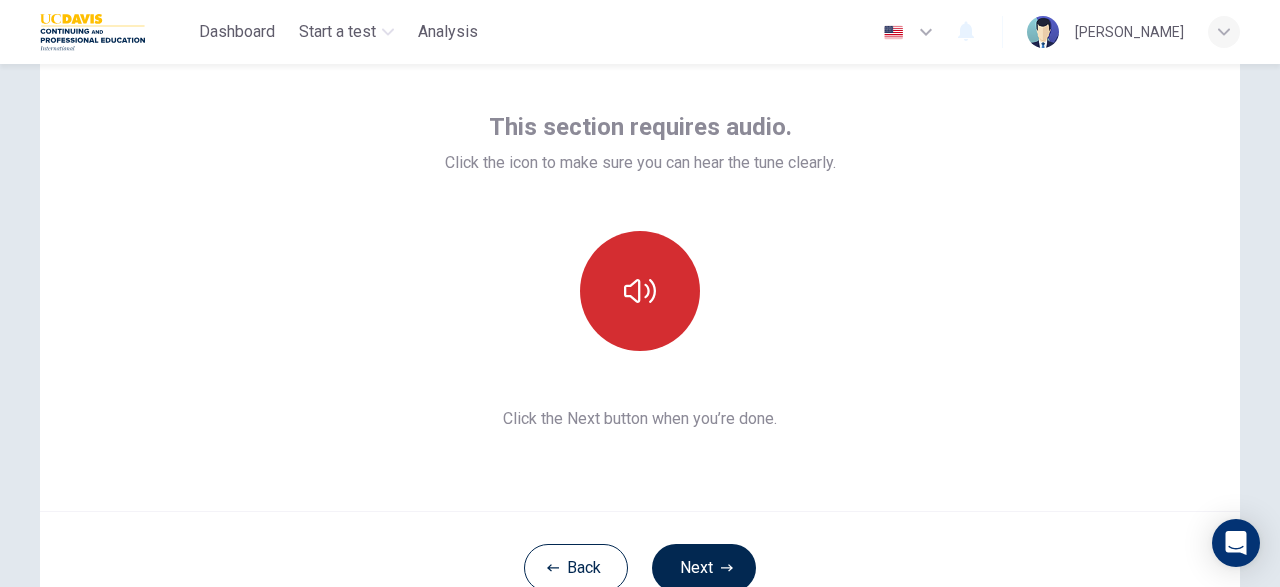 click at bounding box center (640, 291) 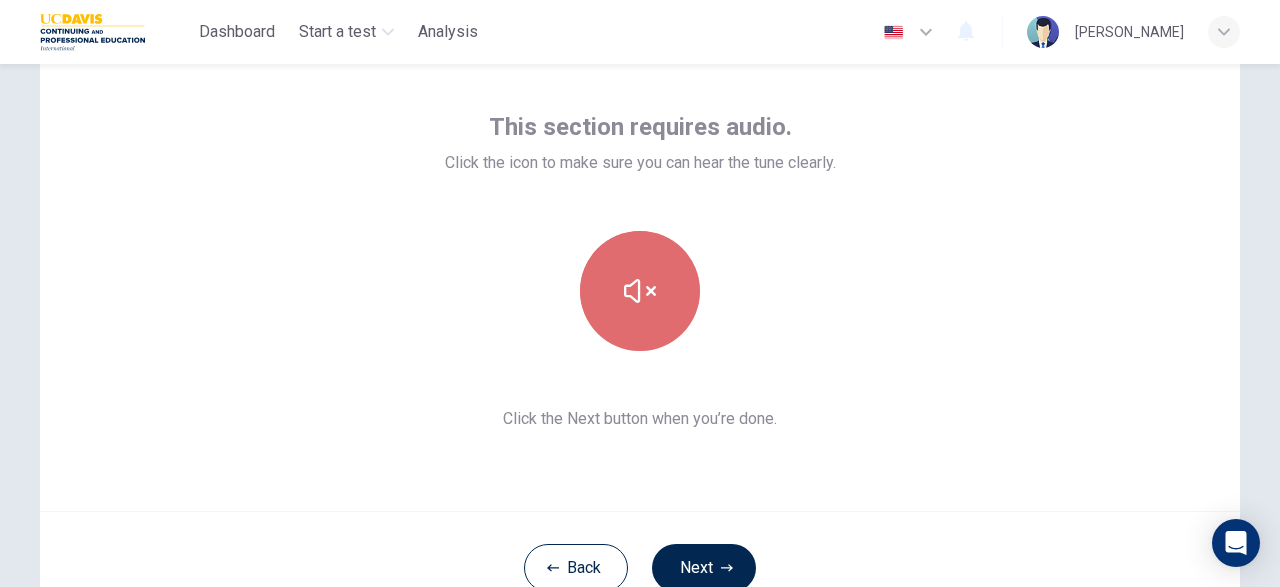 click at bounding box center [640, 291] 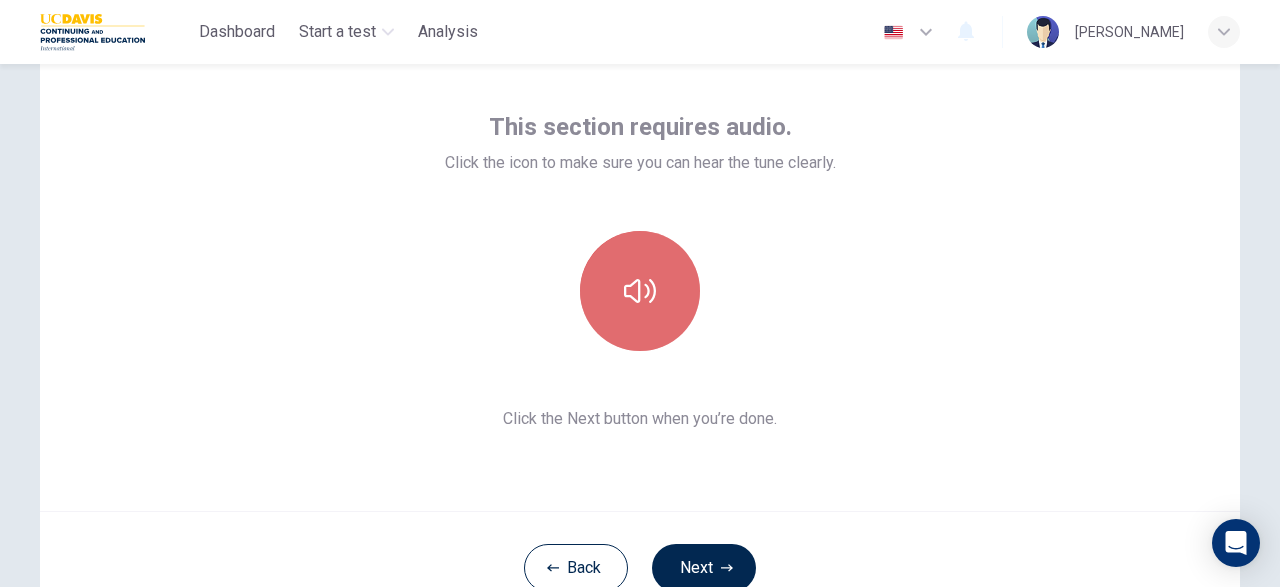 click at bounding box center [640, 291] 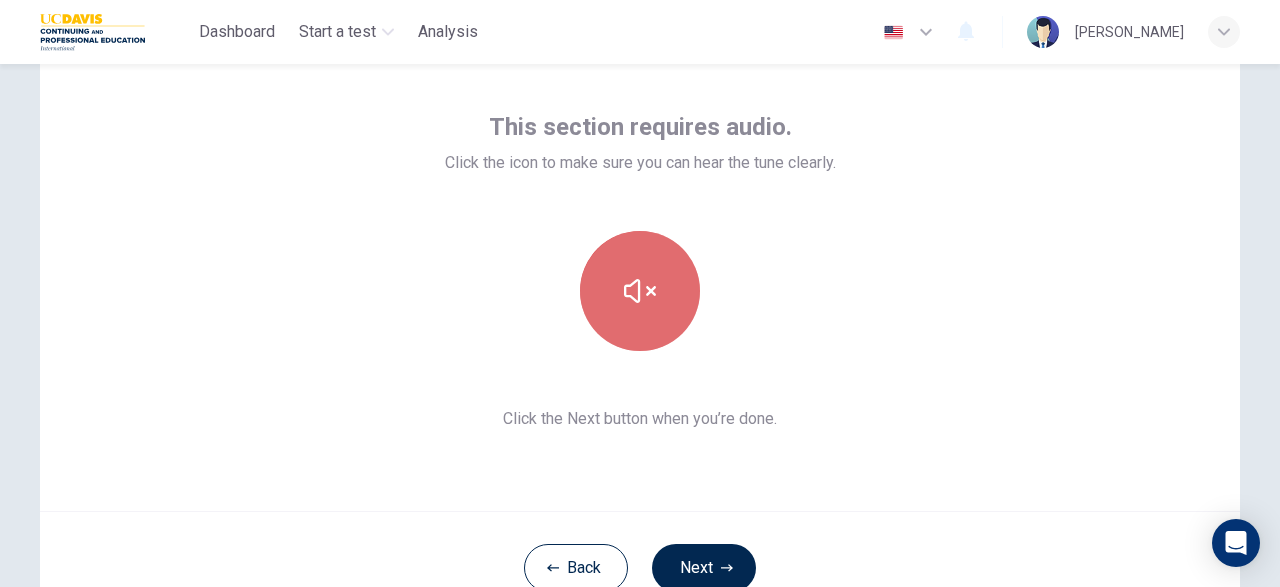 click at bounding box center [640, 291] 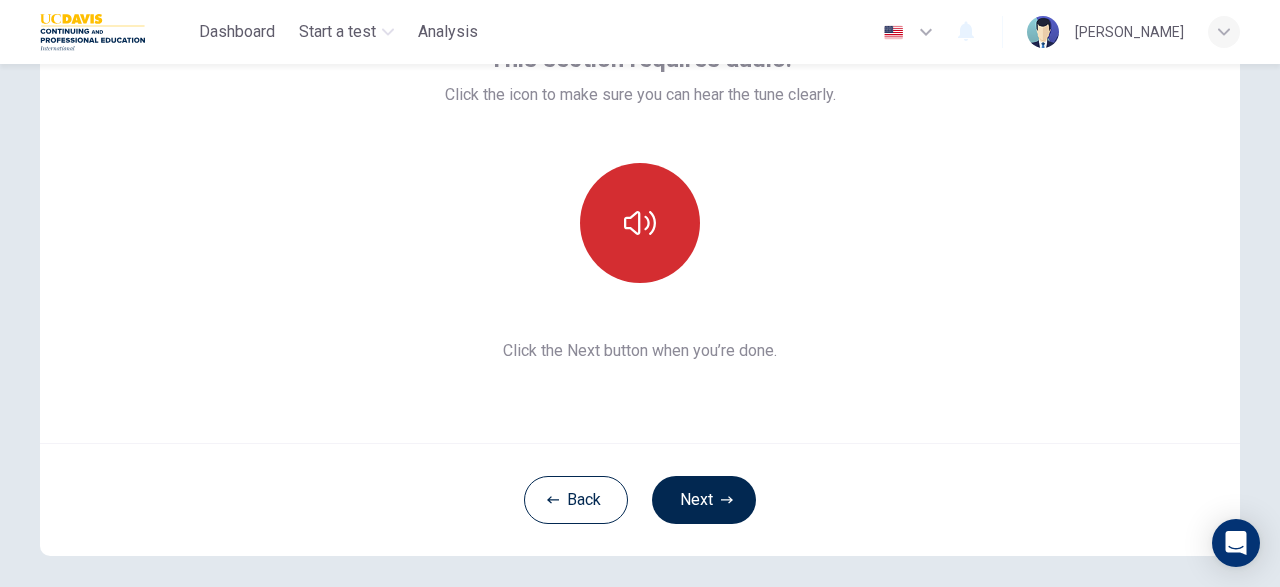 scroll, scrollTop: 179, scrollLeft: 0, axis: vertical 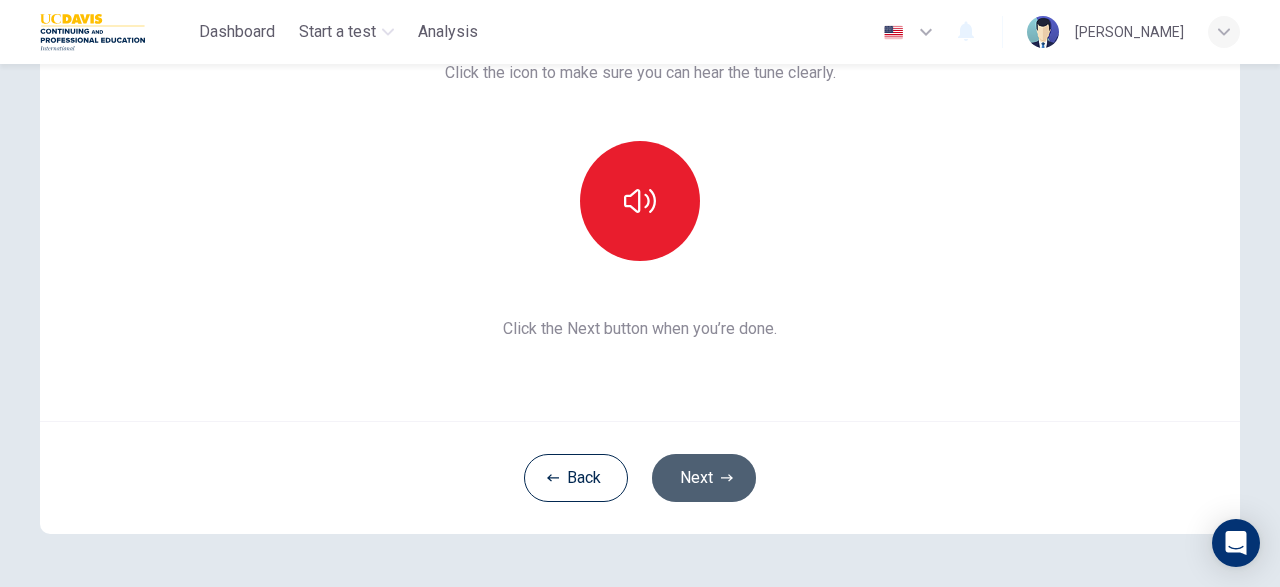 click on "Next" at bounding box center [704, 478] 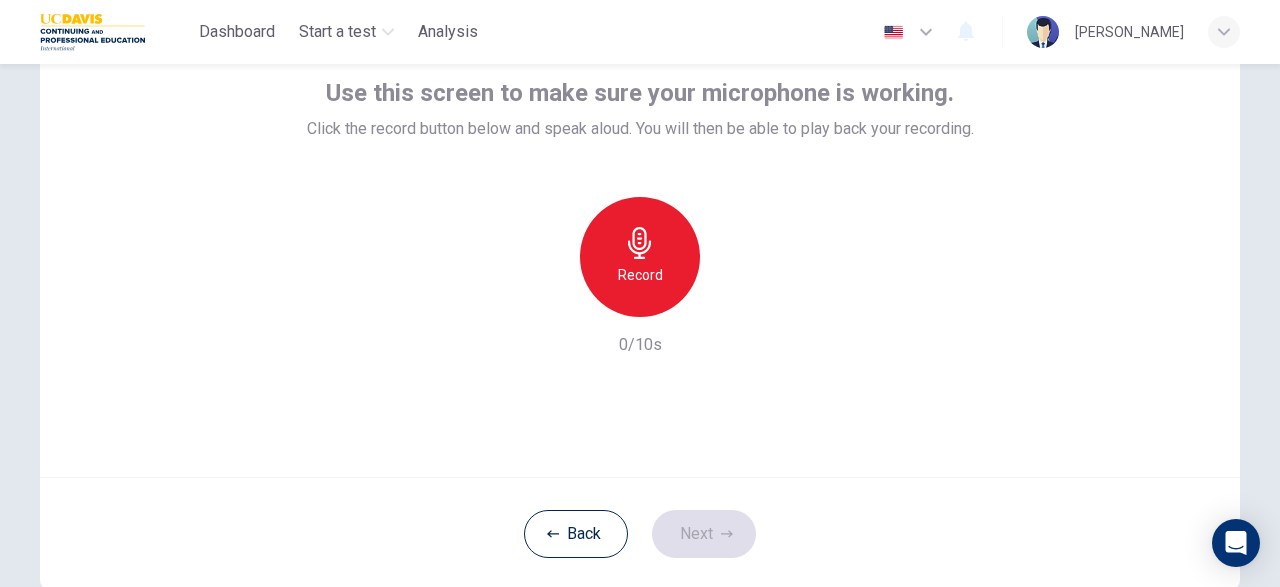 scroll, scrollTop: 127, scrollLeft: 0, axis: vertical 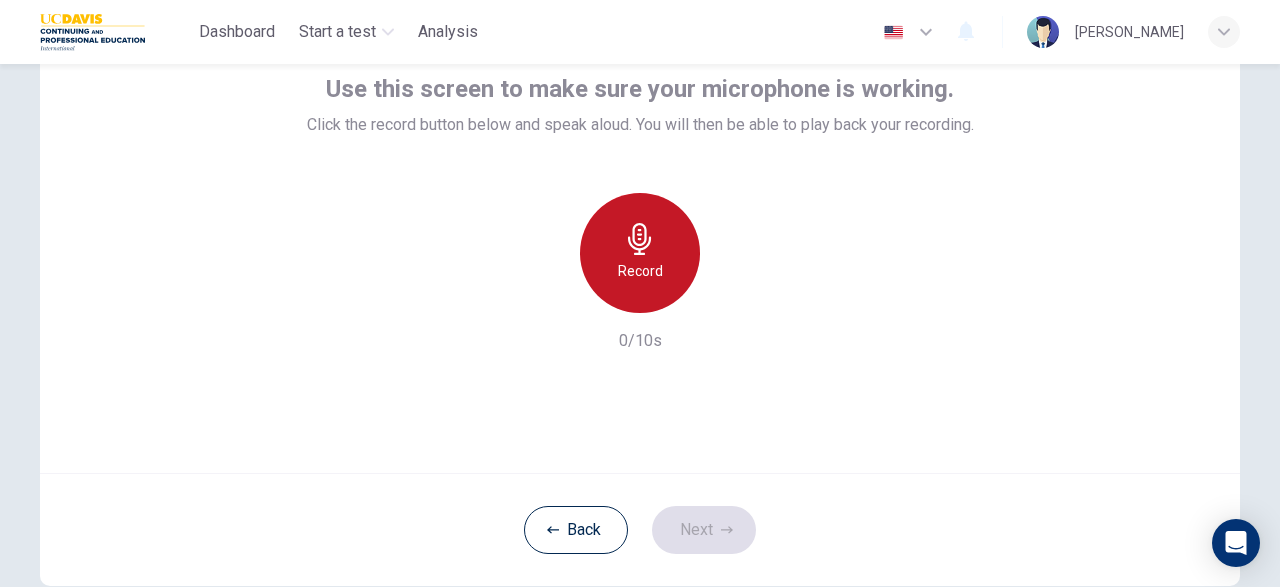 click 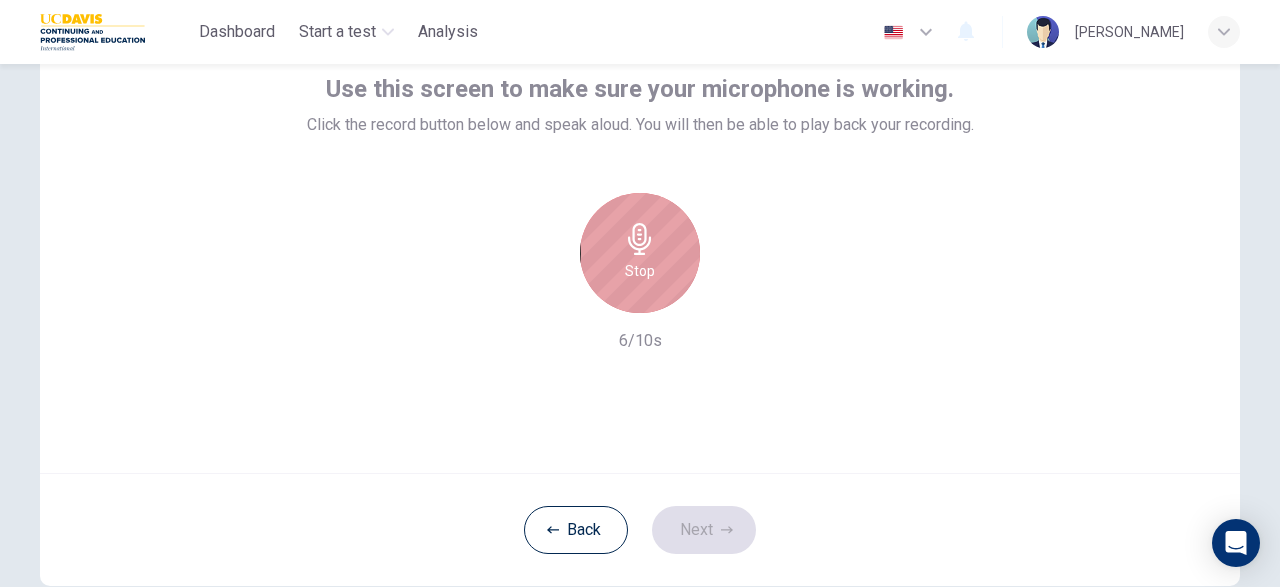 click 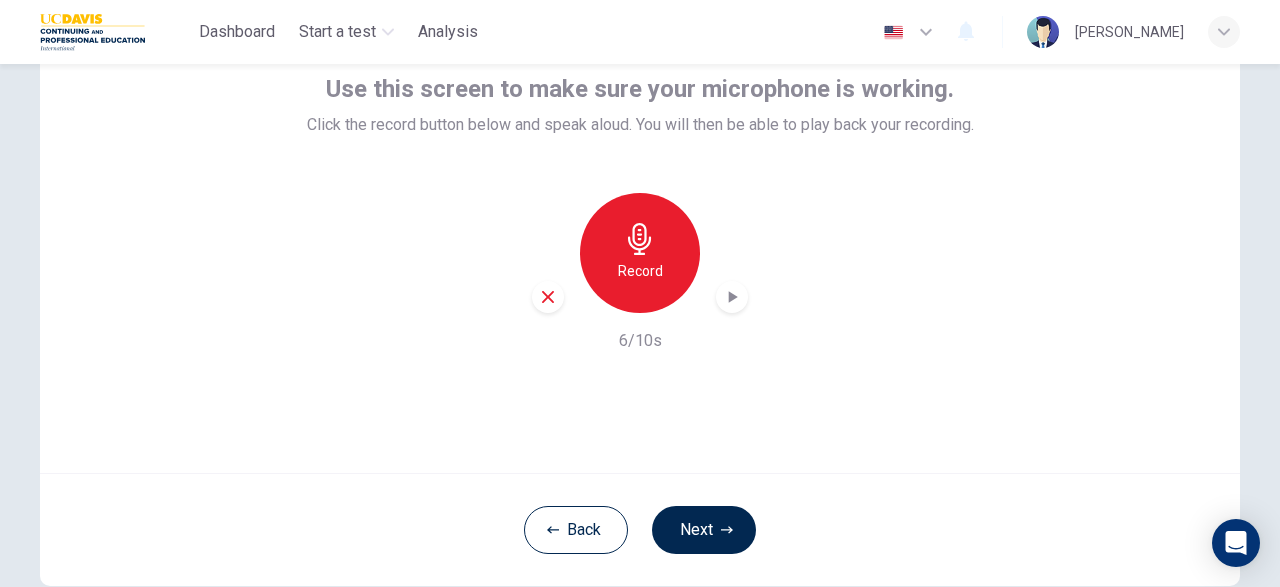 click 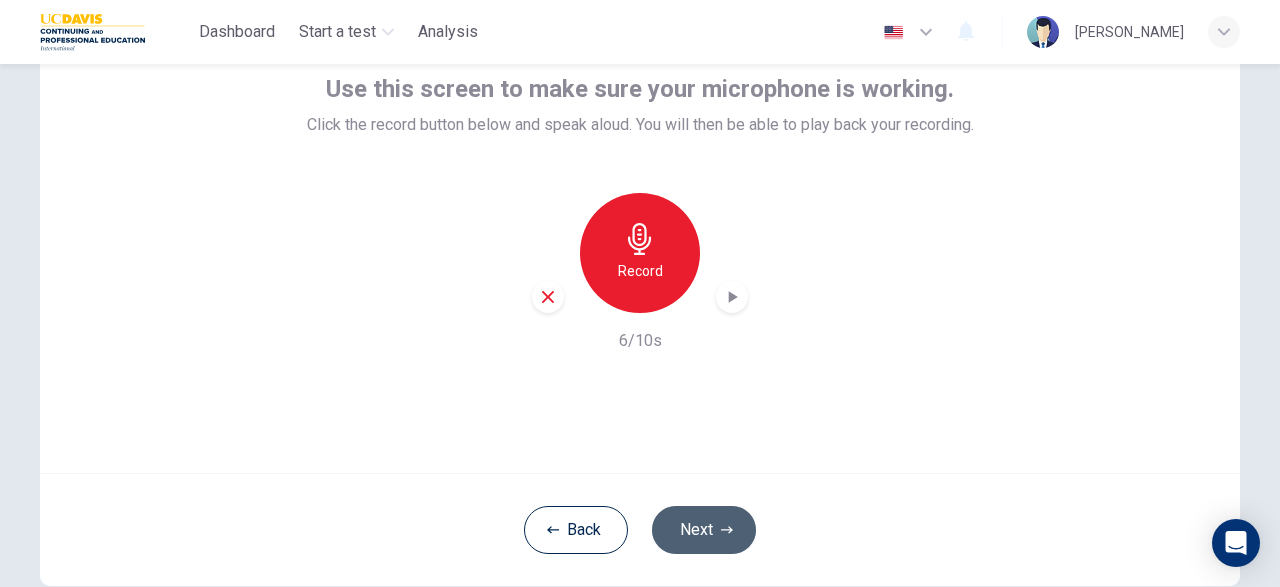 click on "Next" at bounding box center (704, 530) 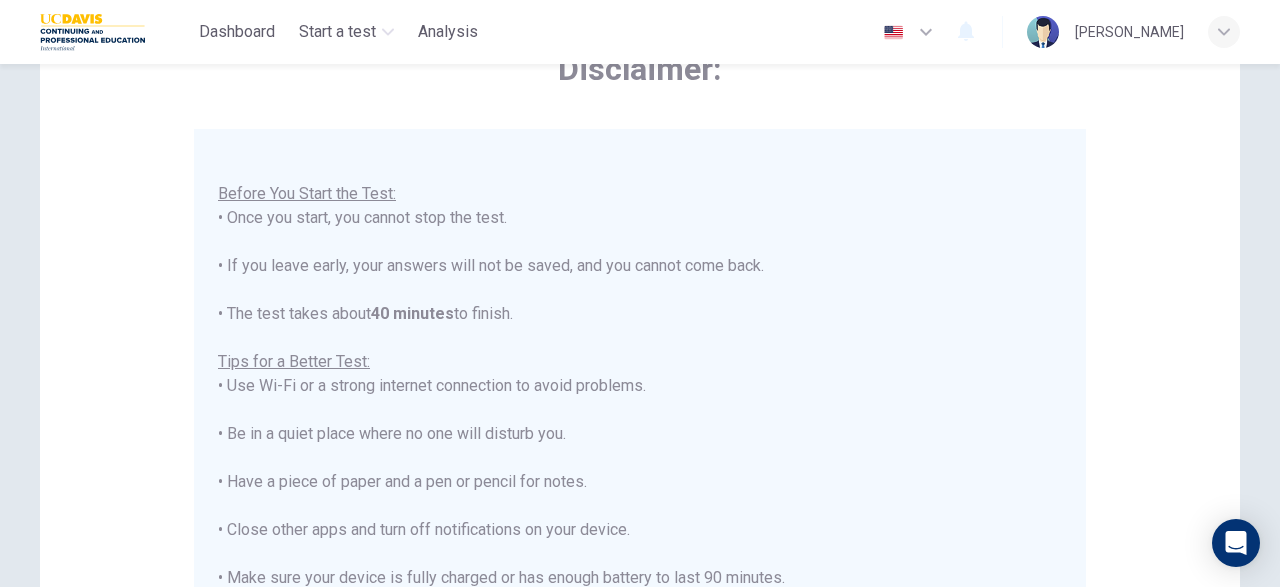 scroll, scrollTop: 23, scrollLeft: 0, axis: vertical 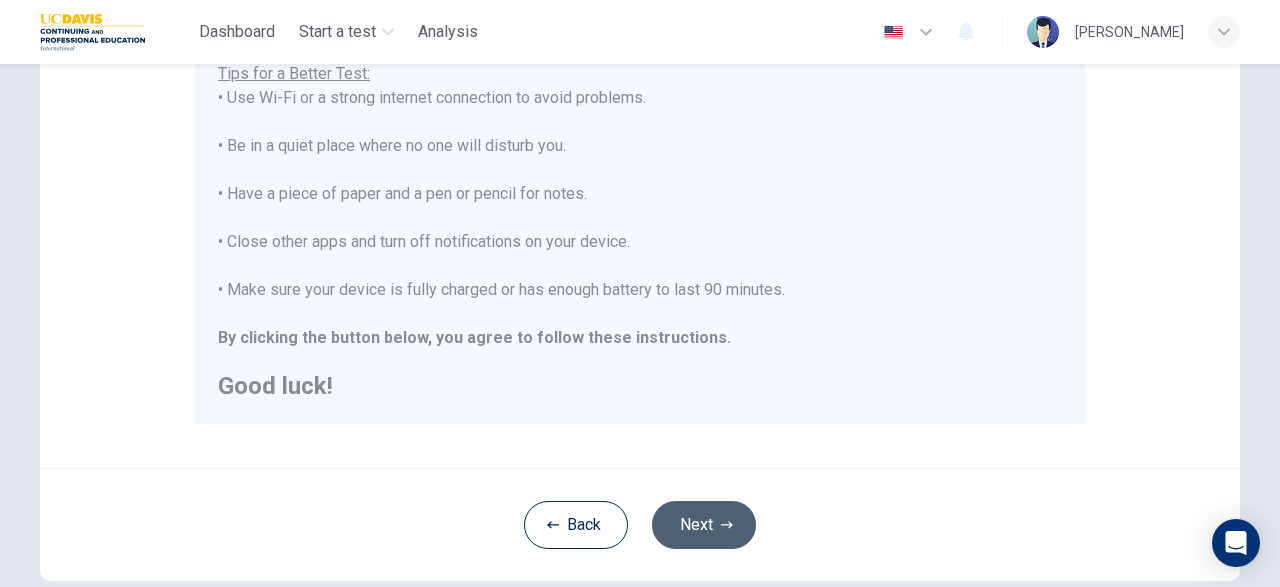 click on "Next" at bounding box center (704, 525) 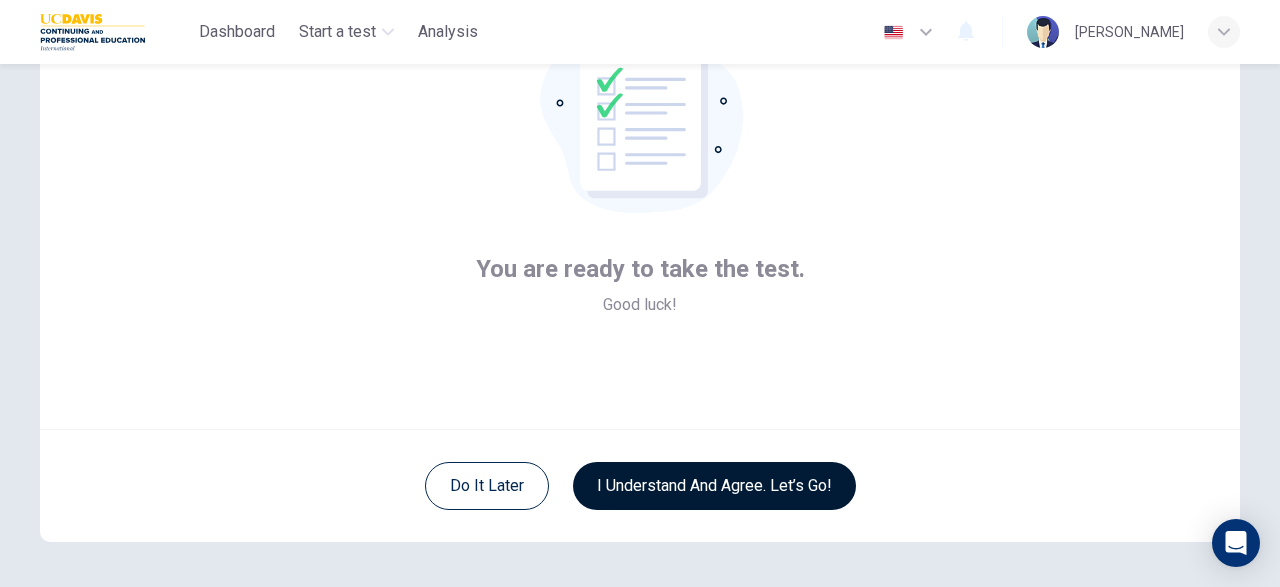 scroll, scrollTop: 183, scrollLeft: 0, axis: vertical 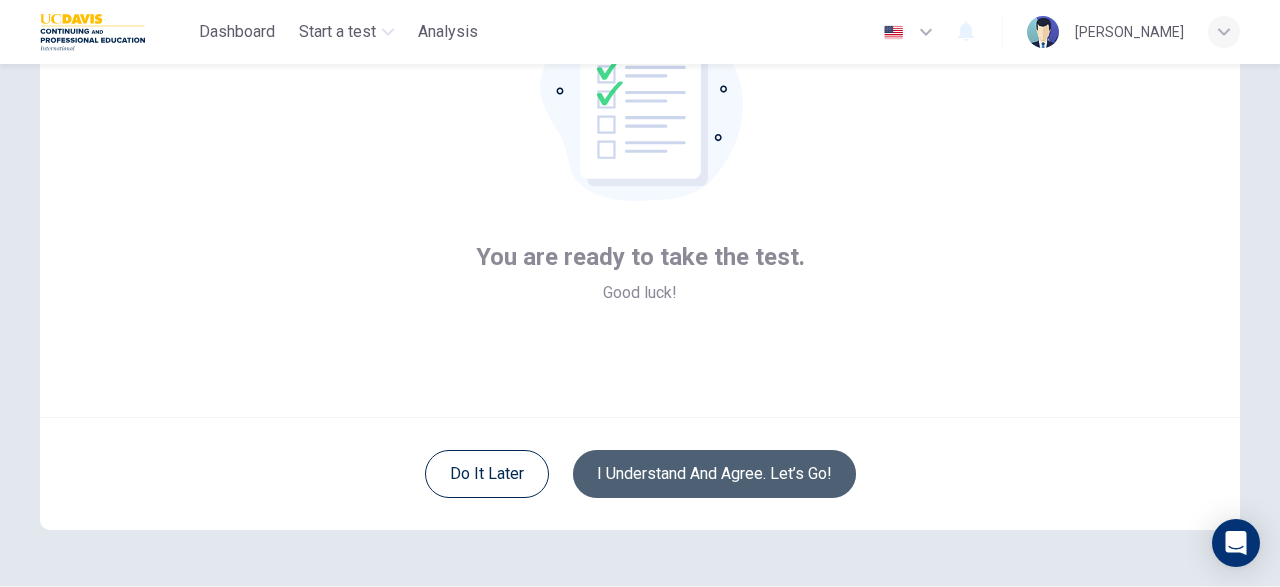 click on "I understand and agree. Let’s go!" at bounding box center [714, 474] 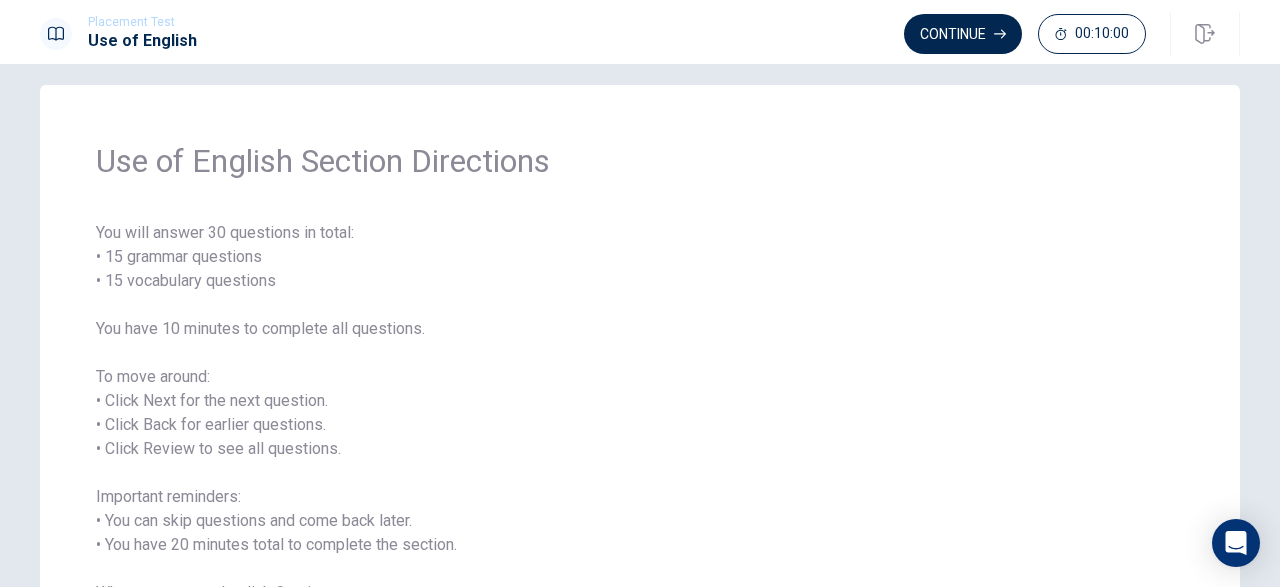 scroll, scrollTop: 0, scrollLeft: 0, axis: both 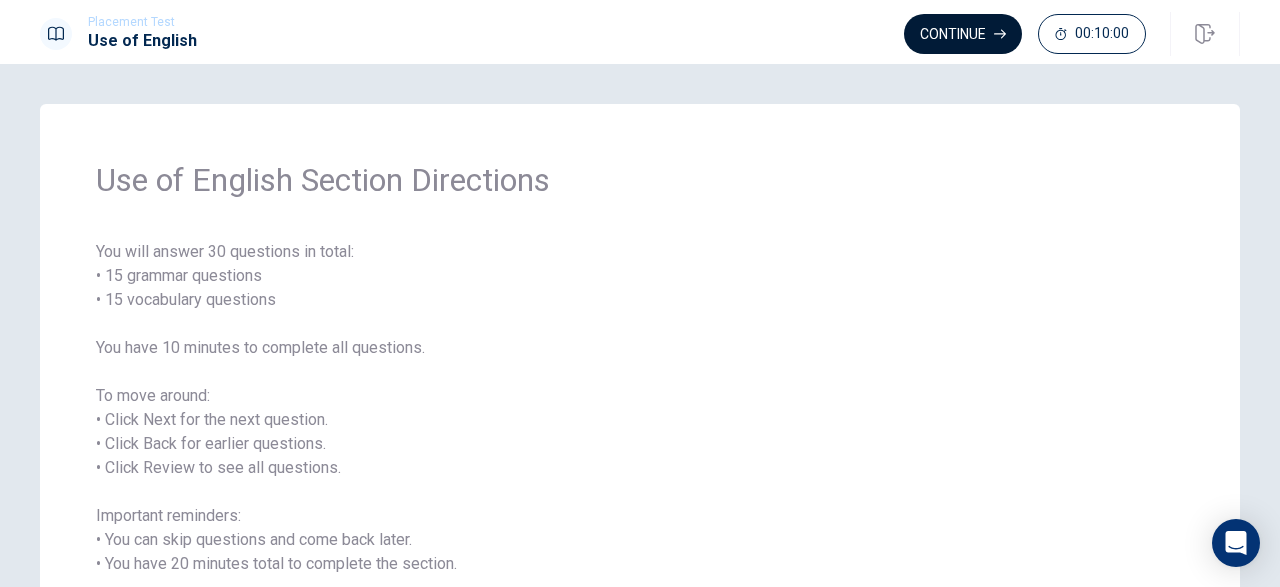 click 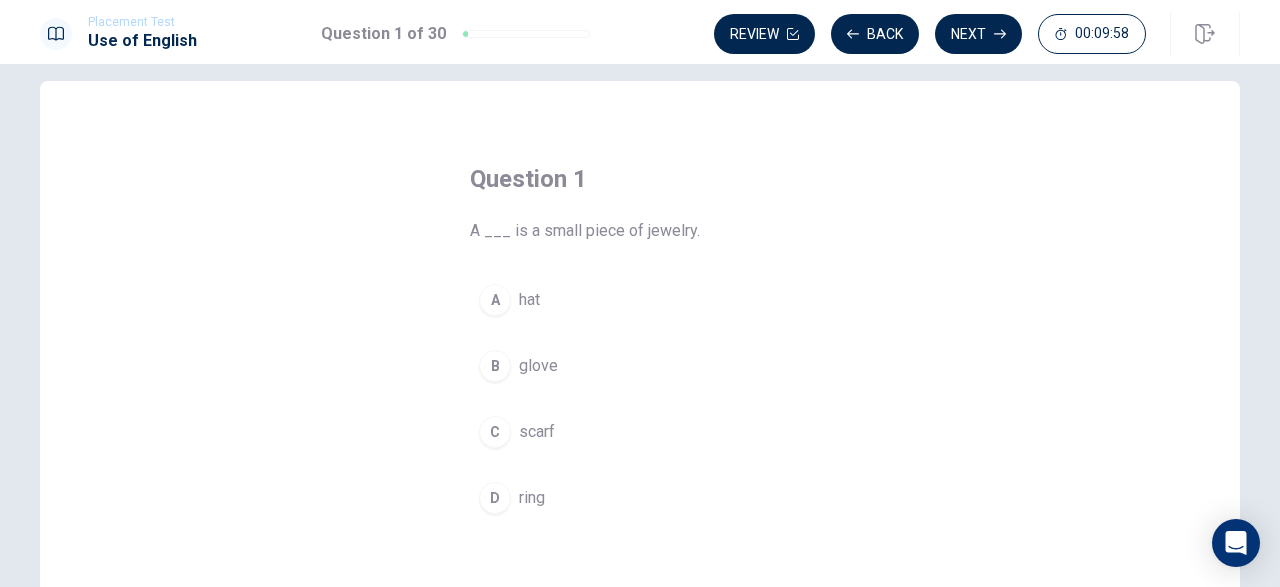 scroll, scrollTop: 27, scrollLeft: 0, axis: vertical 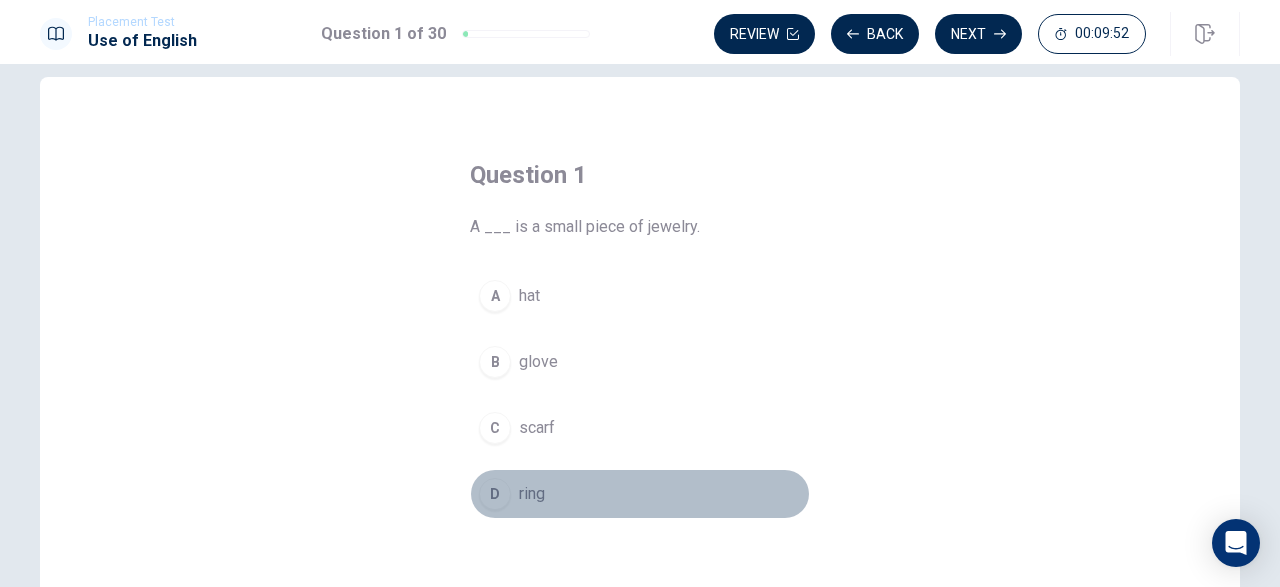 click on "D" at bounding box center [495, 494] 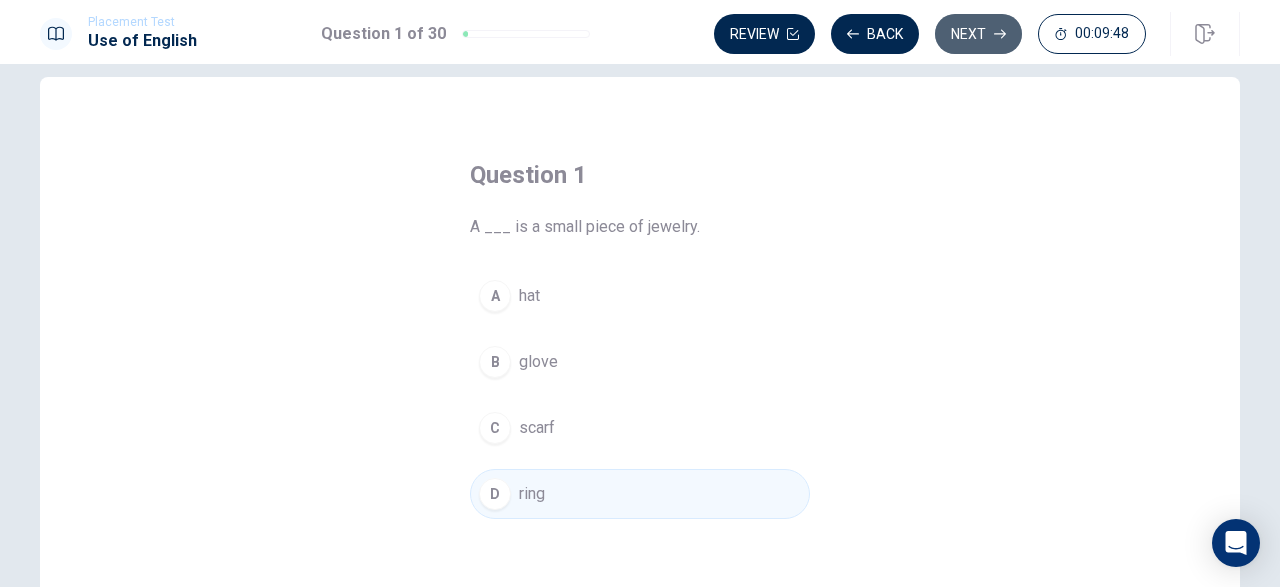 click on "Next" at bounding box center [978, 34] 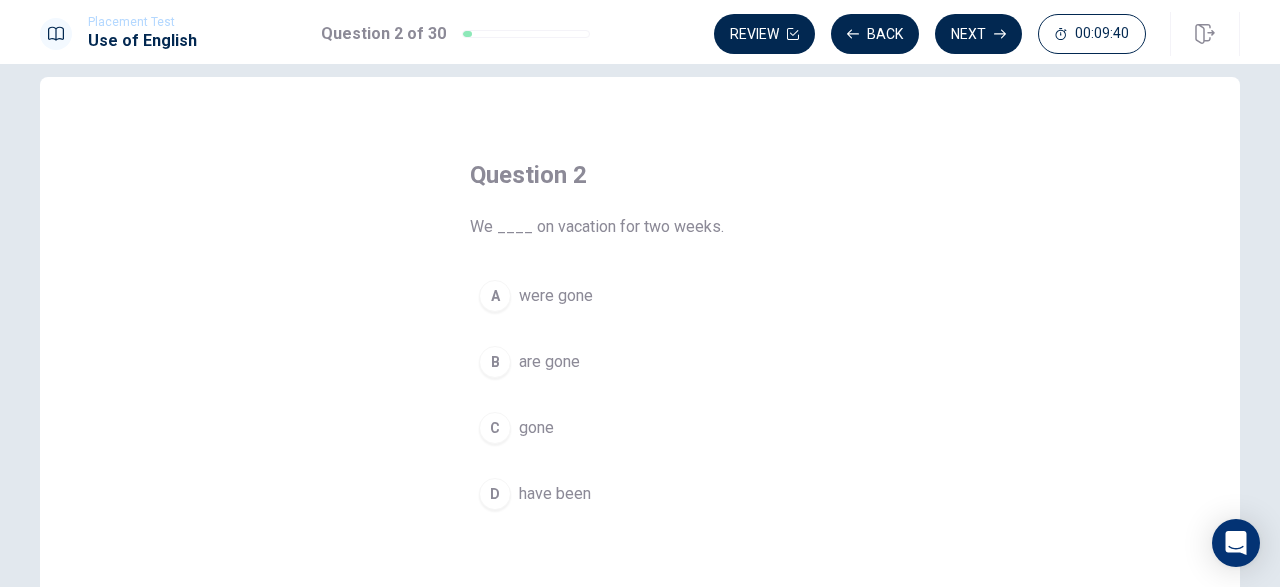 click on "have been" at bounding box center [555, 494] 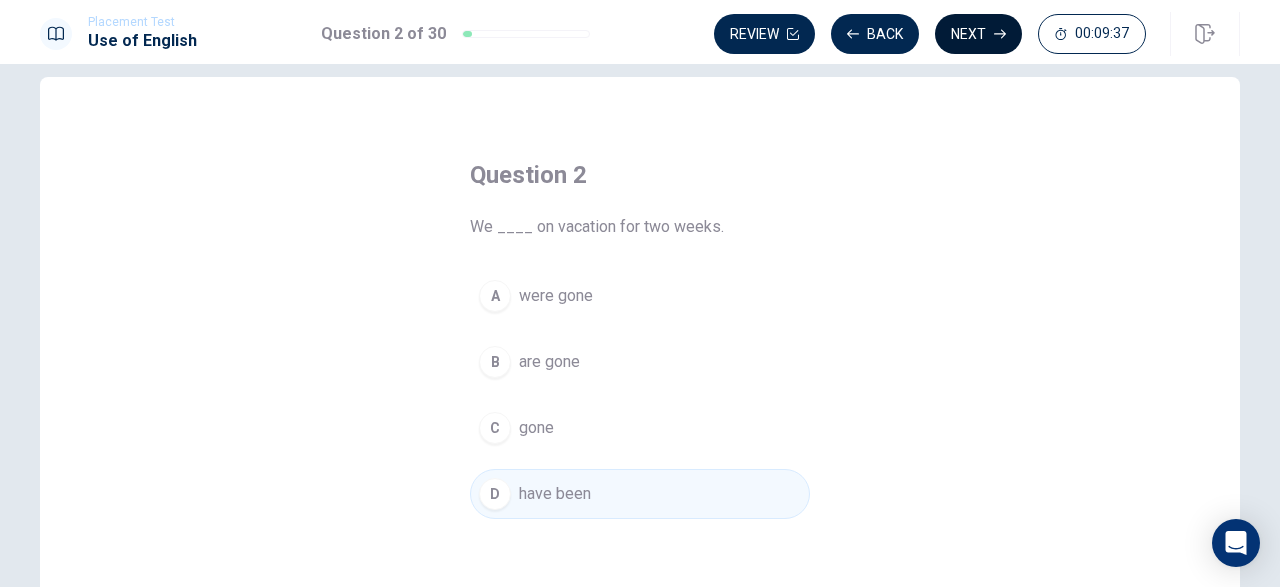 click on "Next" at bounding box center [978, 34] 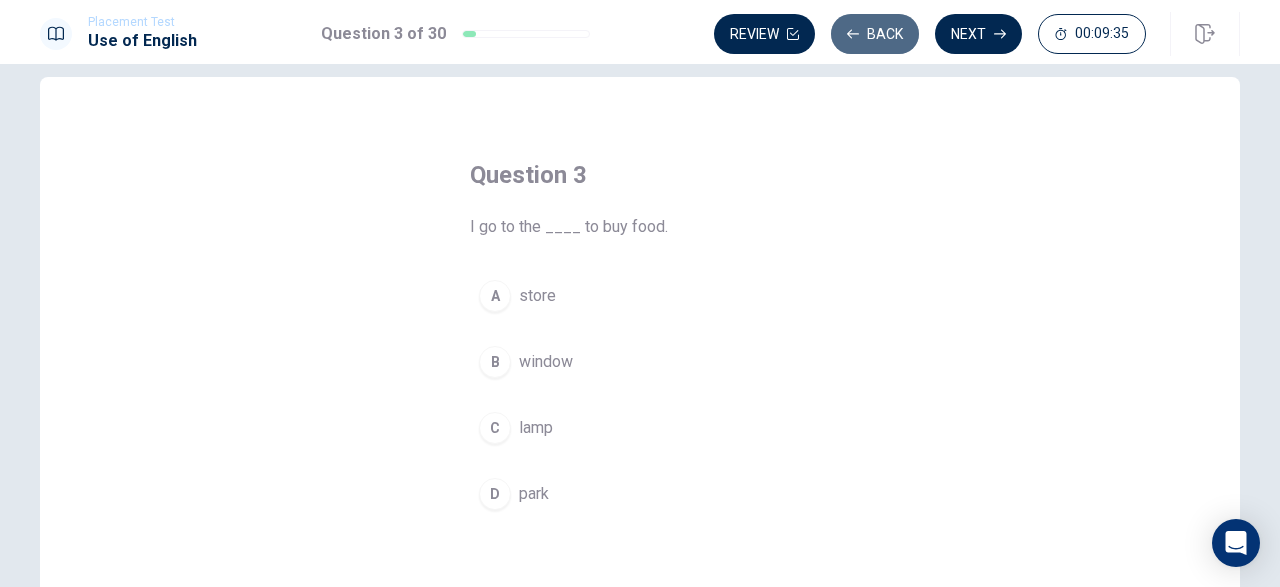 click on "Back" at bounding box center [875, 34] 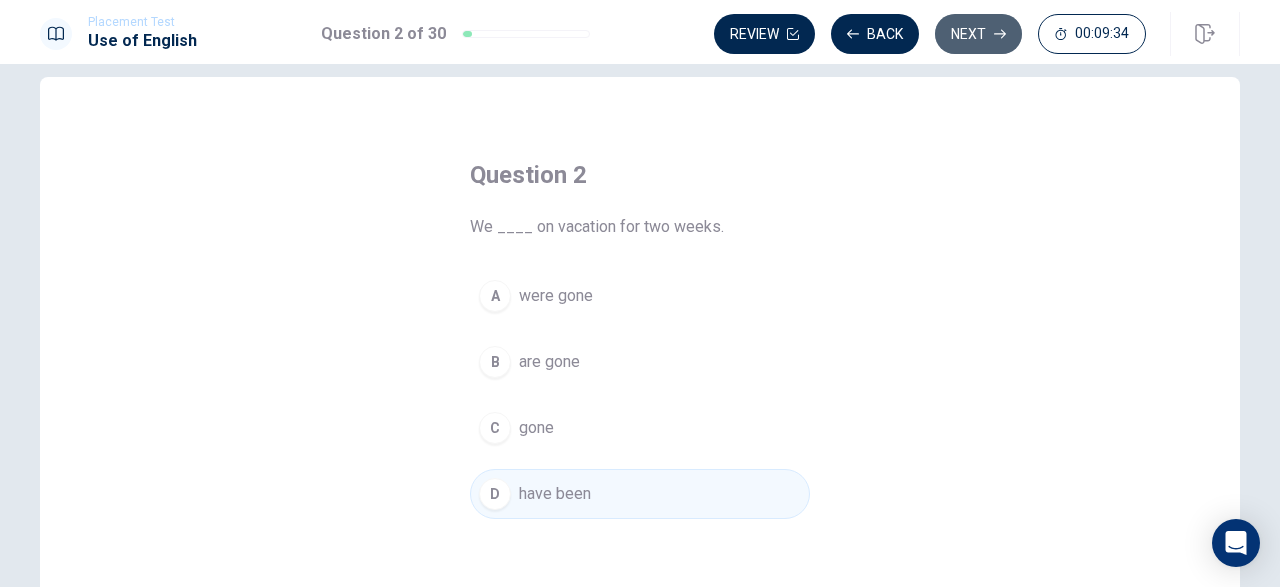 click on "Next" at bounding box center (978, 34) 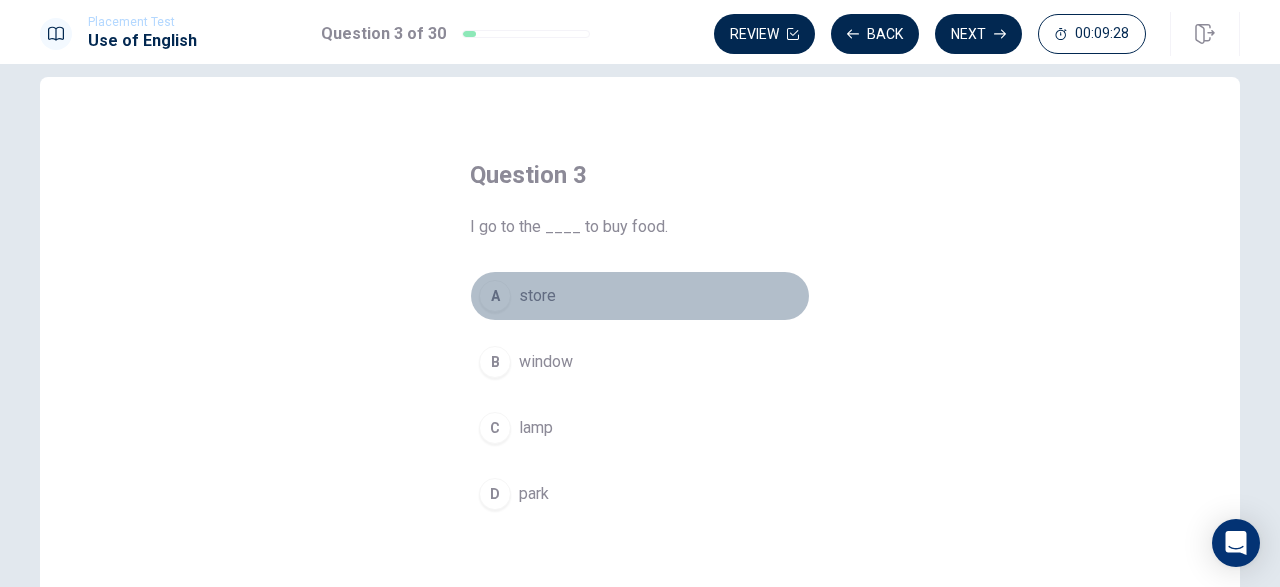 click on "A" at bounding box center [495, 296] 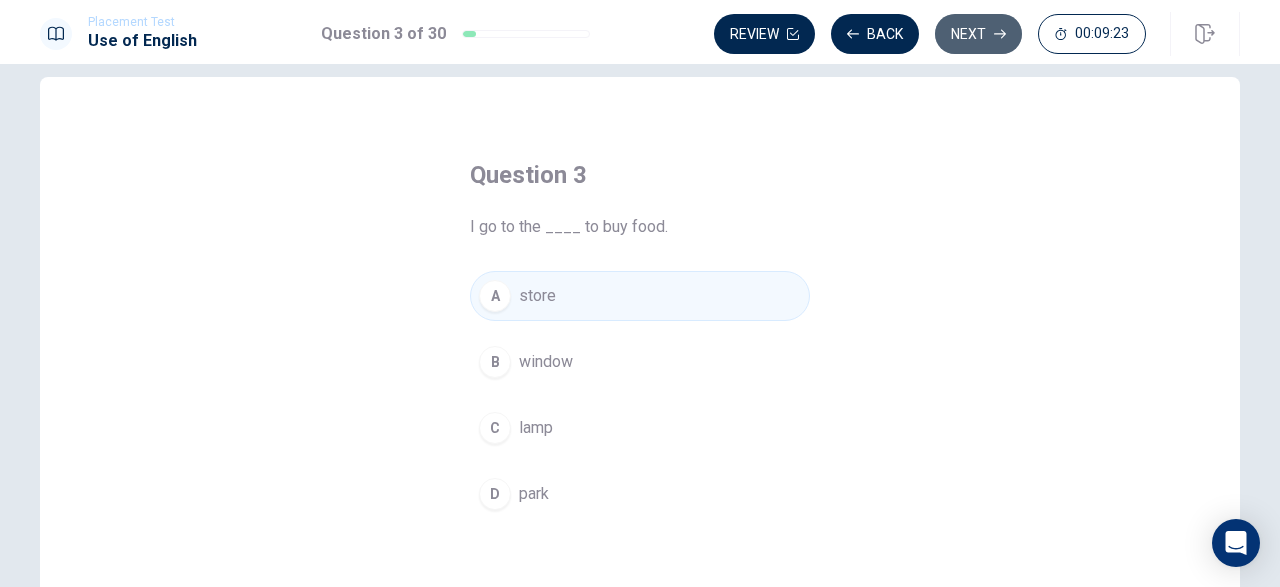 click 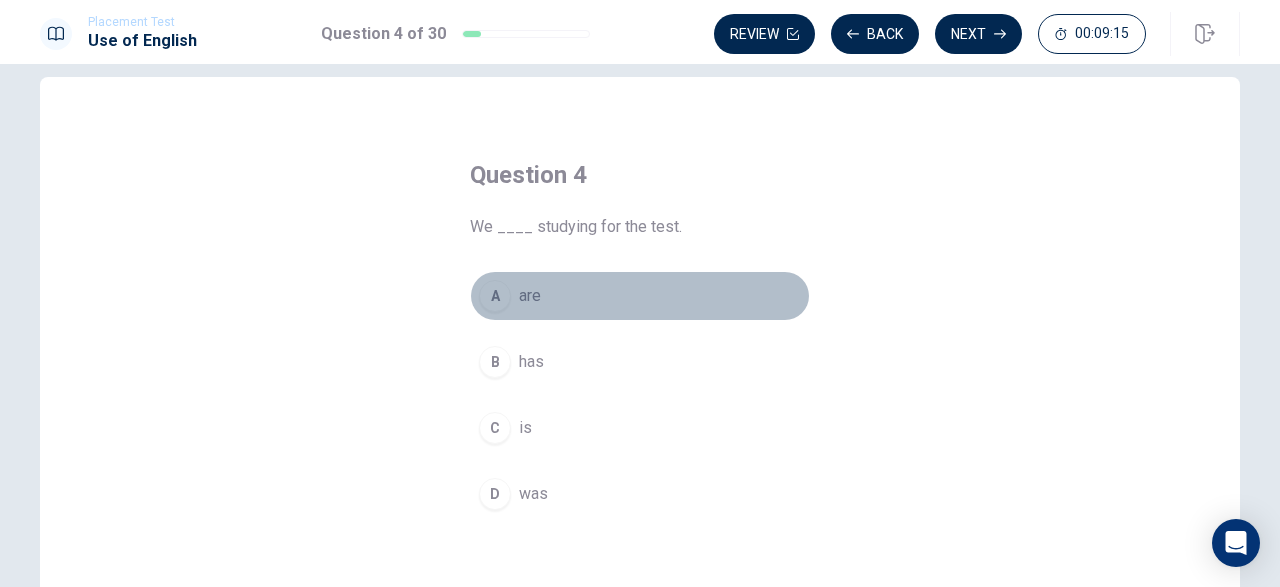 click on "A" at bounding box center (495, 296) 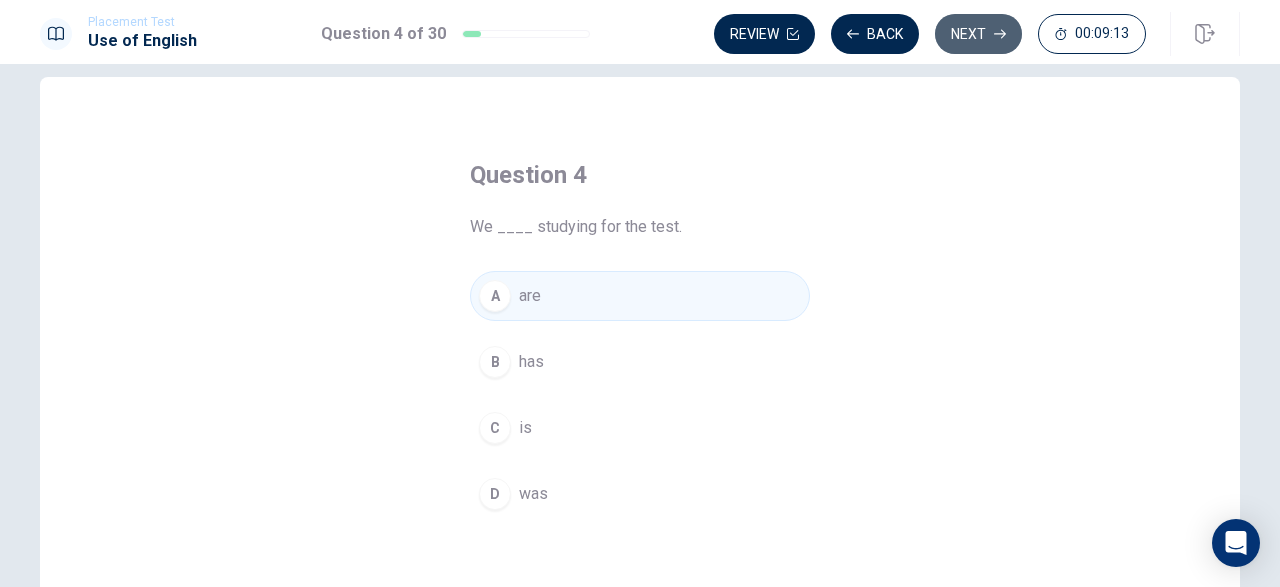 click on "Next" at bounding box center [978, 34] 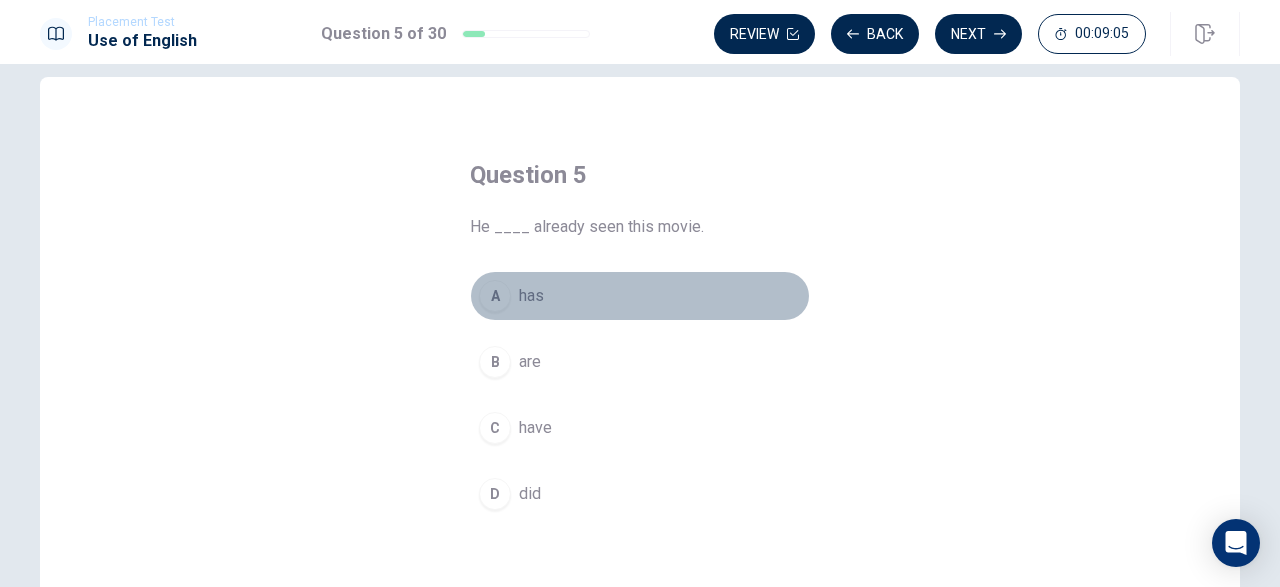 click on "A" at bounding box center (495, 296) 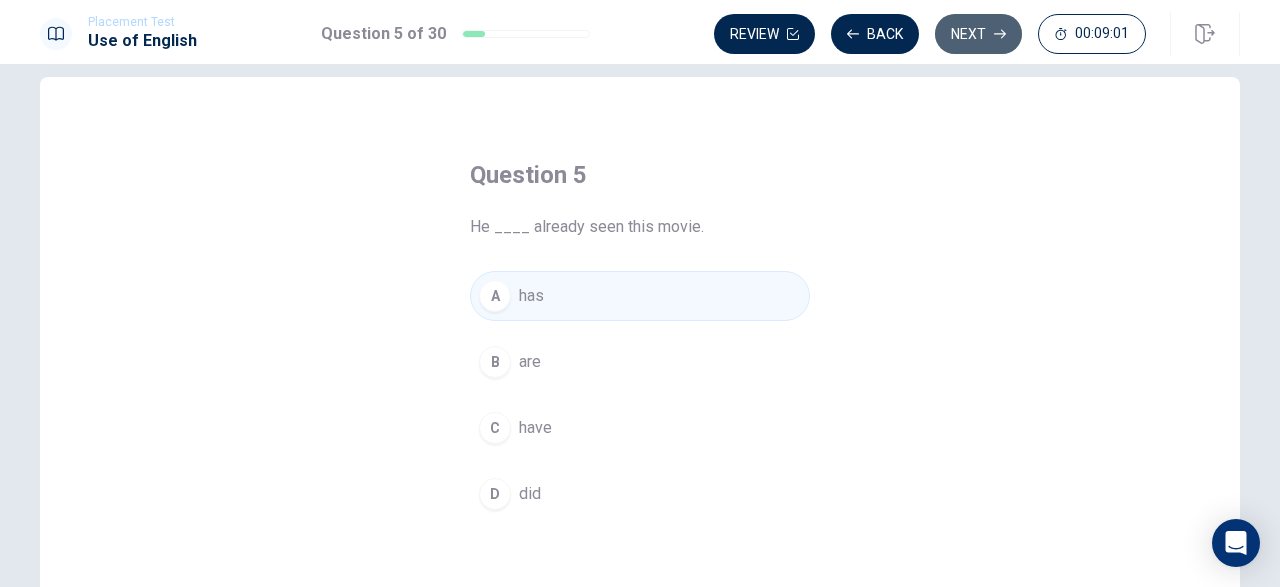 click 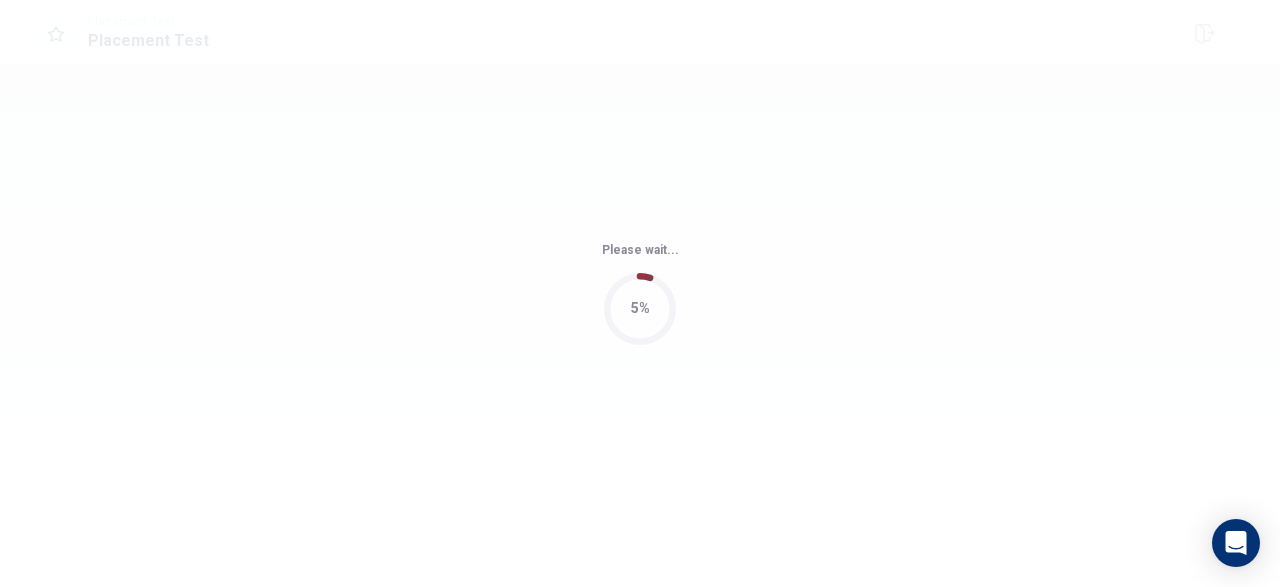 scroll, scrollTop: 0, scrollLeft: 0, axis: both 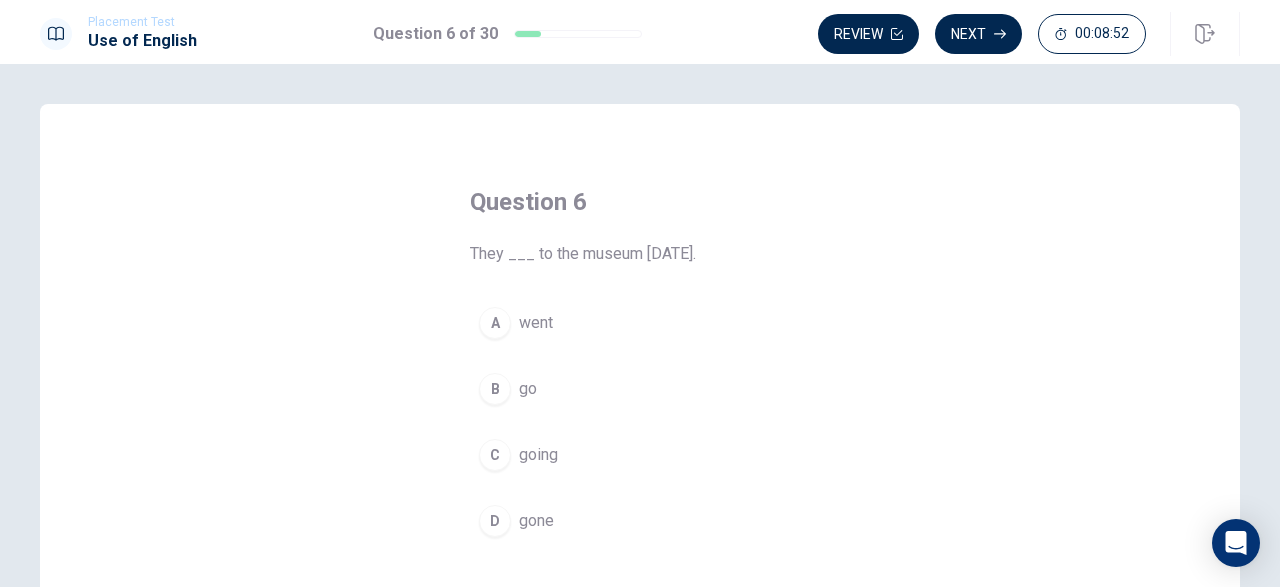 click on "A" at bounding box center [495, 323] 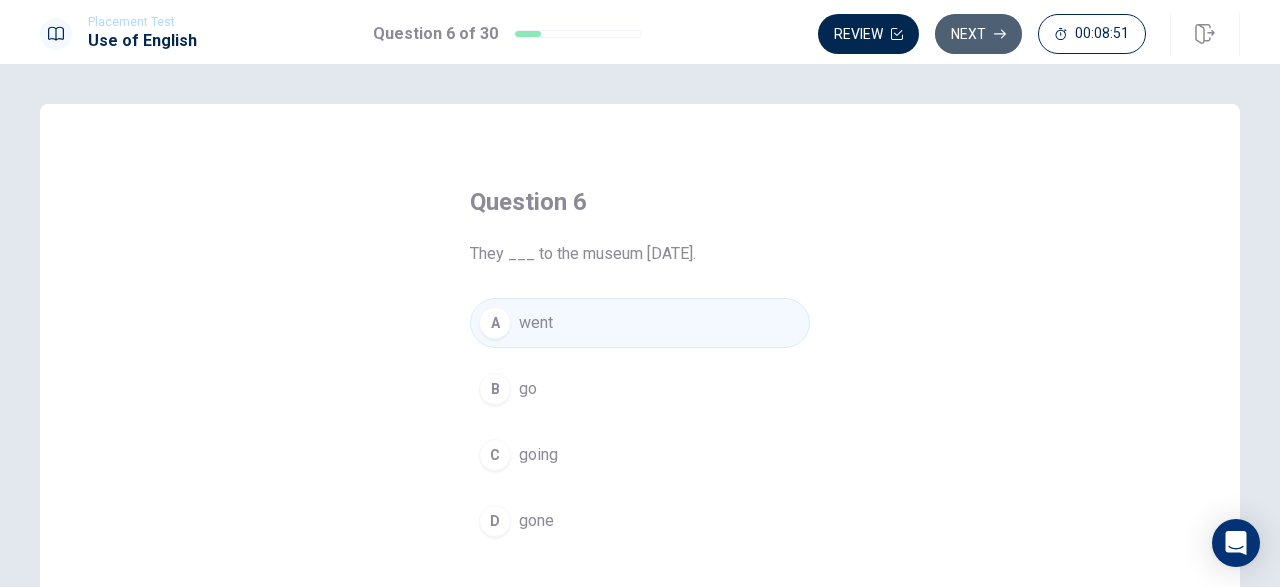 click on "Next" at bounding box center [978, 34] 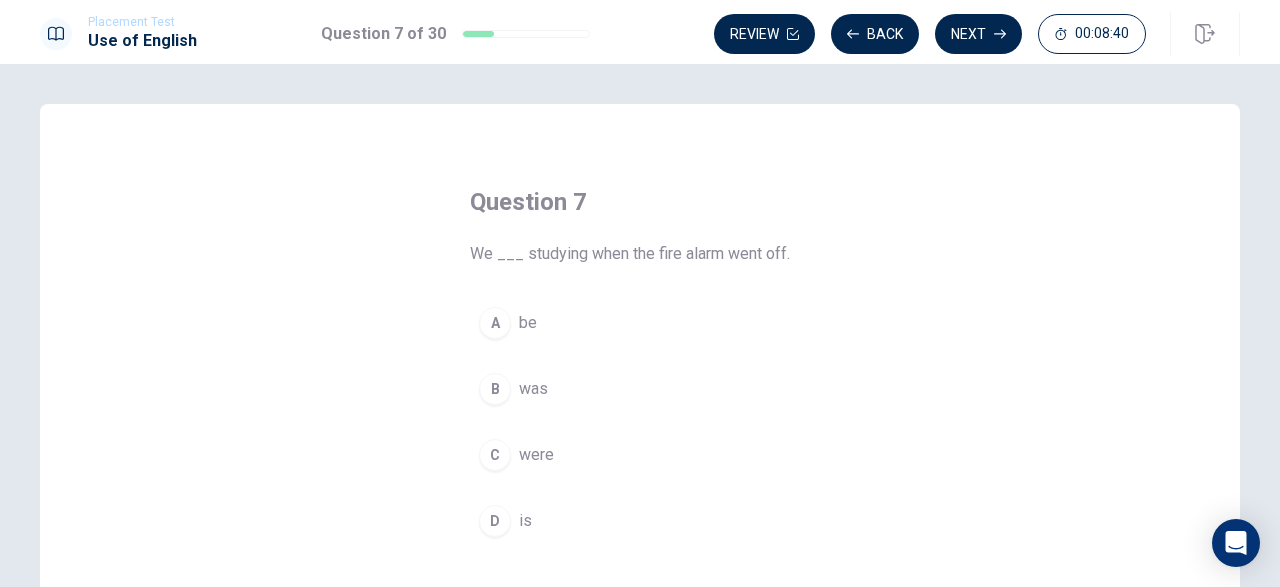 click on "B" at bounding box center (495, 389) 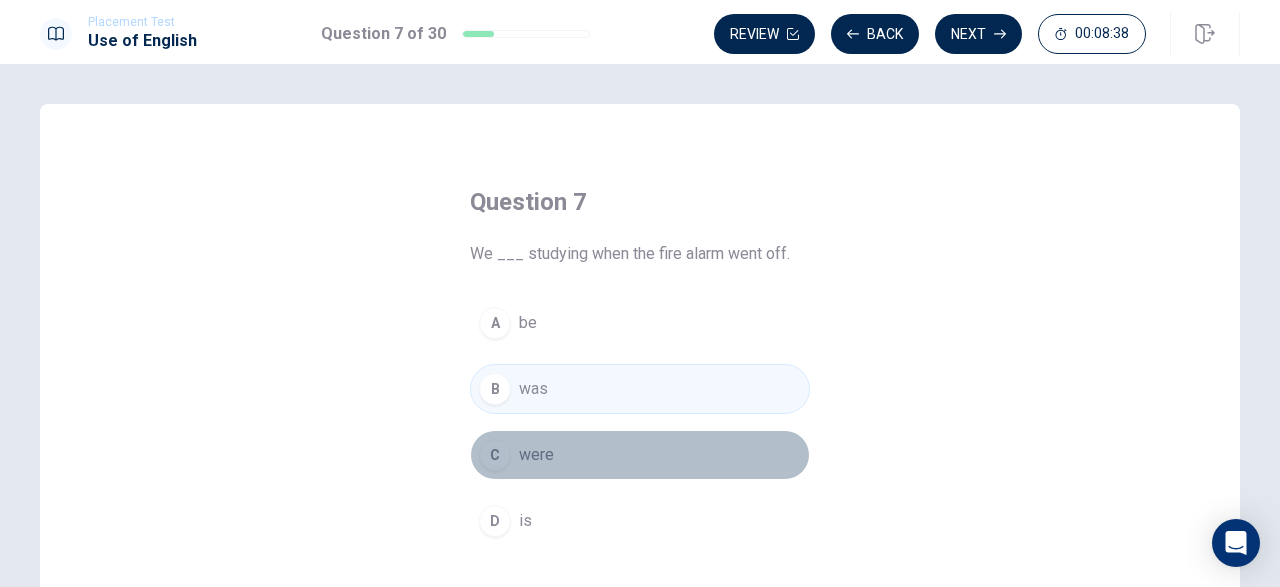 click on "C" at bounding box center [495, 455] 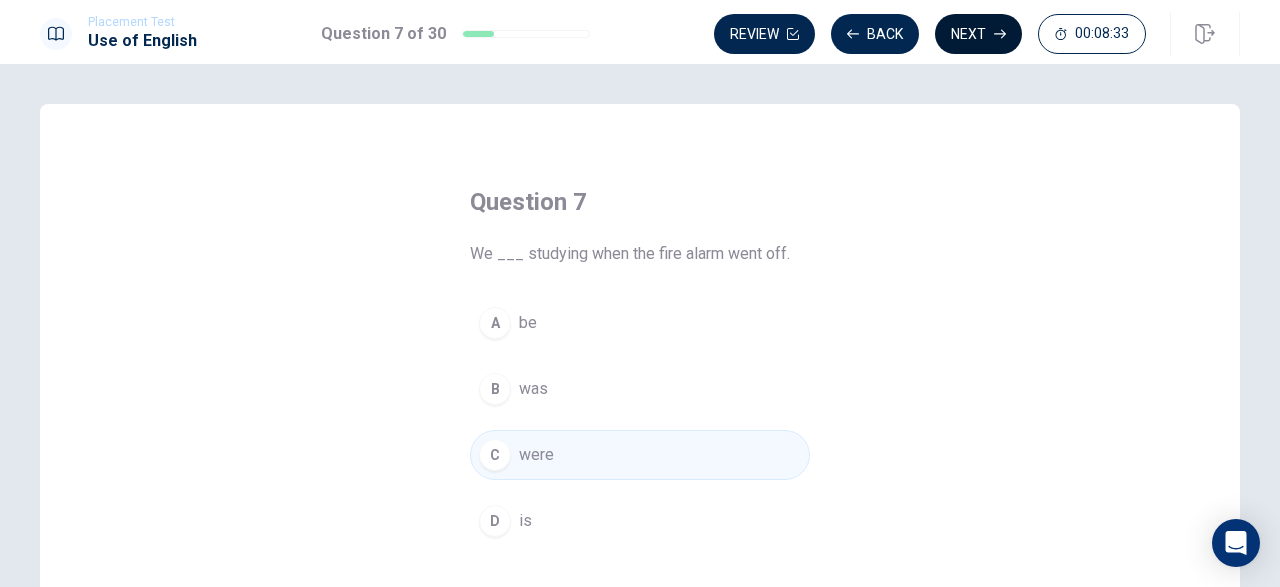 click on "Next" at bounding box center [978, 34] 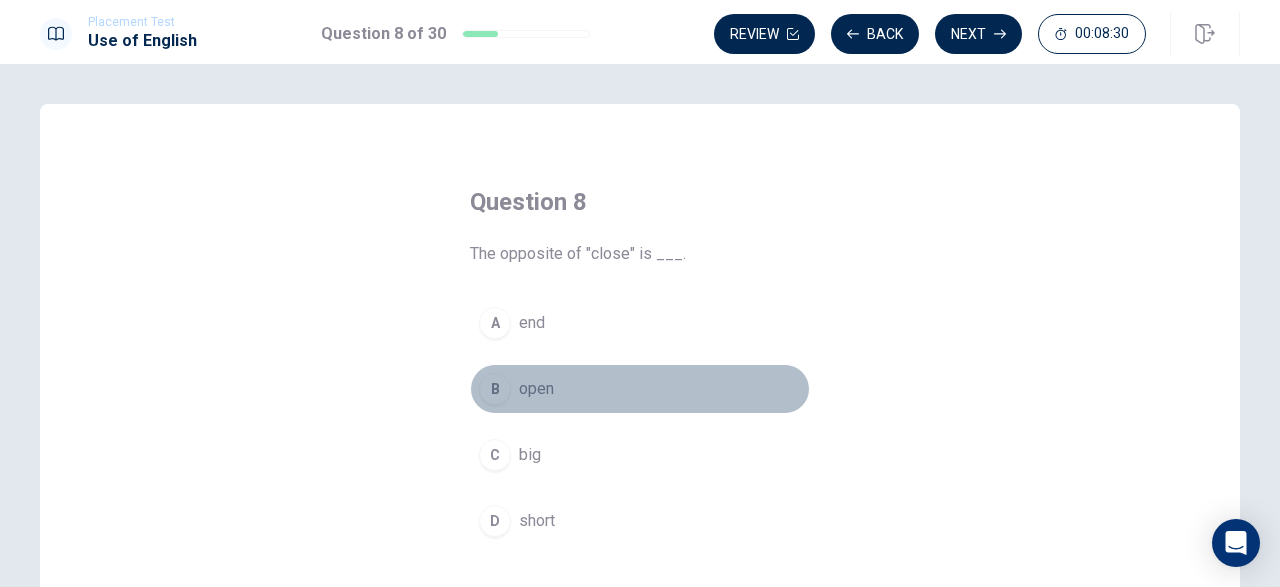 click on "open" at bounding box center (536, 389) 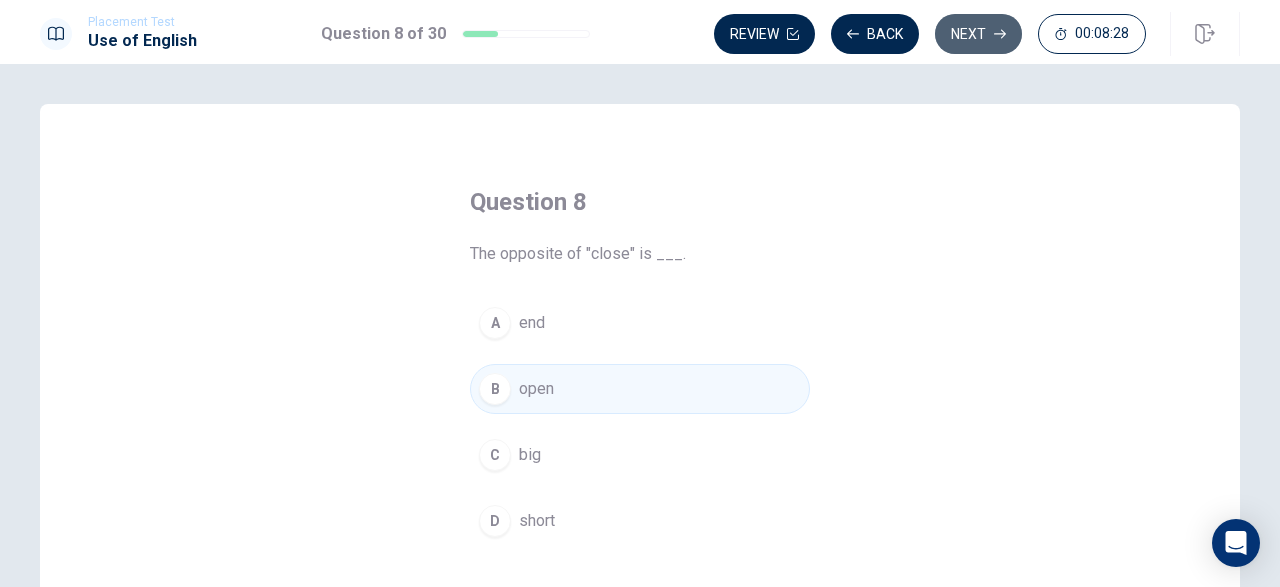 click on "Next" at bounding box center [978, 34] 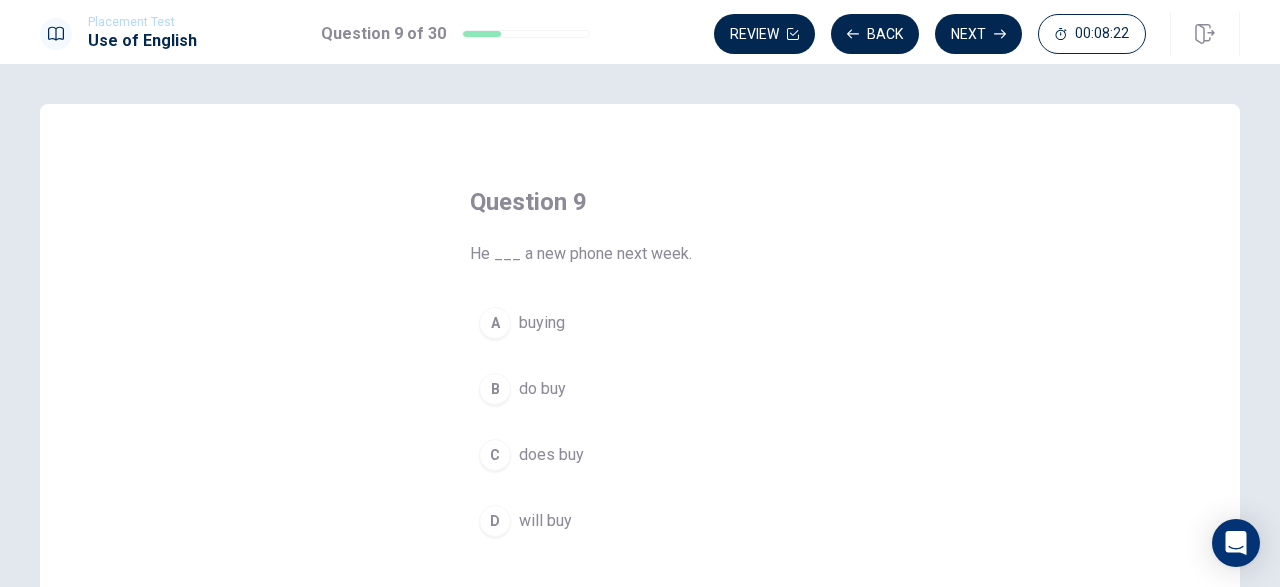 click on "will buy" at bounding box center [545, 521] 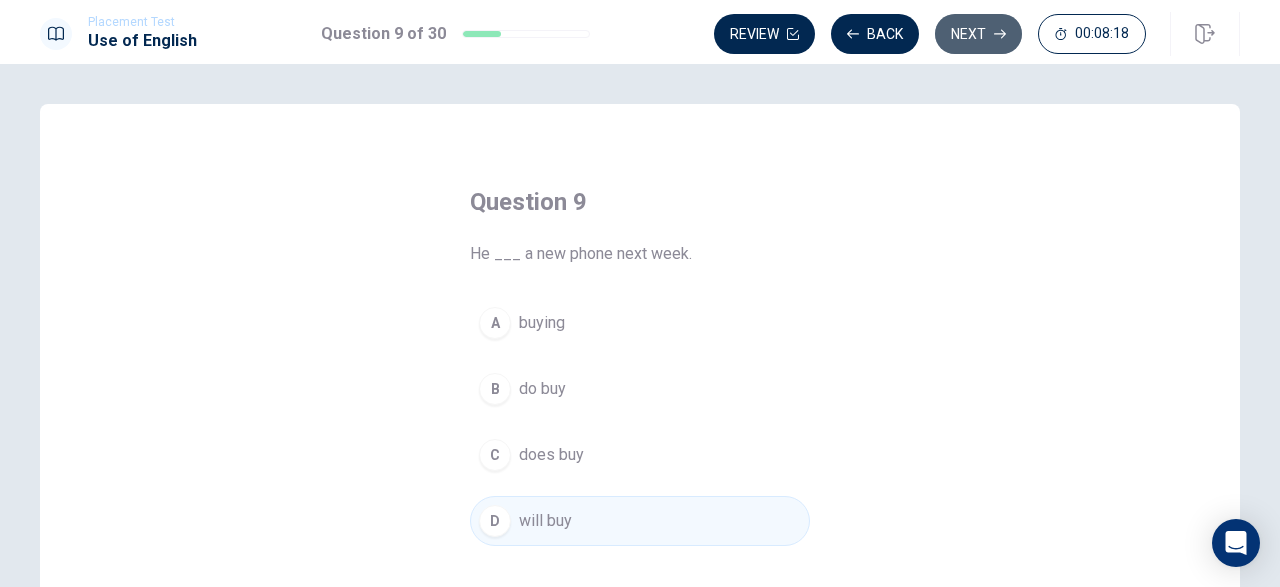 click on "Next" at bounding box center [978, 34] 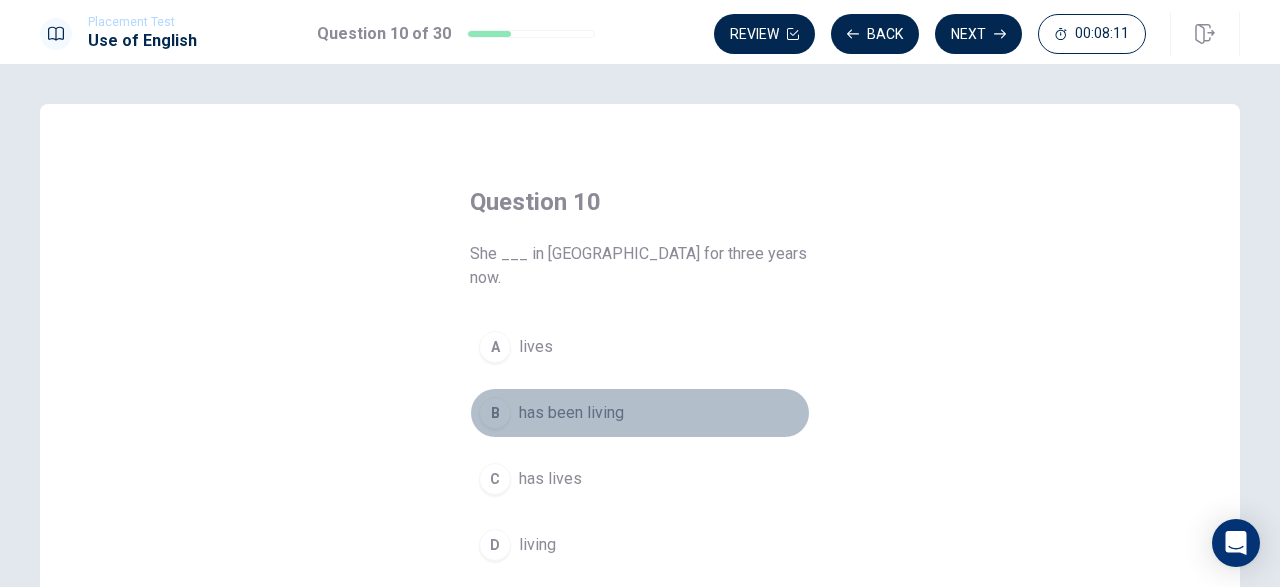 click on "has been living" at bounding box center (571, 413) 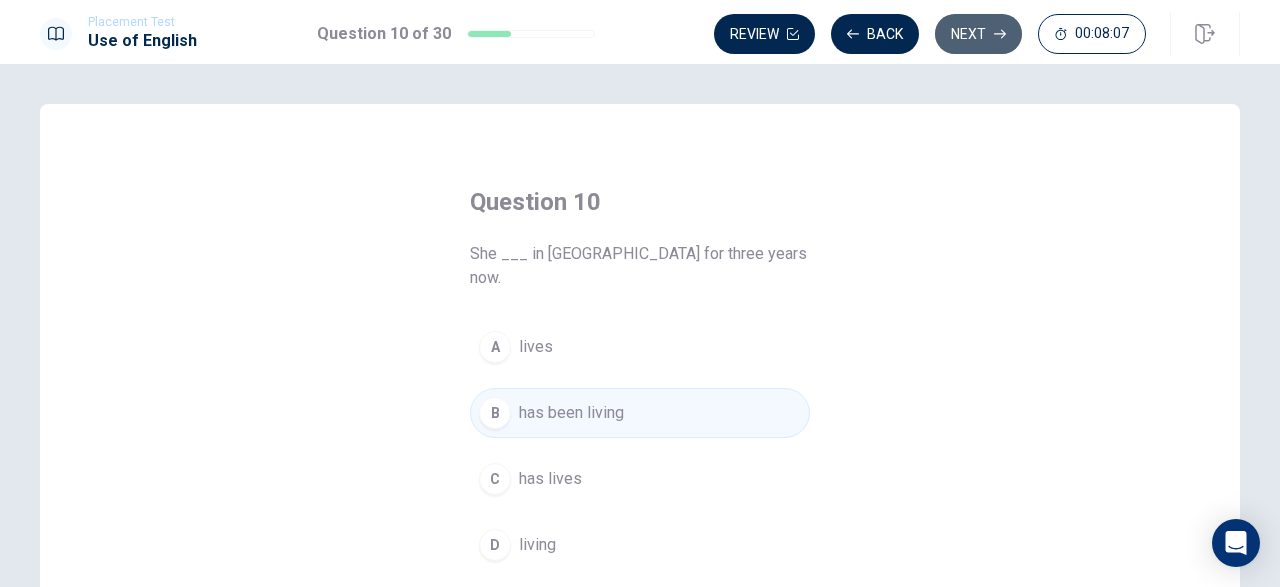 click on "Next" at bounding box center [978, 34] 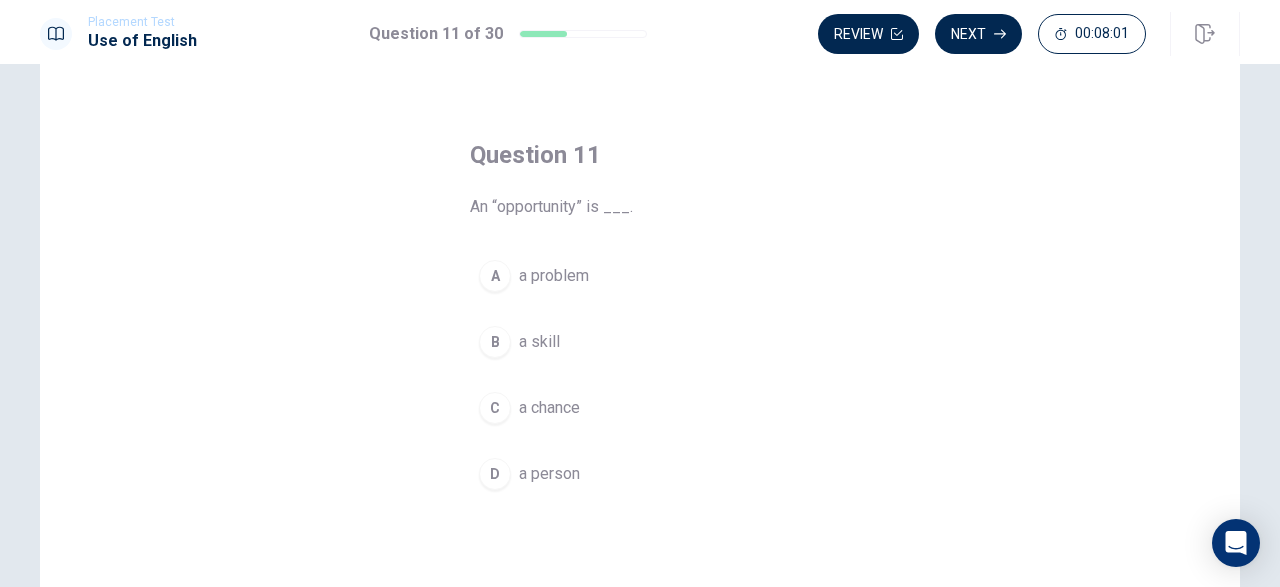 scroll, scrollTop: 46, scrollLeft: 0, axis: vertical 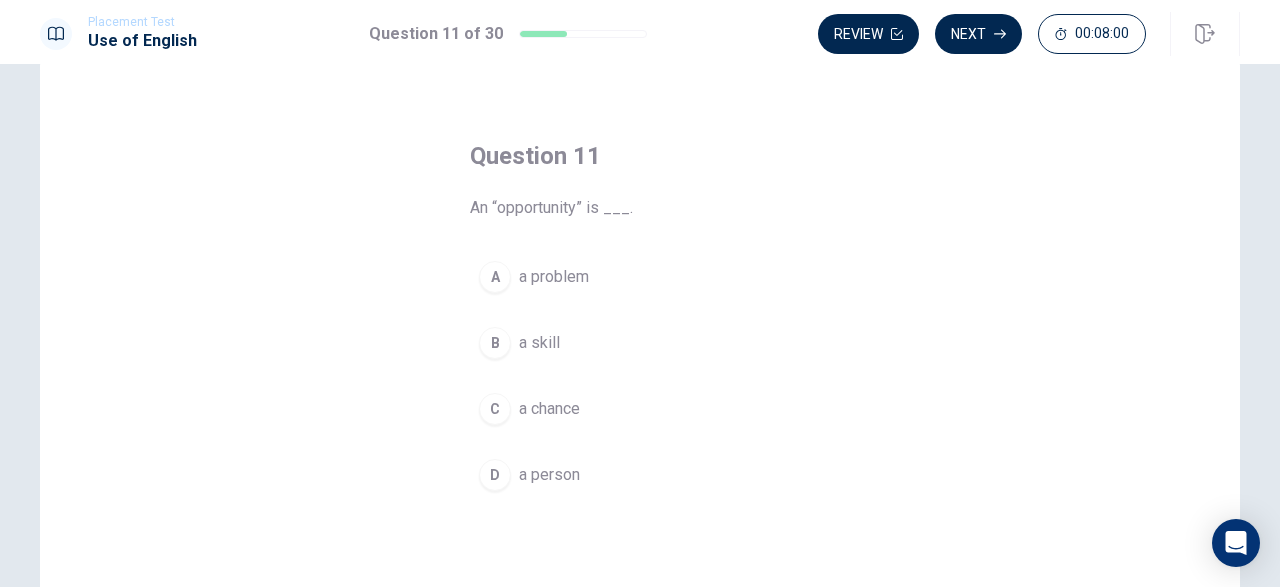 click on "a chance" at bounding box center (549, 409) 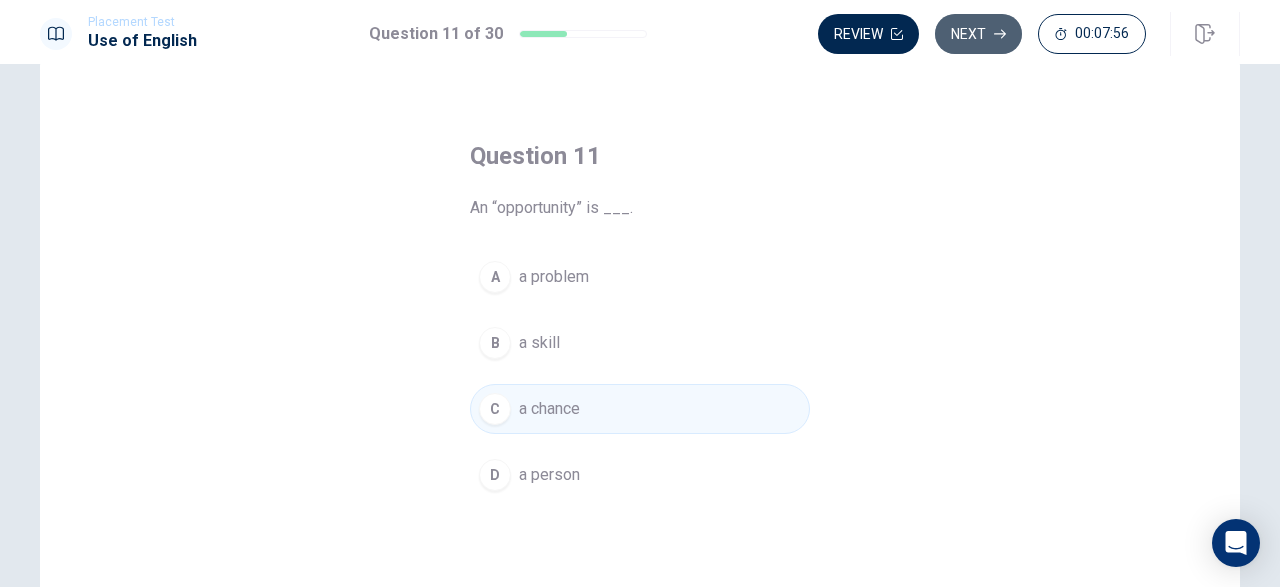 click on "Next" at bounding box center [978, 34] 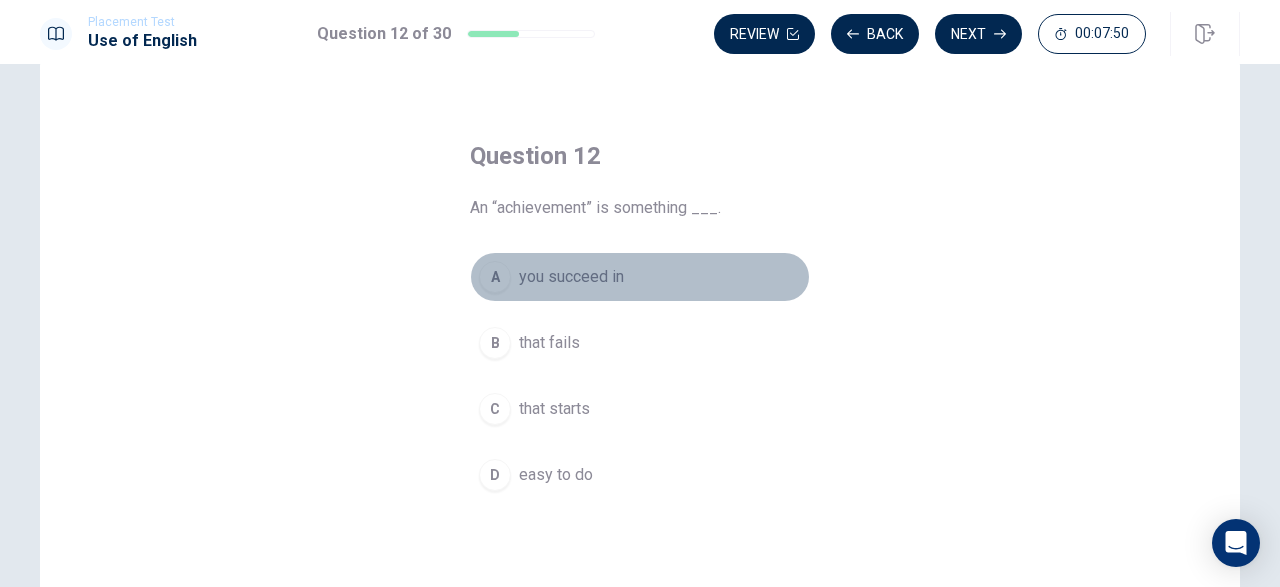 click on "A you succeed in" at bounding box center [640, 277] 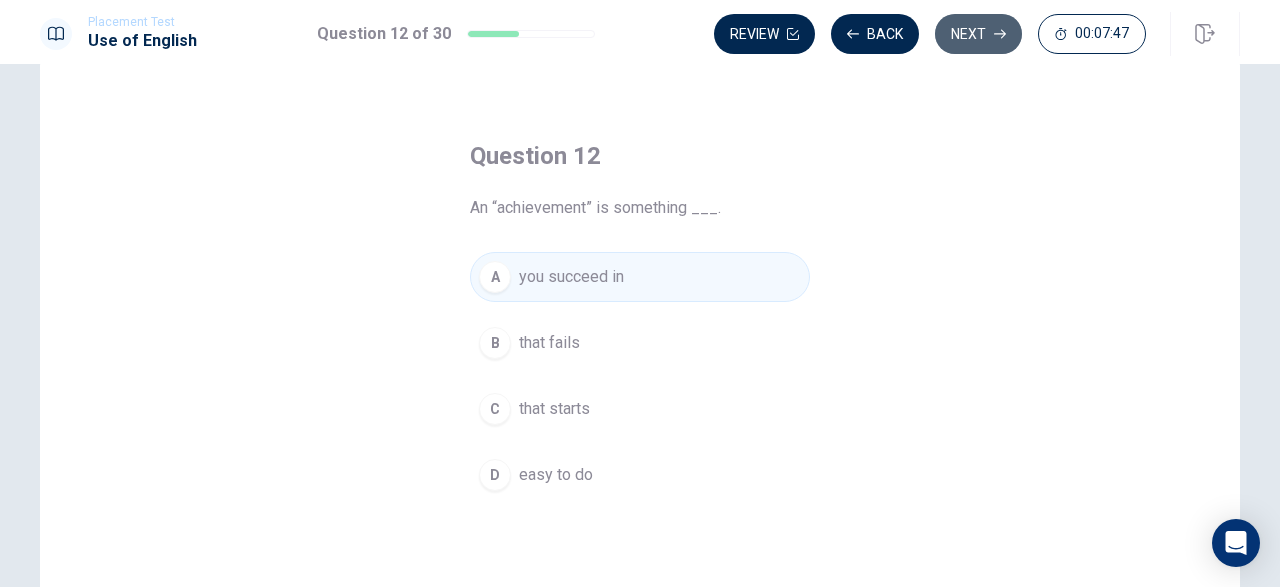 click on "Next" at bounding box center [978, 34] 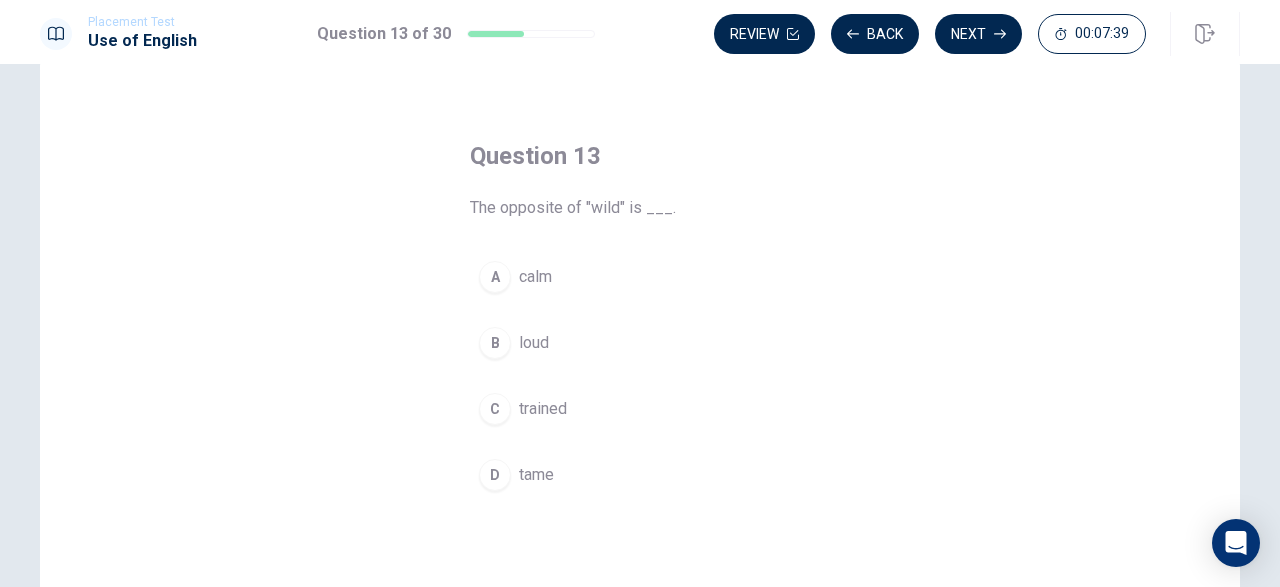 click on "D tame" at bounding box center [640, 475] 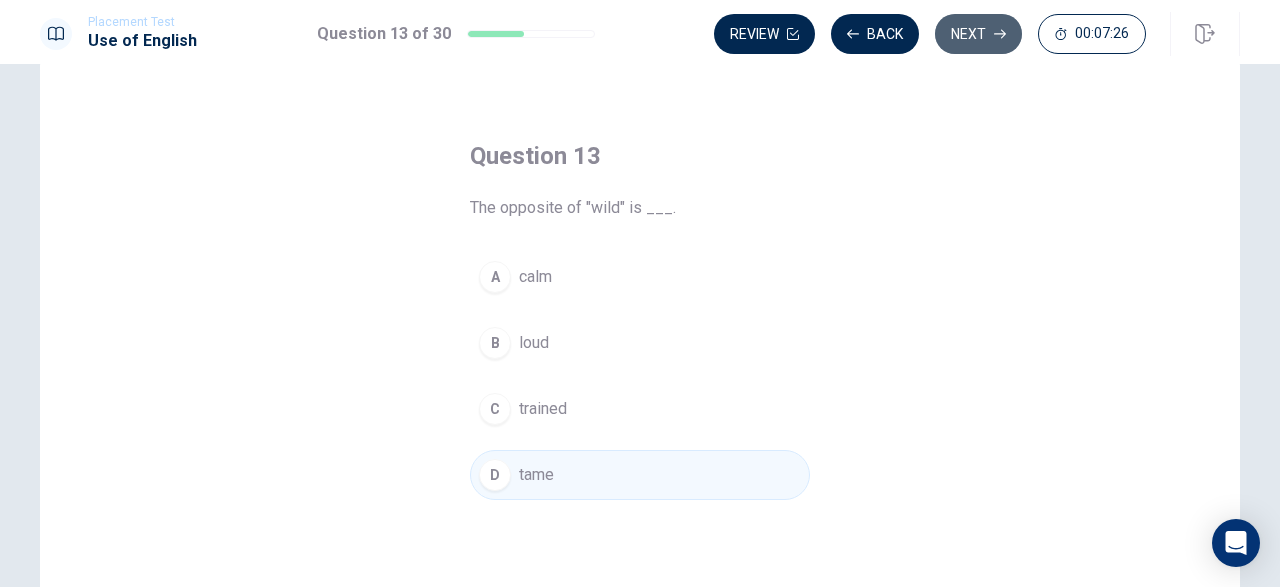 click on "Next" at bounding box center (978, 34) 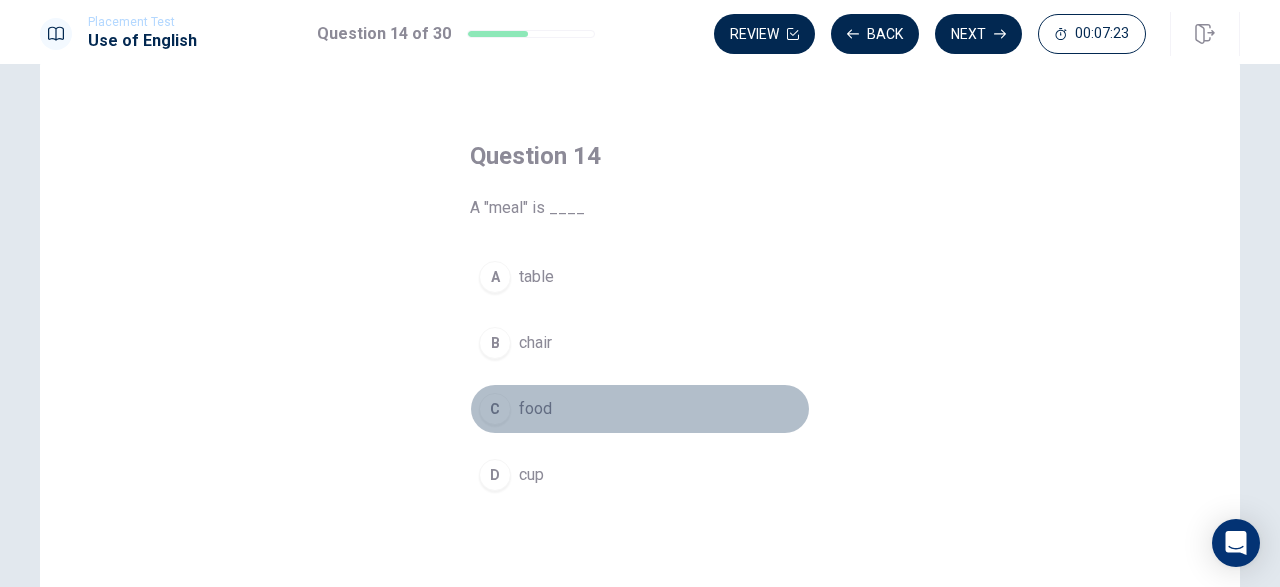 click on "food" at bounding box center [535, 409] 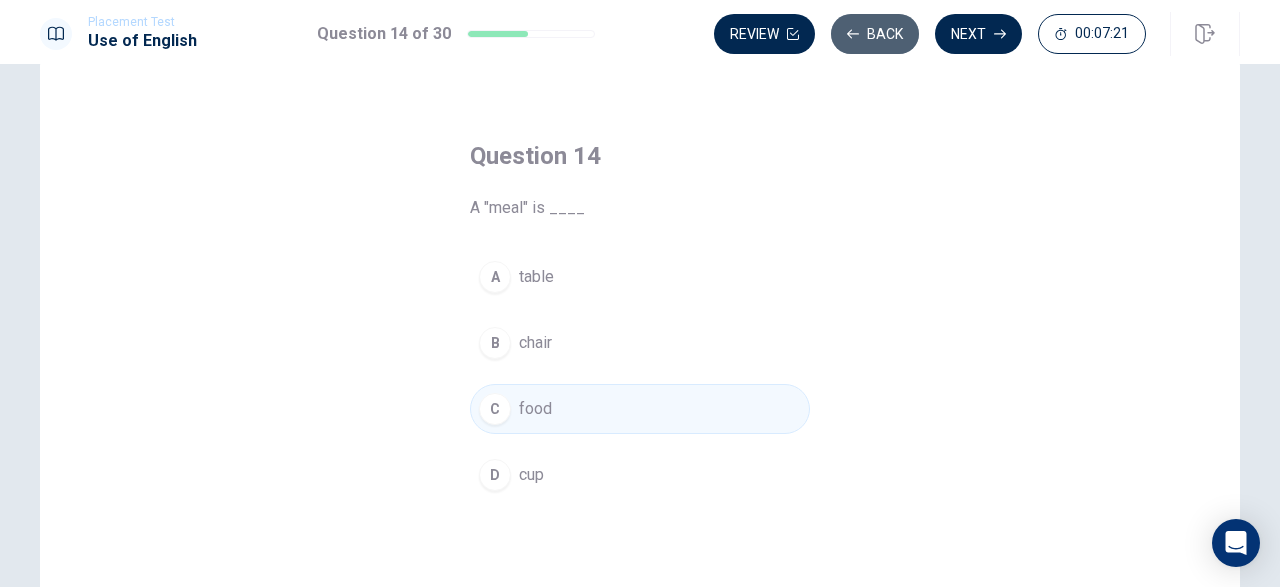 click on "Back" at bounding box center [875, 34] 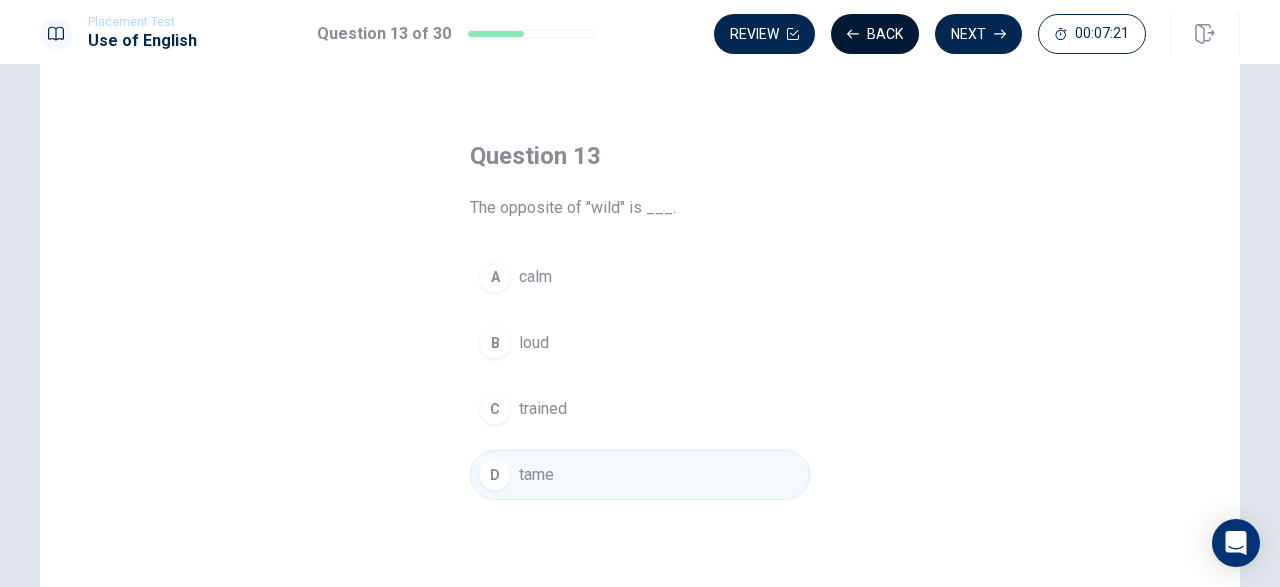 click on "Back" at bounding box center (875, 34) 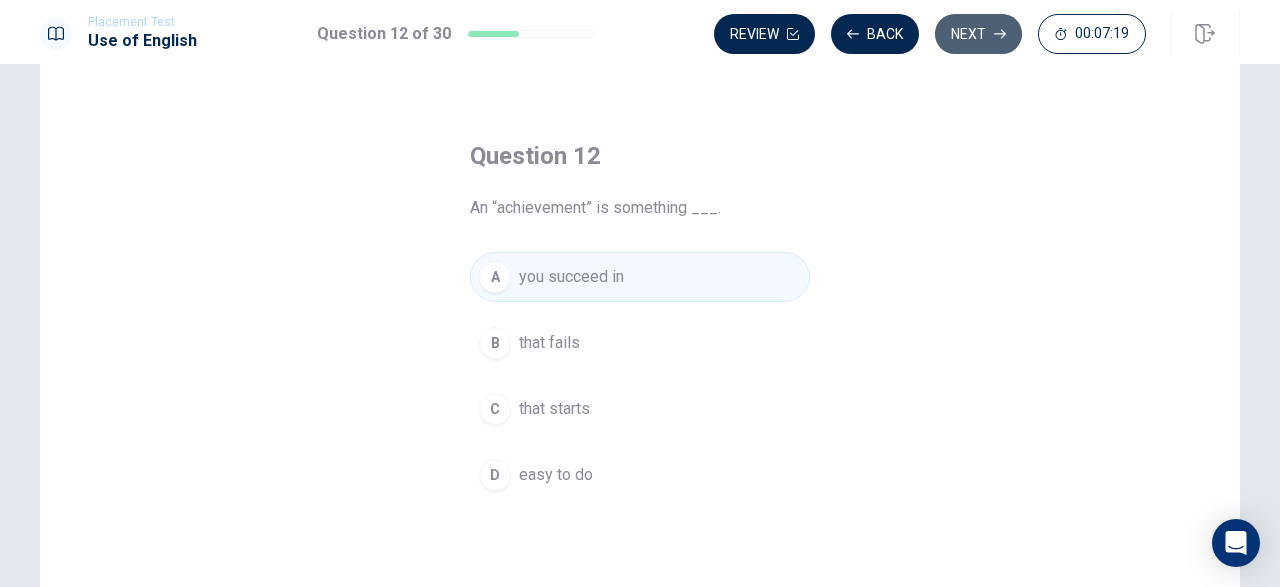 click on "Next" at bounding box center (978, 34) 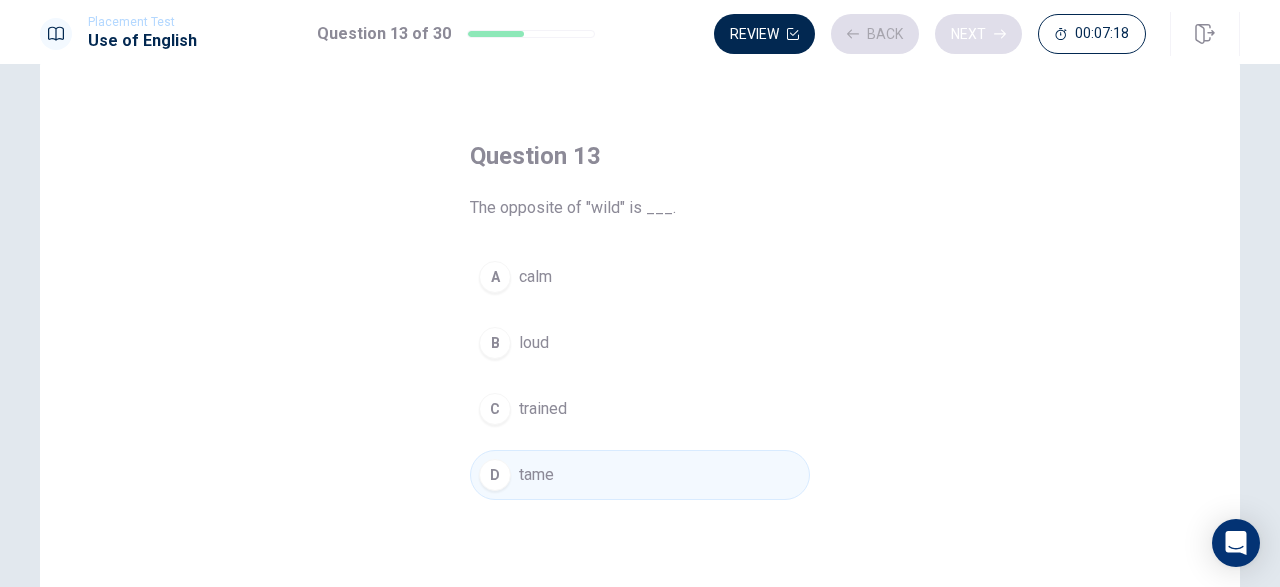 click on "Review Back Next 00:07:18" at bounding box center [930, 34] 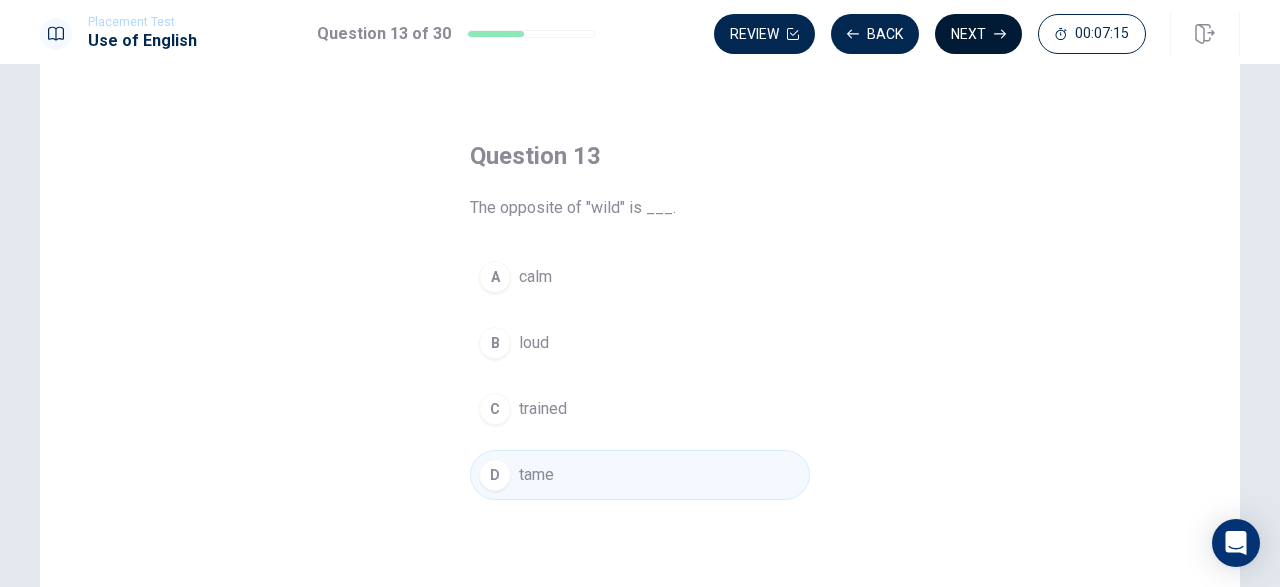click 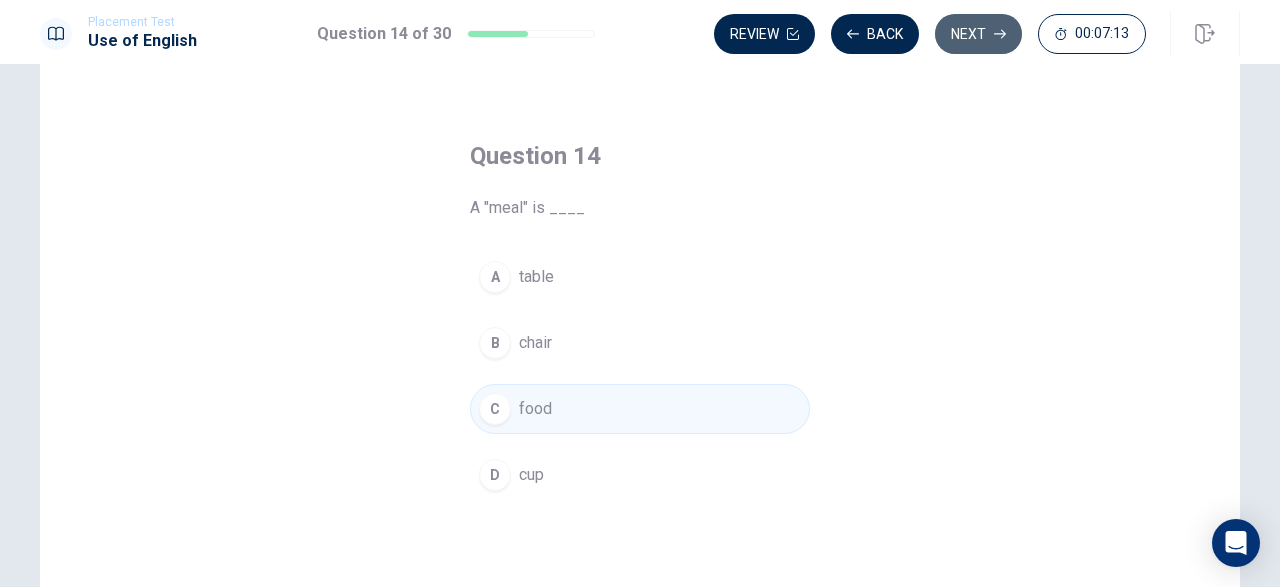 click 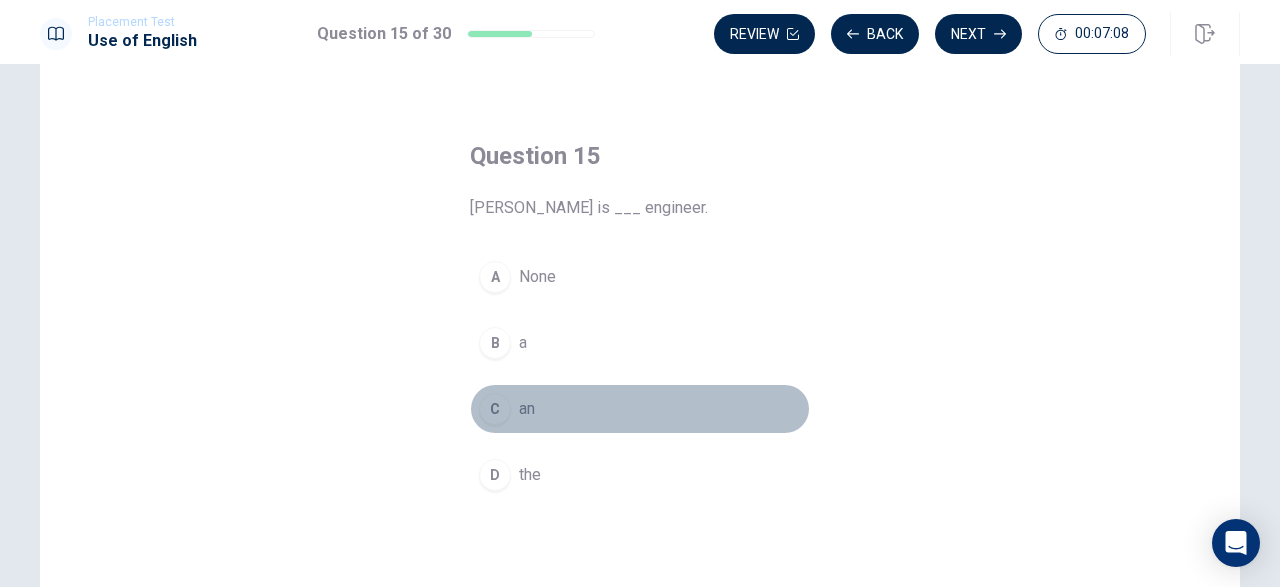 click on "C an" at bounding box center (640, 409) 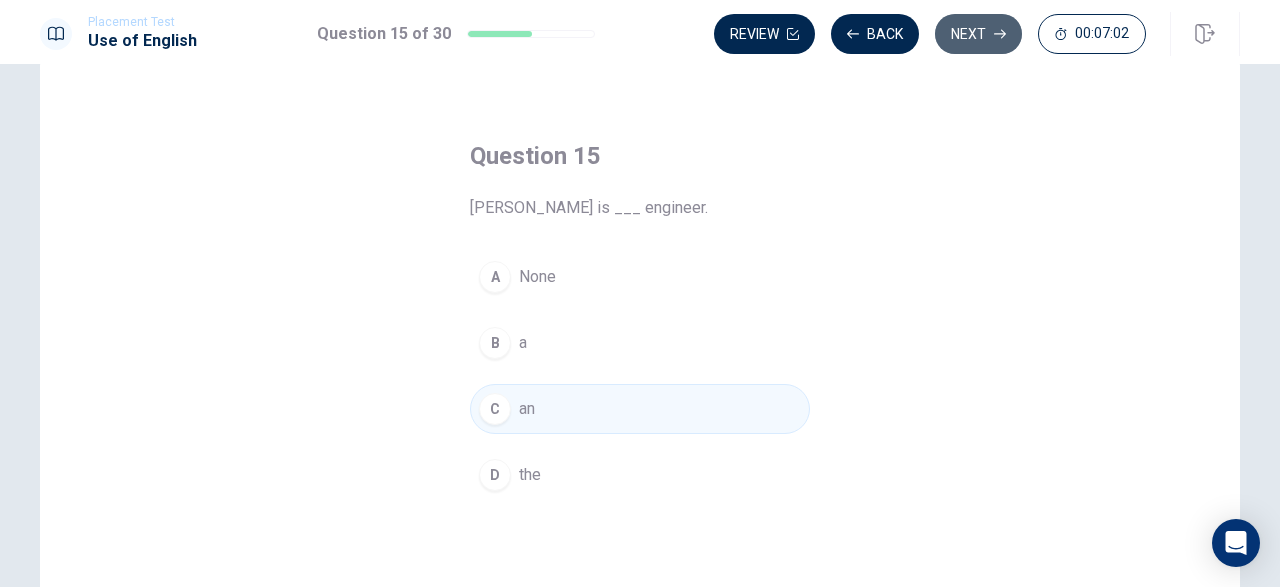 click on "Next" at bounding box center (978, 34) 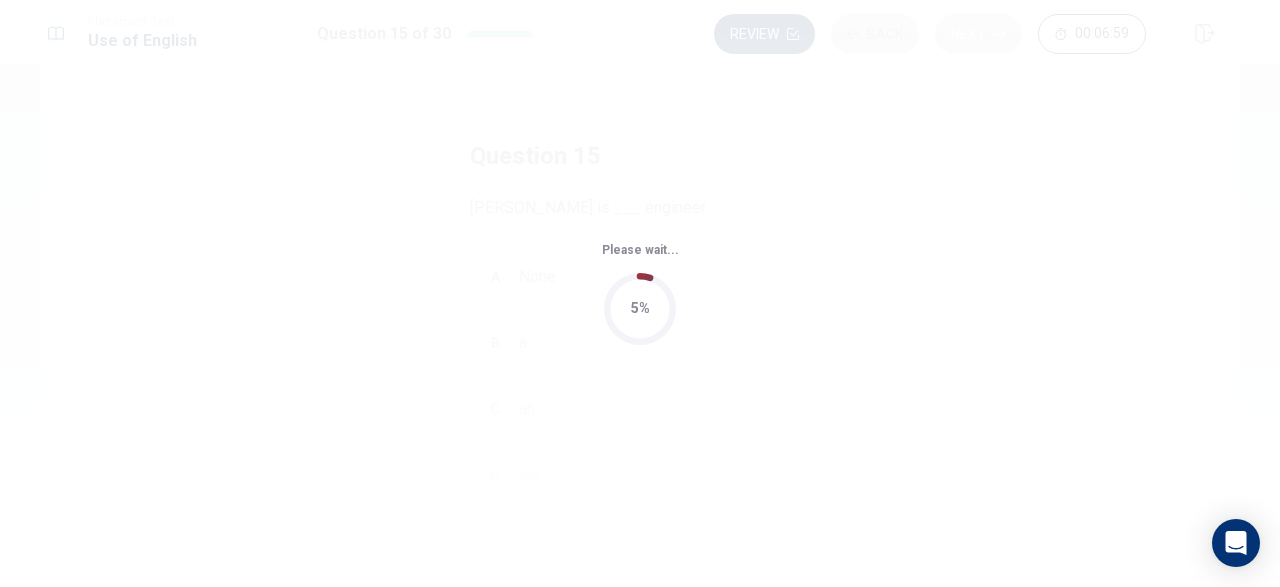 scroll, scrollTop: 0, scrollLeft: 0, axis: both 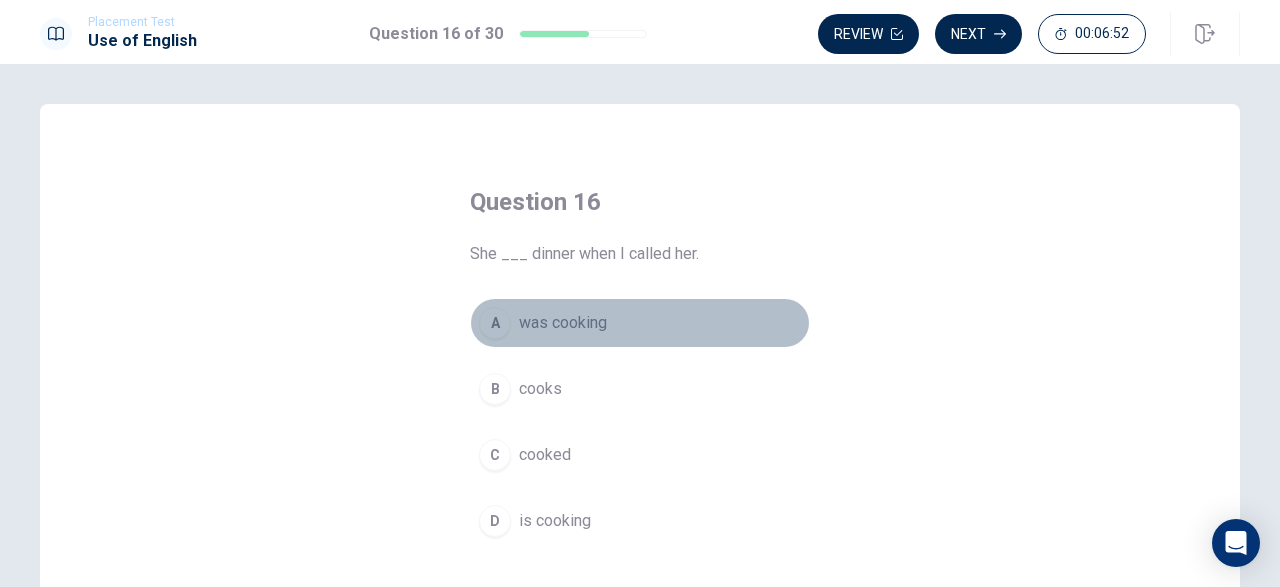 click on "was cooking" at bounding box center (563, 323) 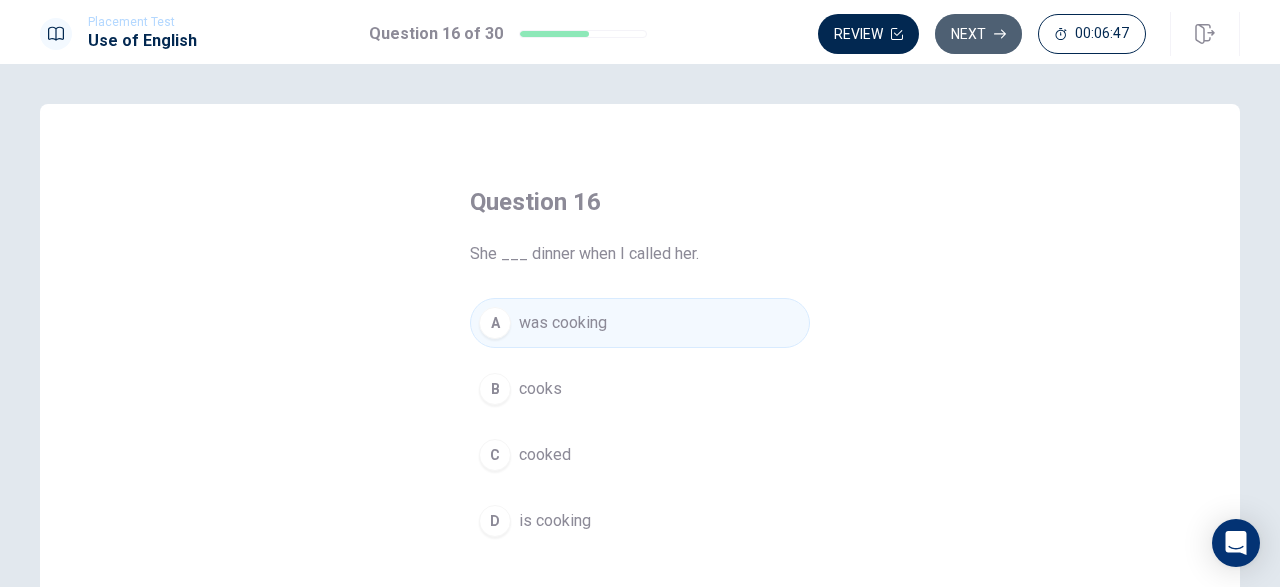 click on "Next" at bounding box center [978, 34] 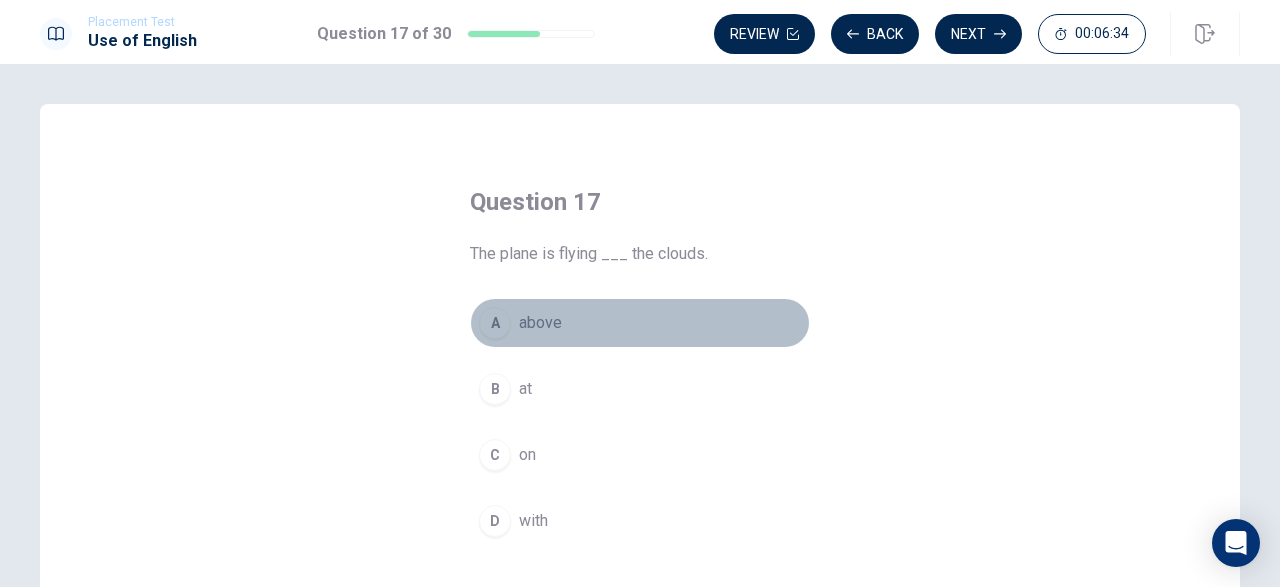 click on "A above" at bounding box center [640, 323] 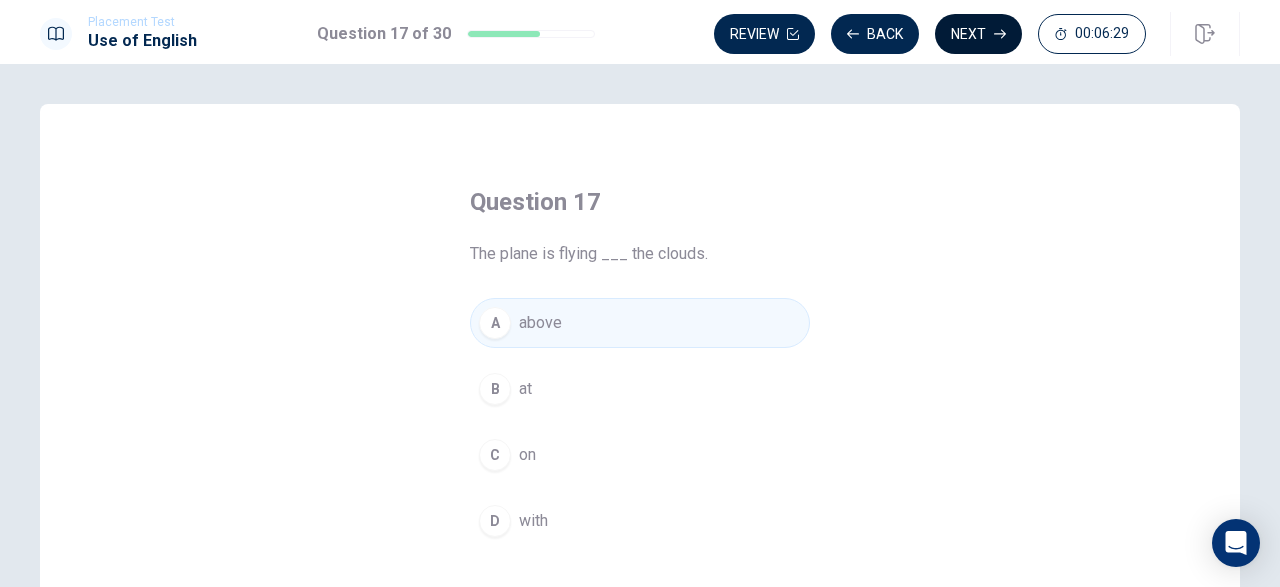 click on "Next" at bounding box center (978, 34) 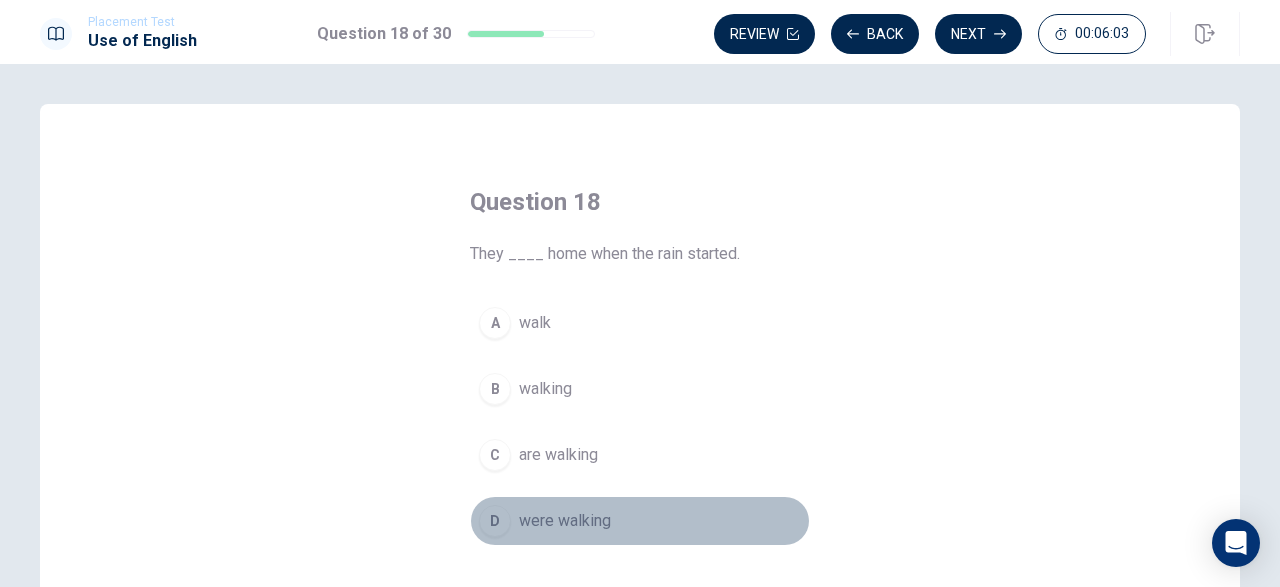 click on "D were walking" at bounding box center (640, 521) 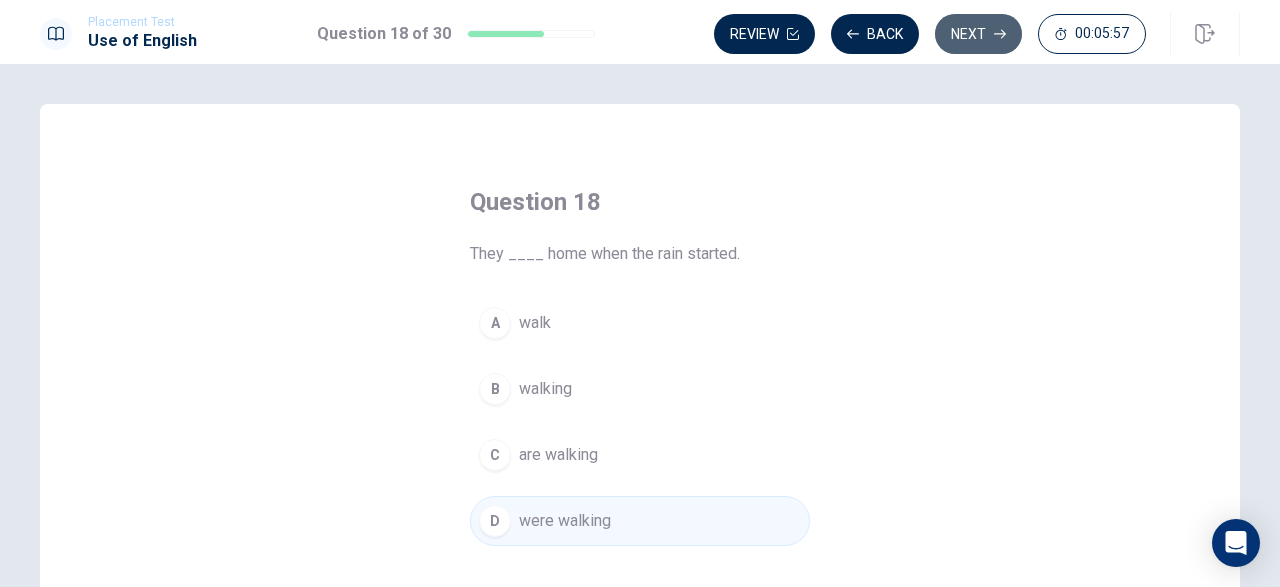 click on "Next" at bounding box center (978, 34) 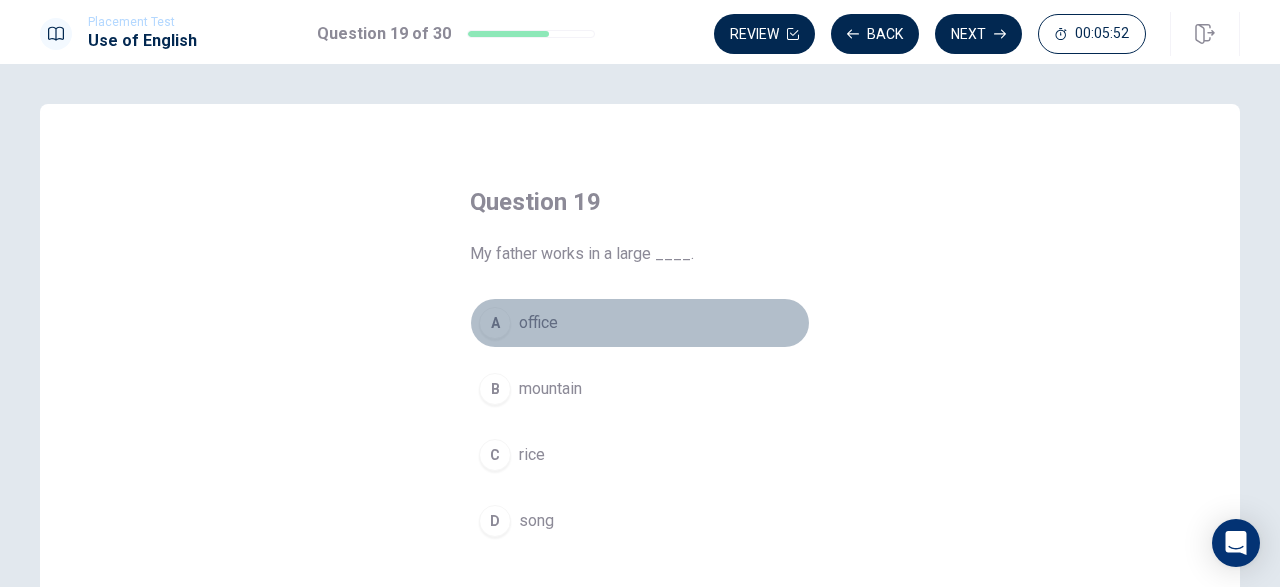 click on "A office" at bounding box center [640, 323] 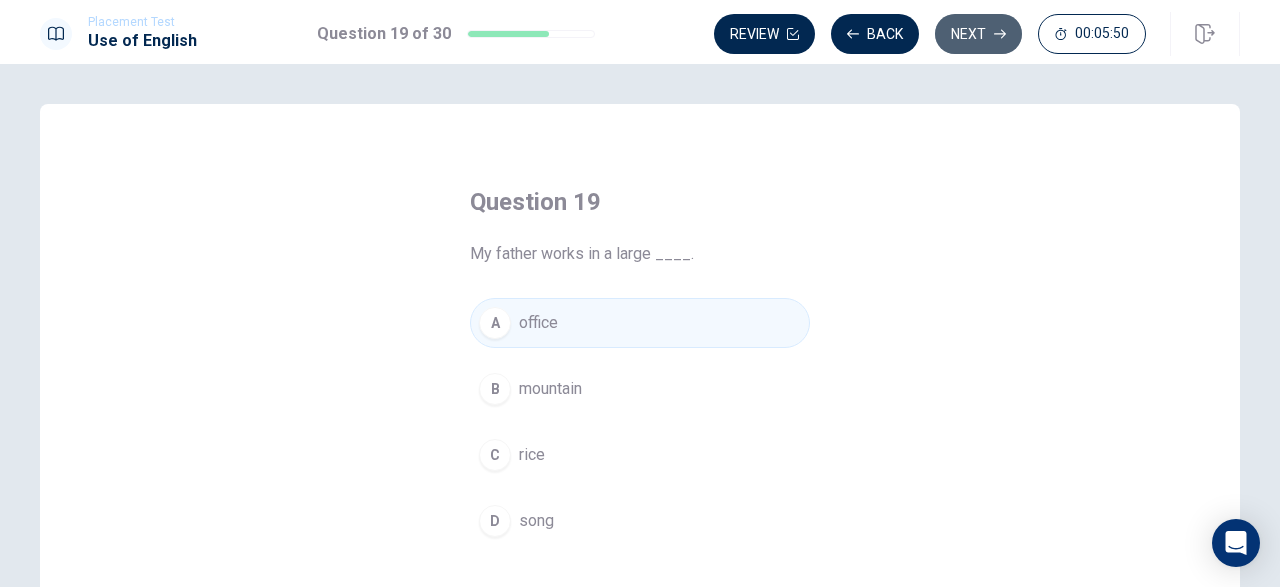 click on "Next" at bounding box center [978, 34] 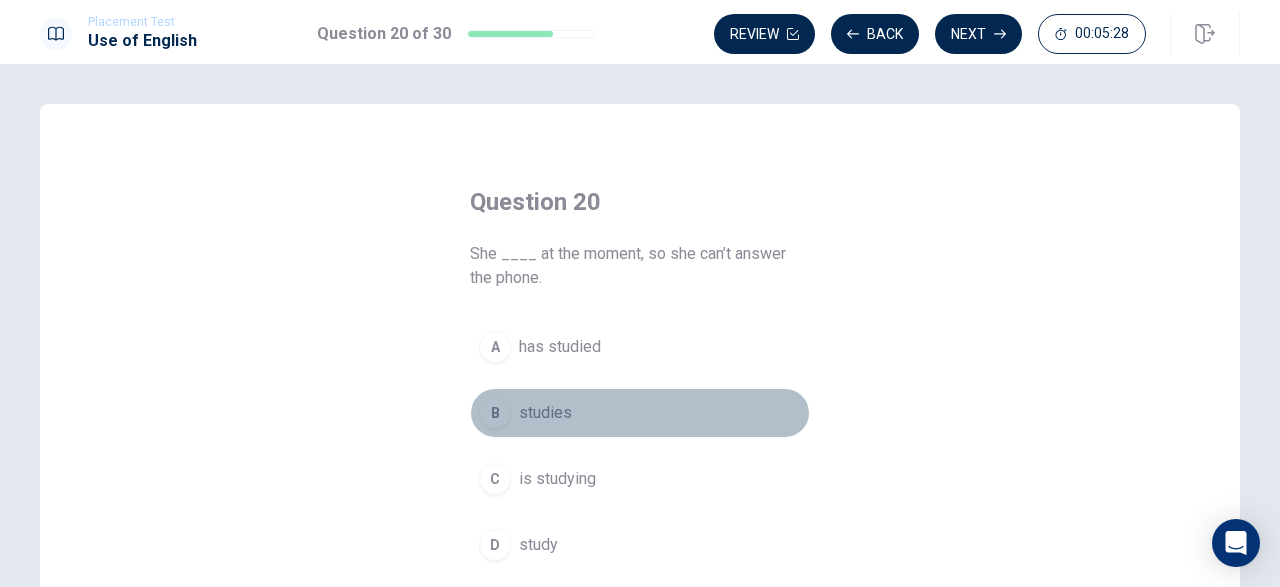 click on "B studies" at bounding box center [640, 413] 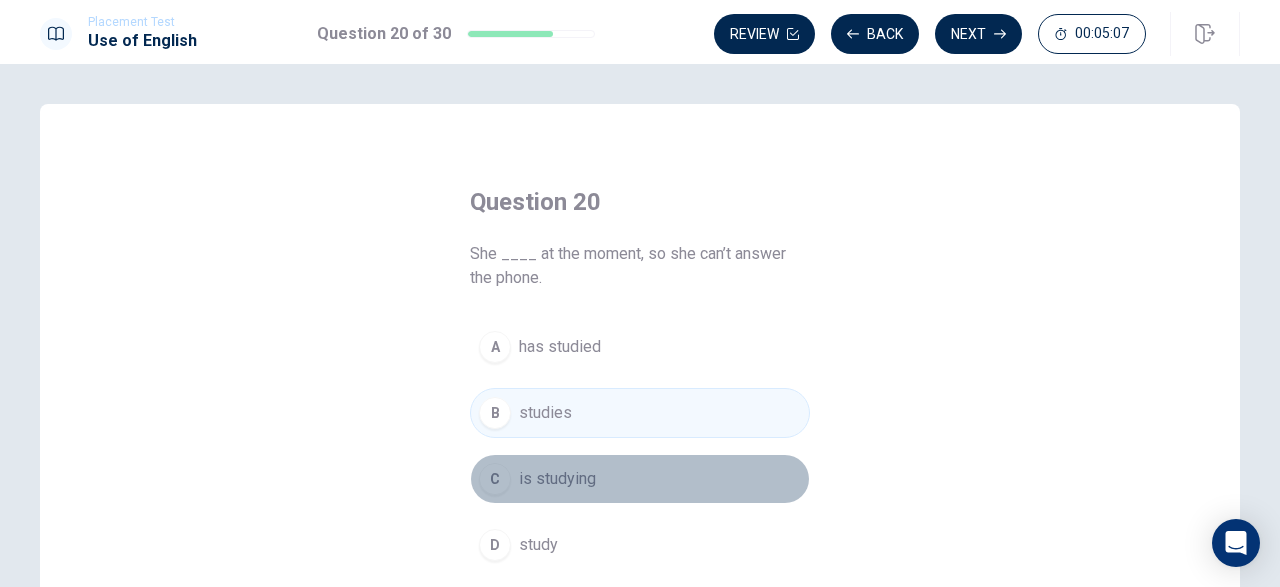 click on "C is studying" at bounding box center (640, 479) 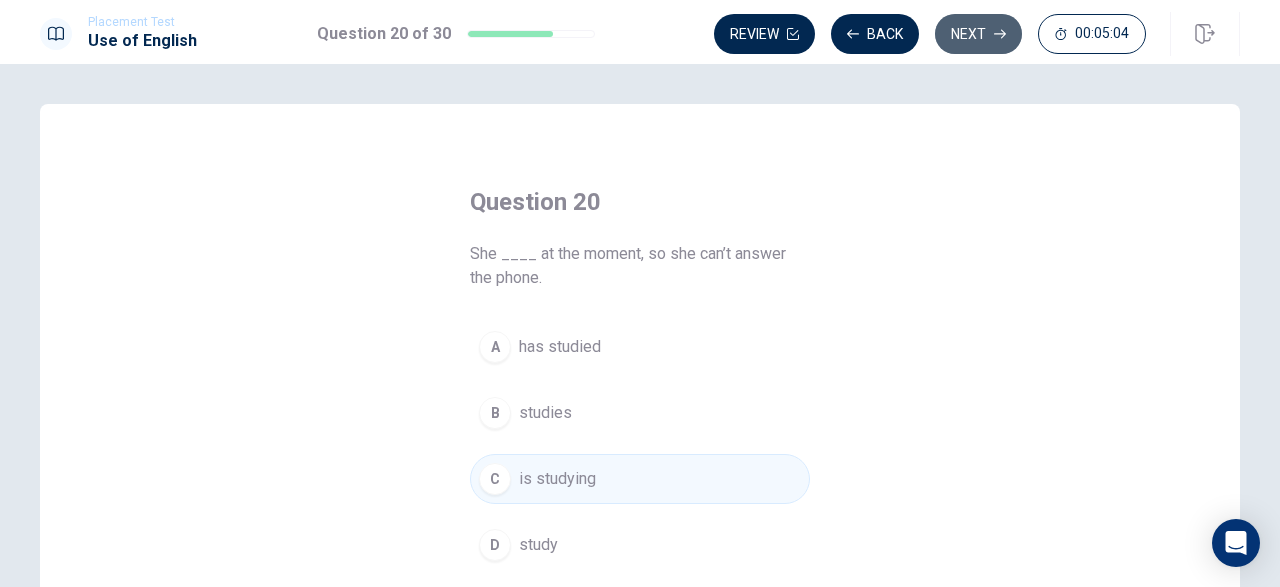 click on "Next" at bounding box center (978, 34) 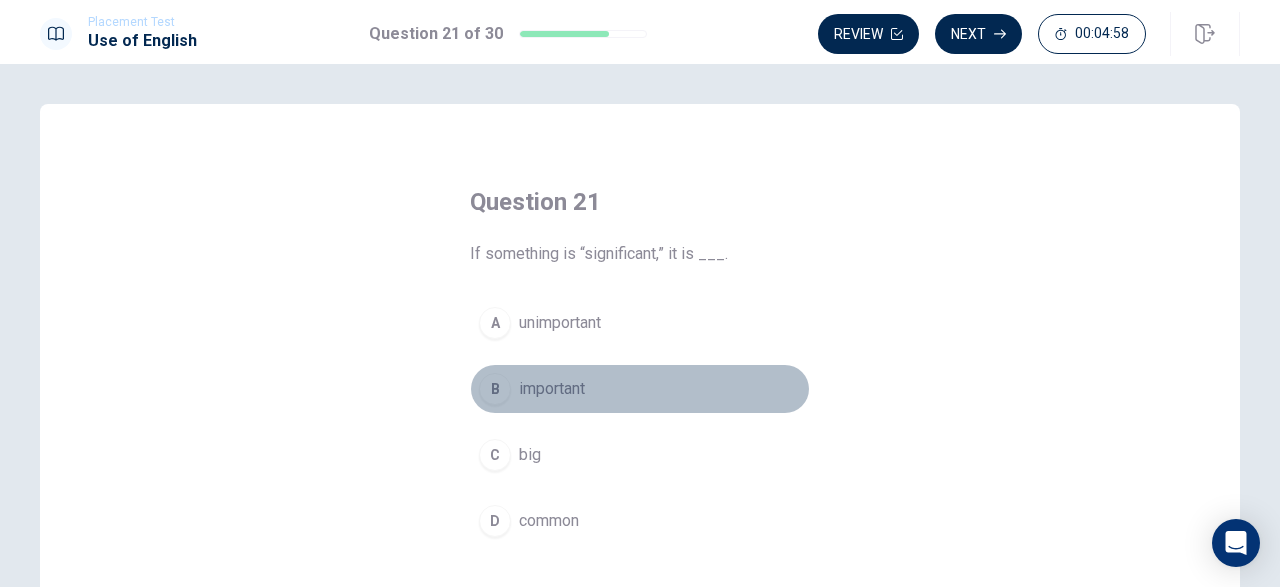 click on "B important" at bounding box center (640, 389) 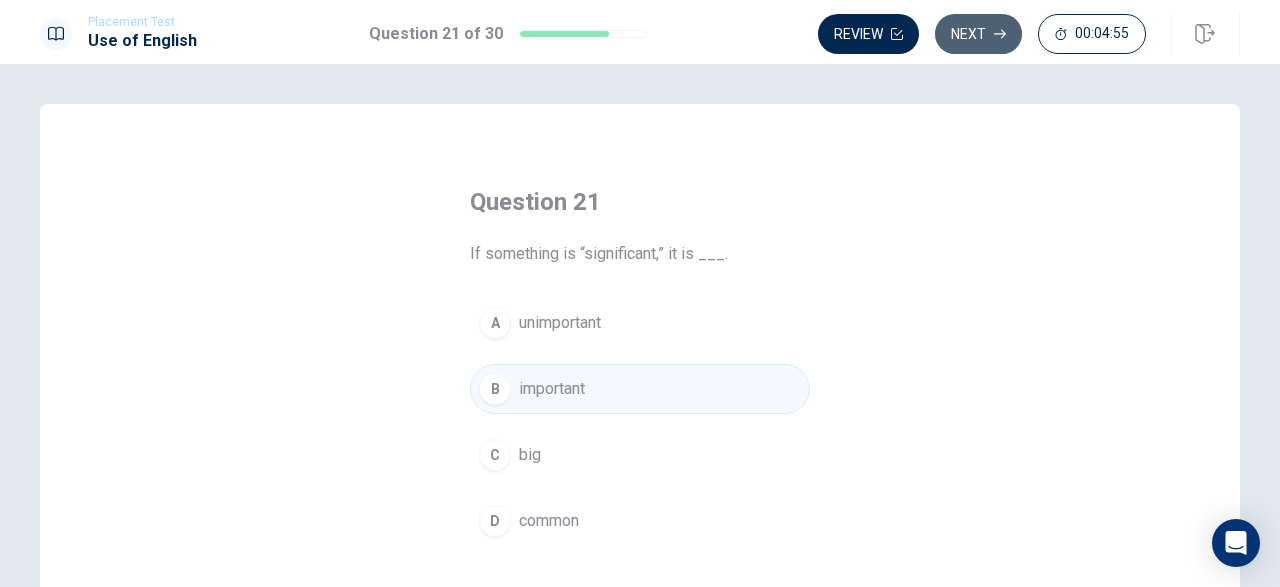 click on "Next" at bounding box center (978, 34) 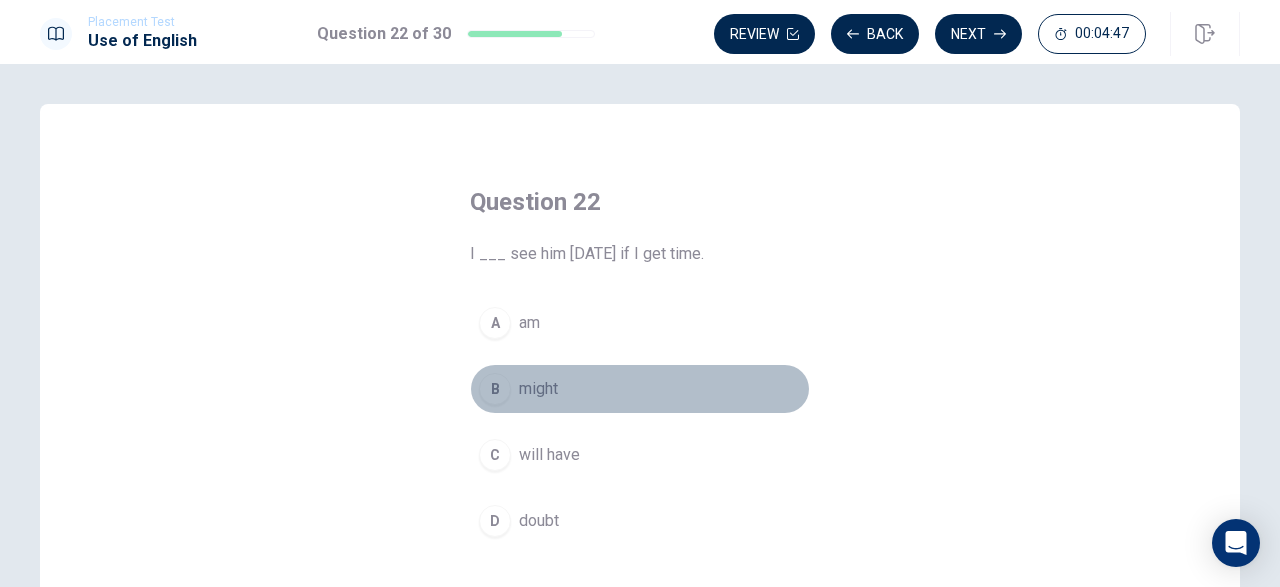 click on "B might" at bounding box center (640, 389) 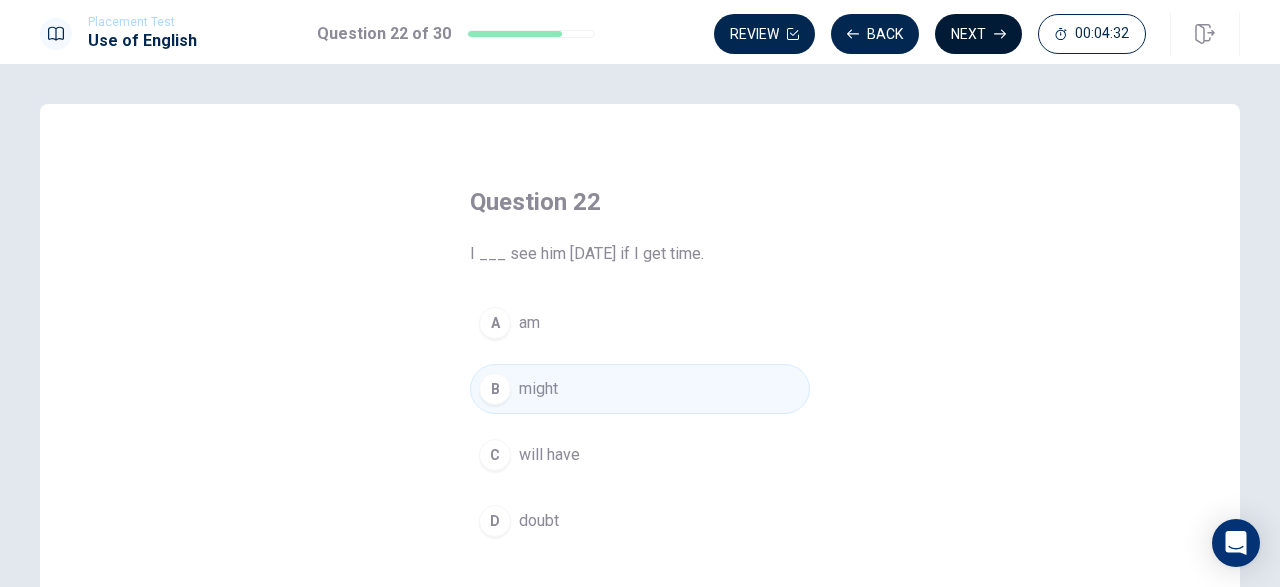 click on "Next" at bounding box center (978, 34) 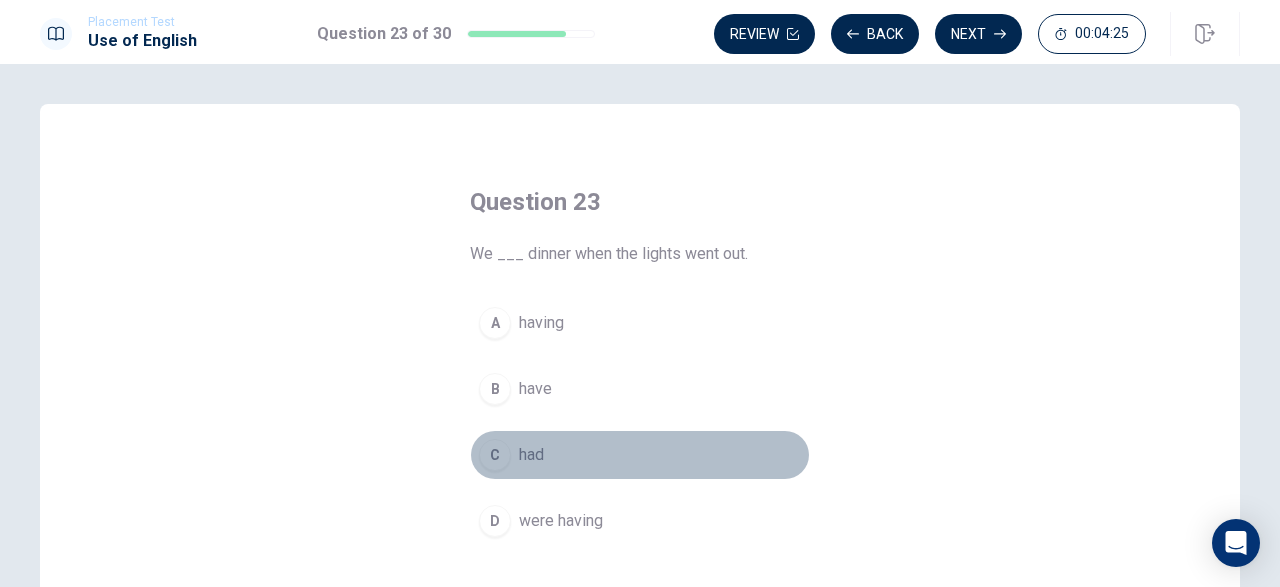 click on "C had" at bounding box center [640, 455] 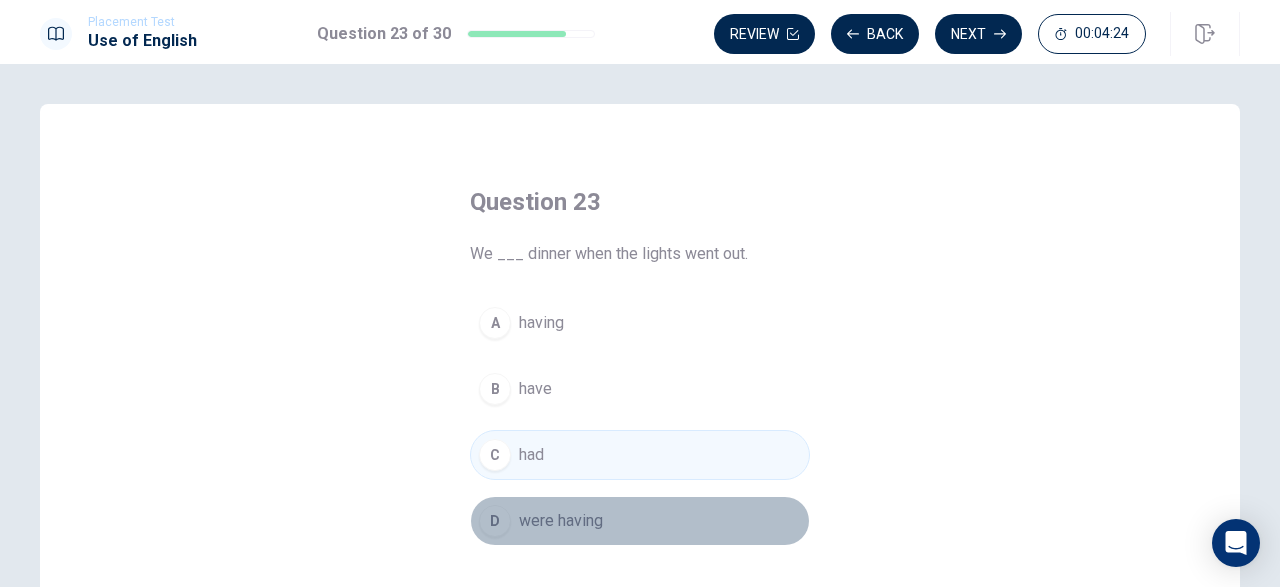 click on "D were having" at bounding box center (640, 521) 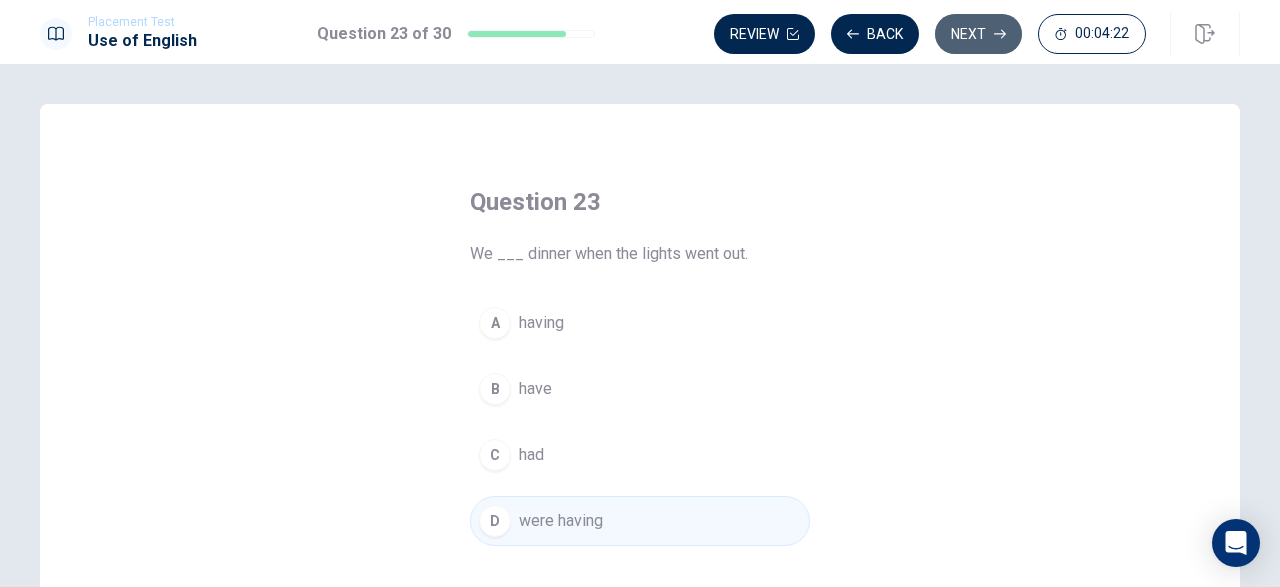 click on "Next" at bounding box center (978, 34) 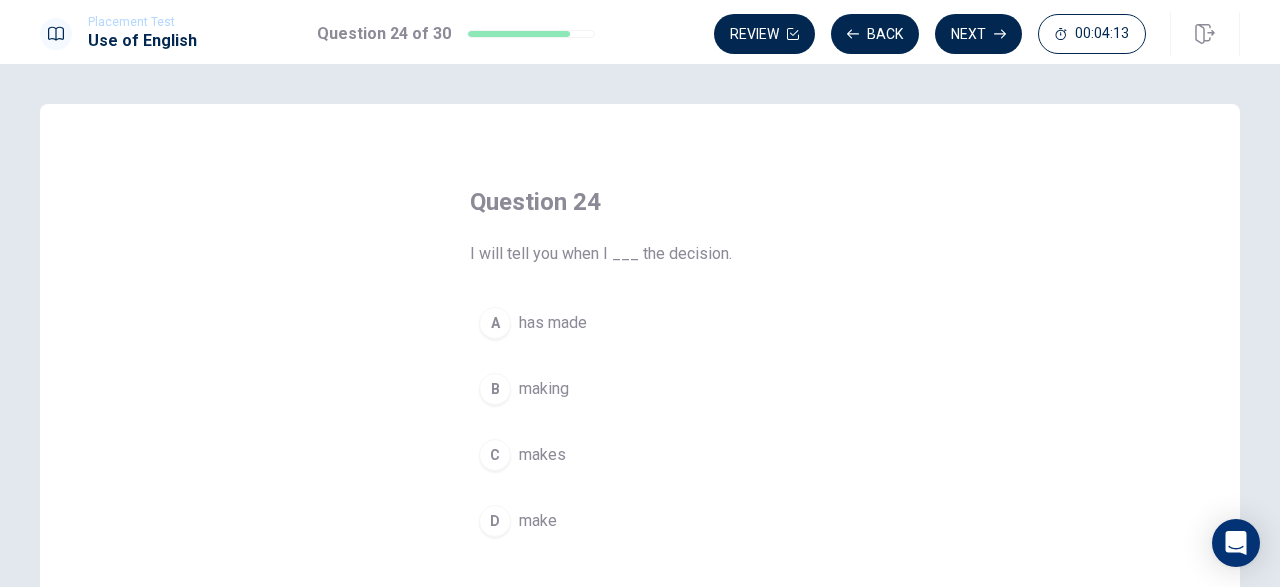 click on "D make" at bounding box center (640, 521) 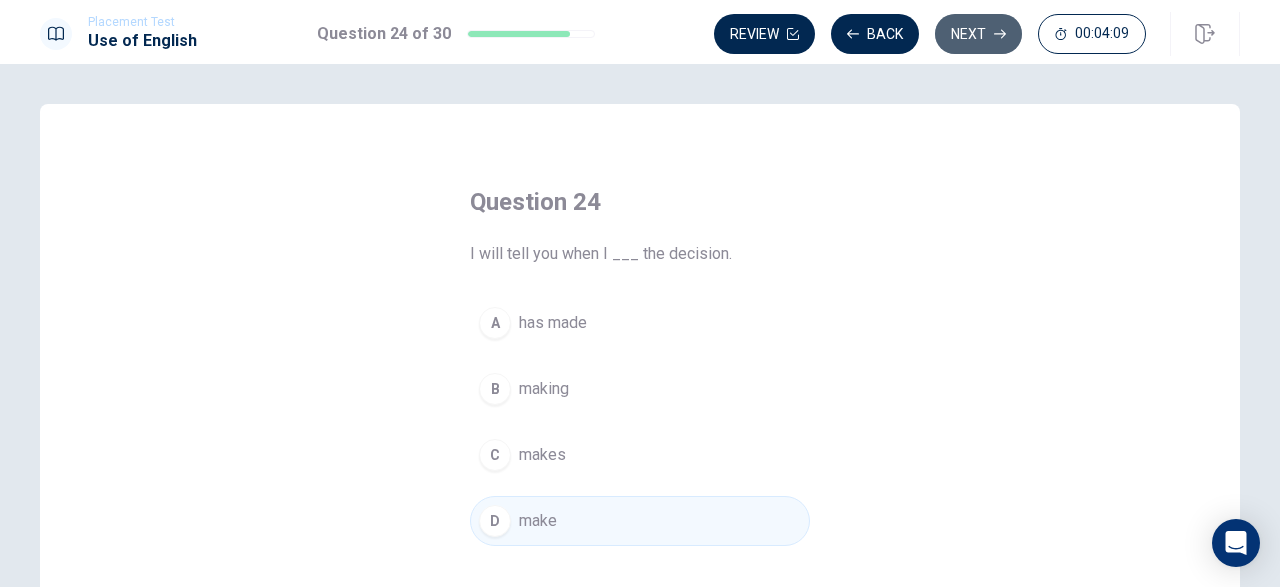 click on "Next" at bounding box center [978, 34] 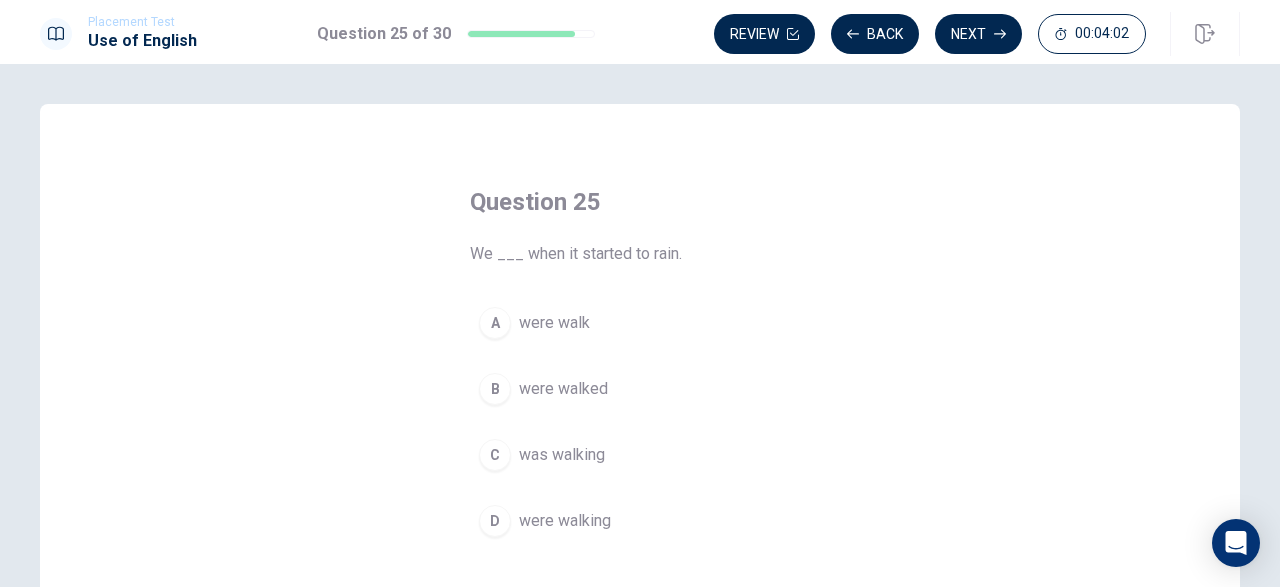 click on "D were walking" at bounding box center (640, 521) 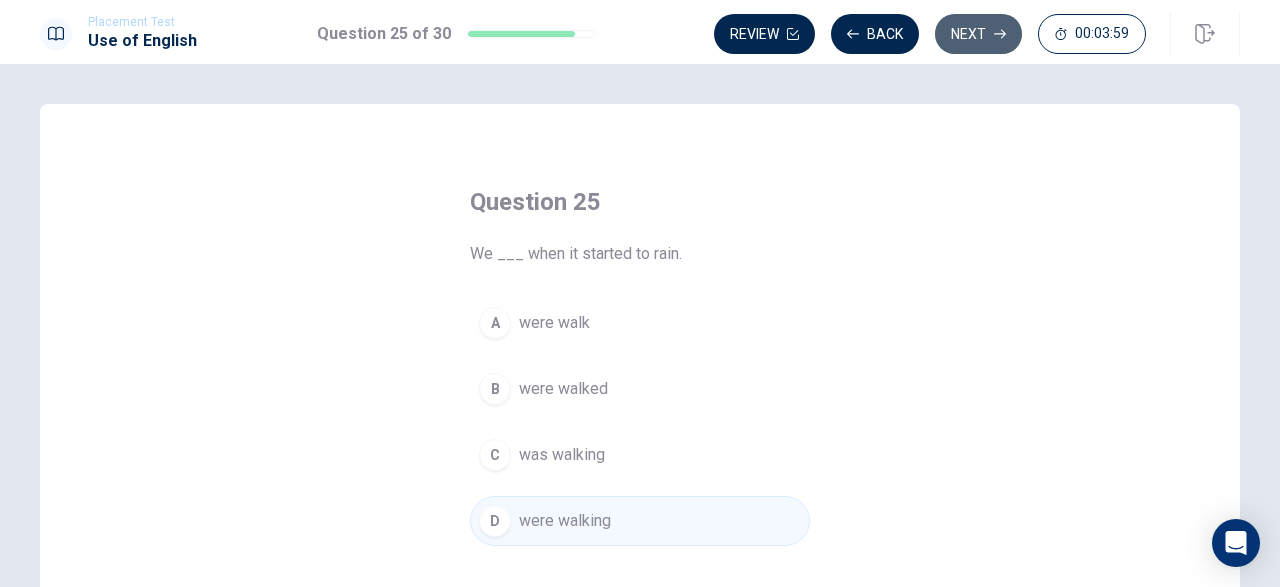 click on "Next" at bounding box center [978, 34] 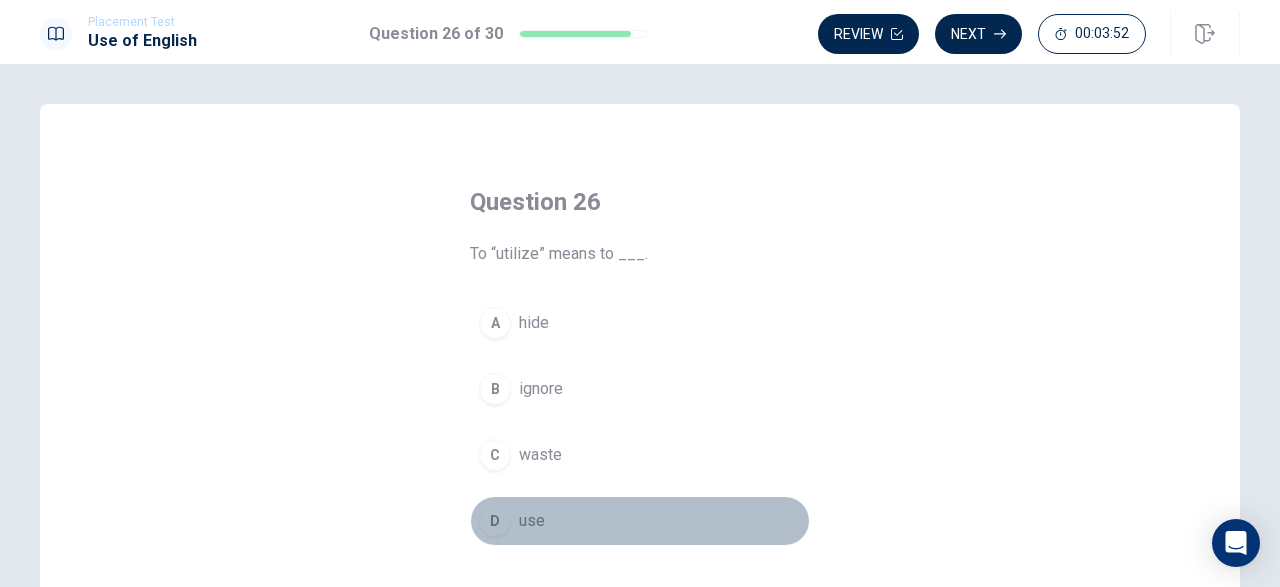 click on "D use" at bounding box center [640, 521] 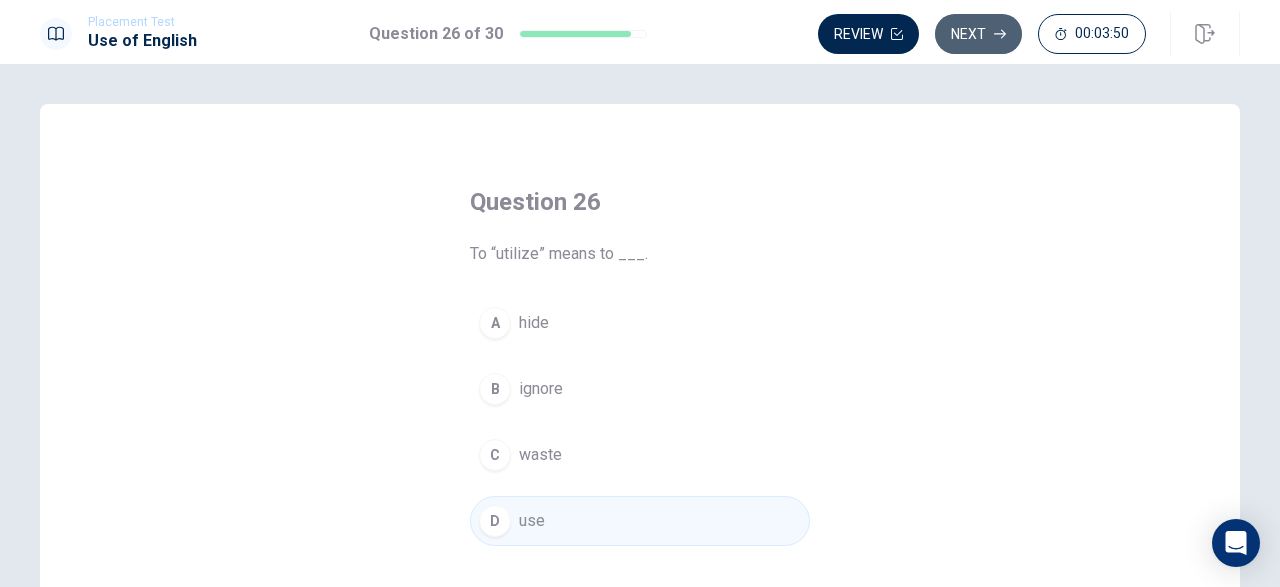 click on "Next" at bounding box center (978, 34) 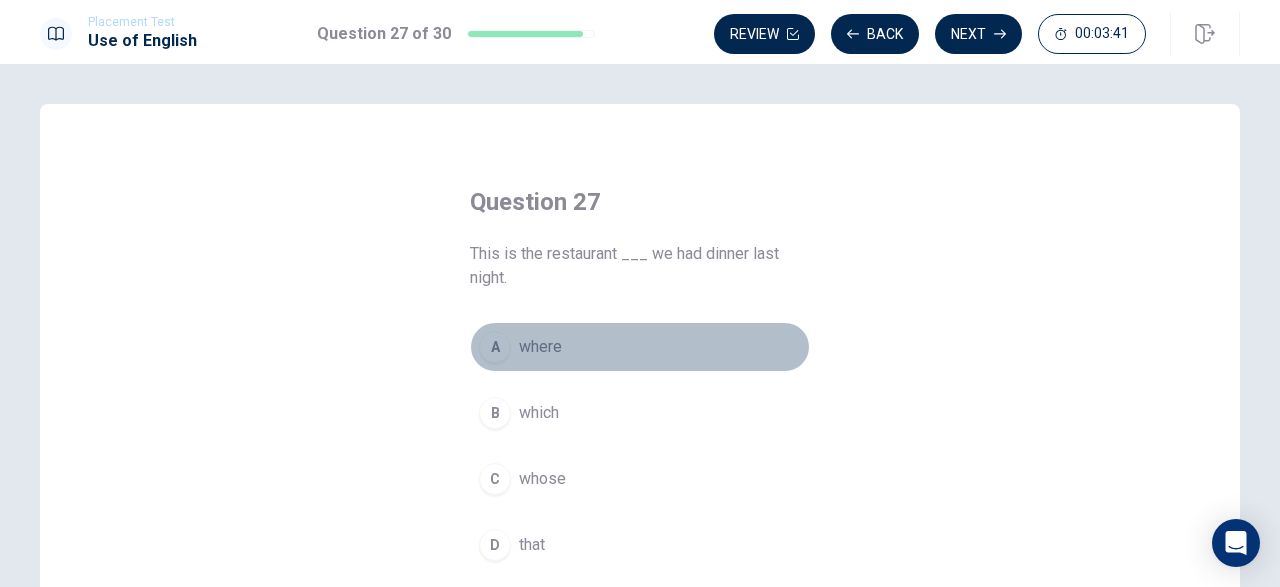 click on "A where" at bounding box center (640, 347) 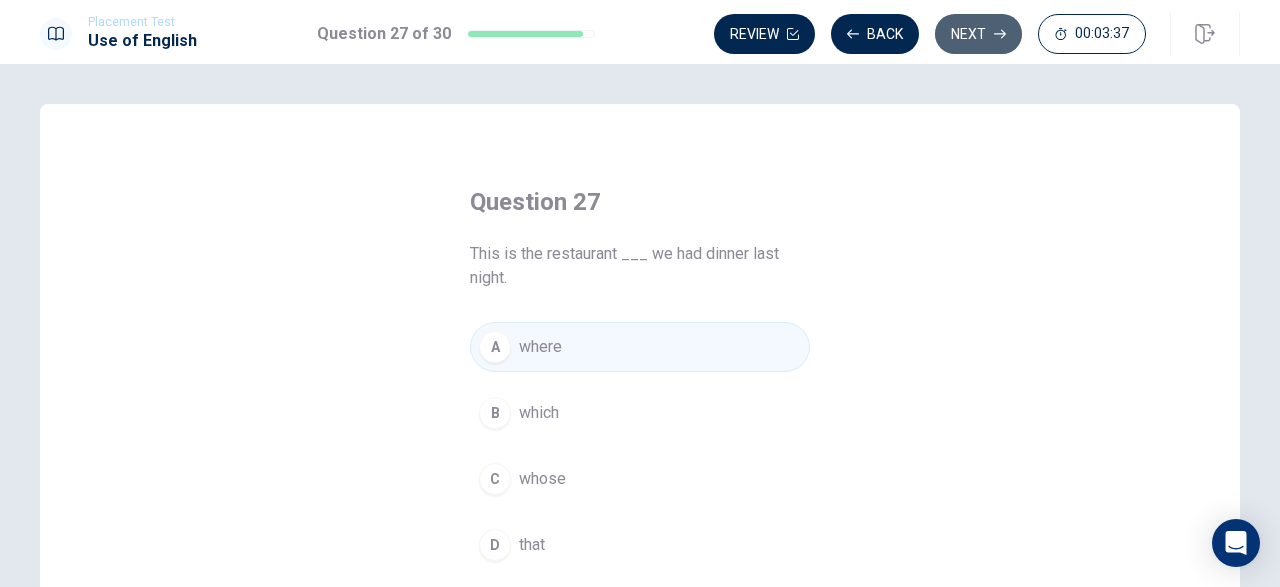 click on "Next" at bounding box center [978, 34] 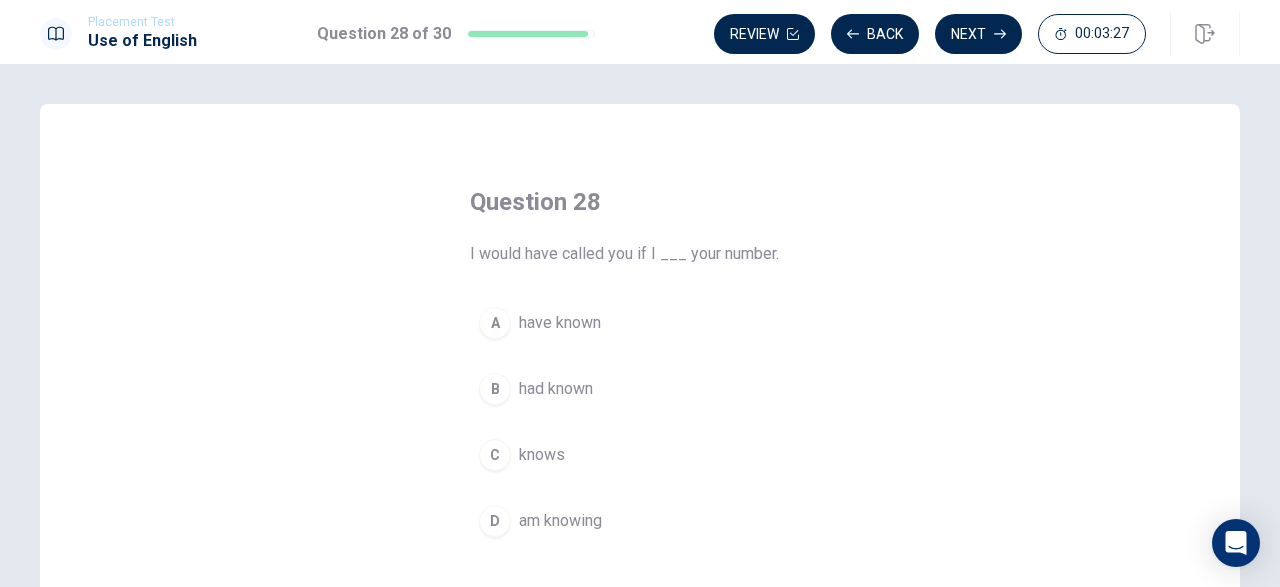 click on "B had known" at bounding box center [640, 389] 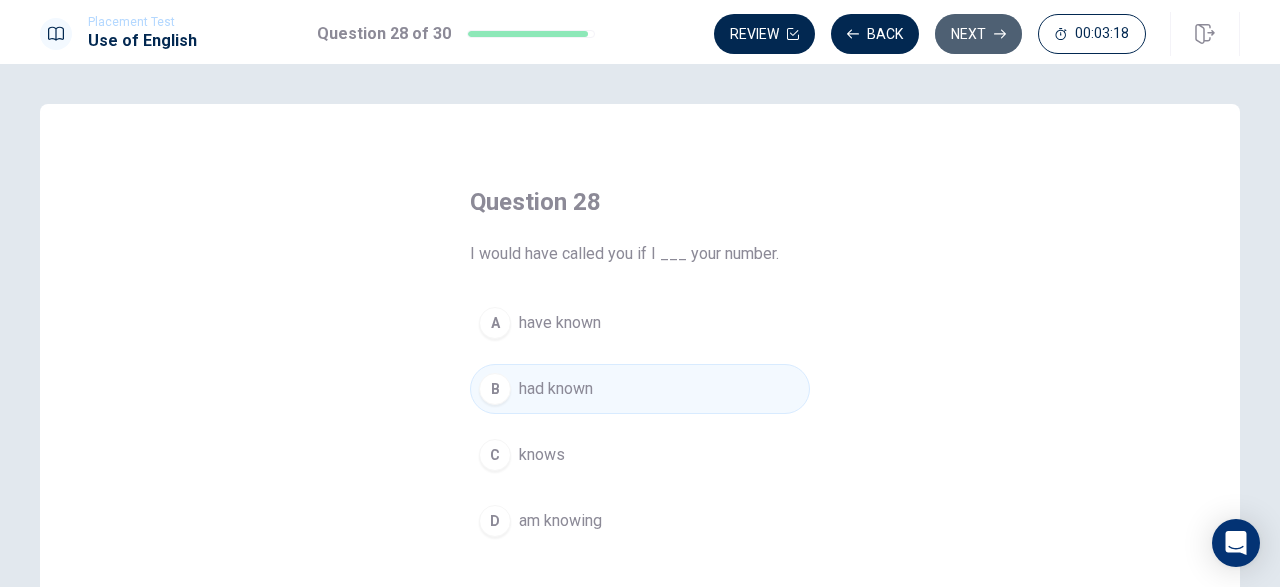 click 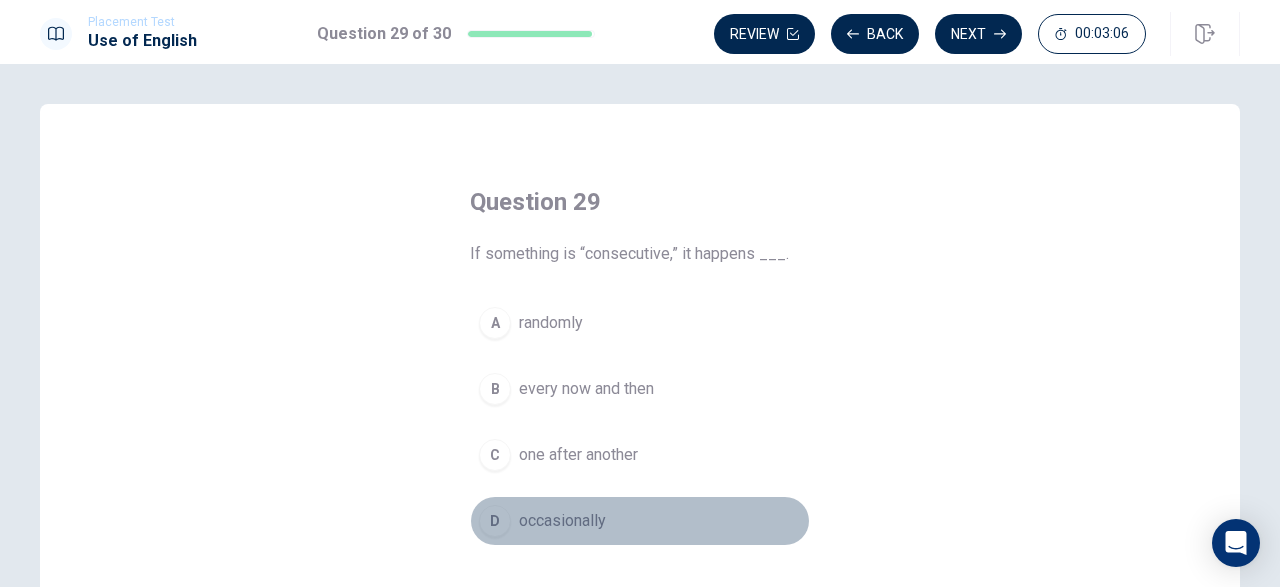 click on "D occasionally" at bounding box center (640, 521) 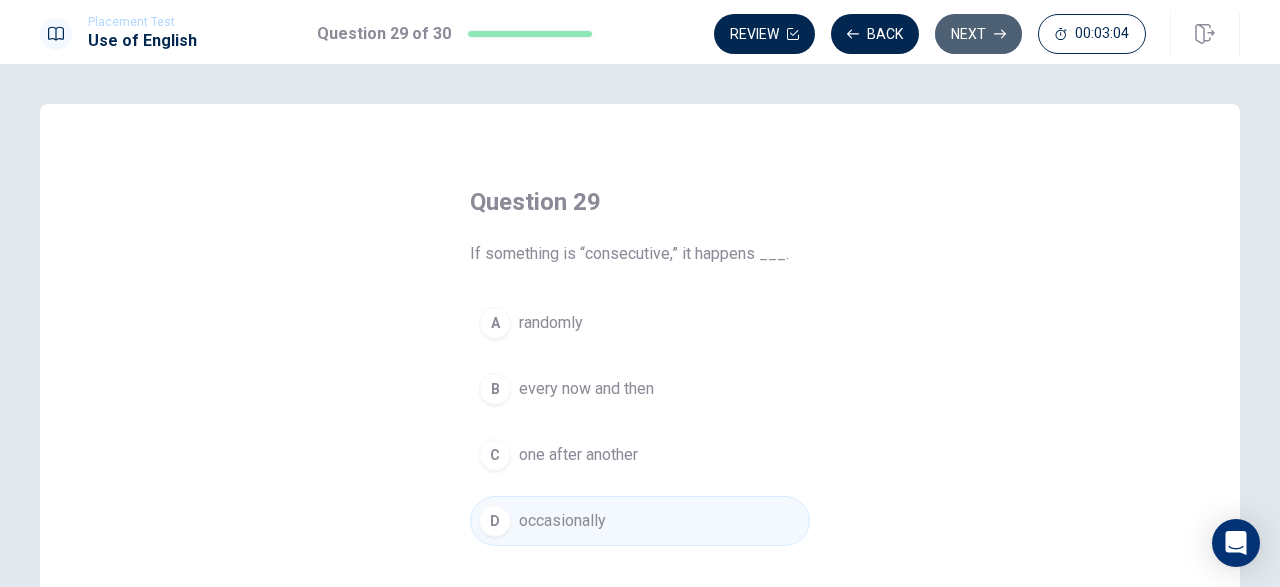 click 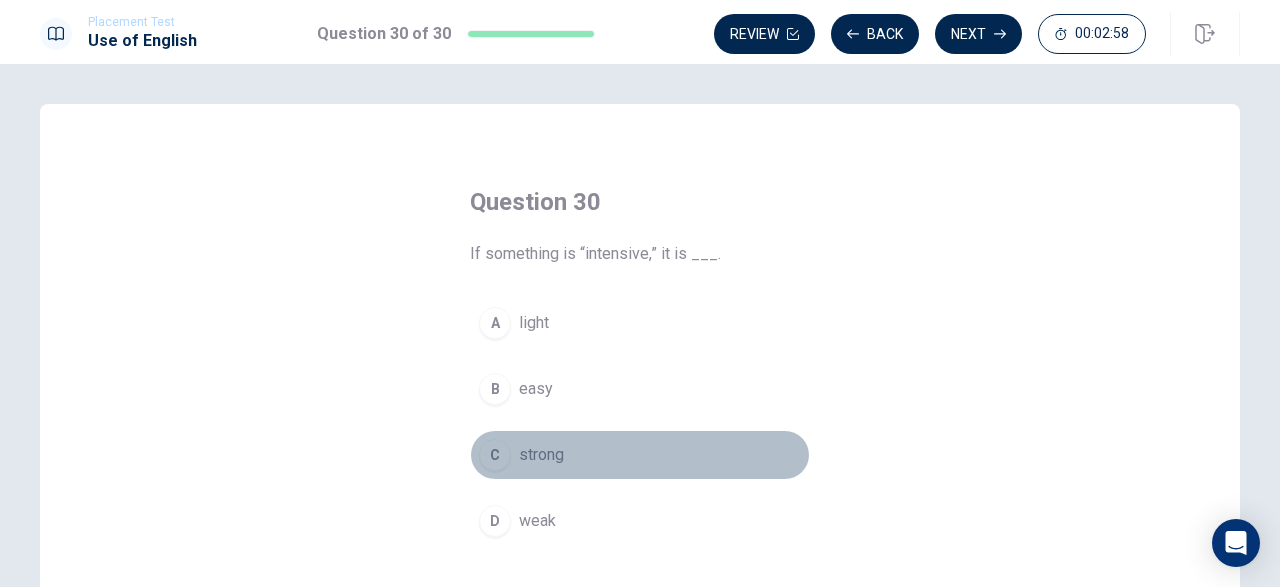 click on "C strong" at bounding box center (640, 455) 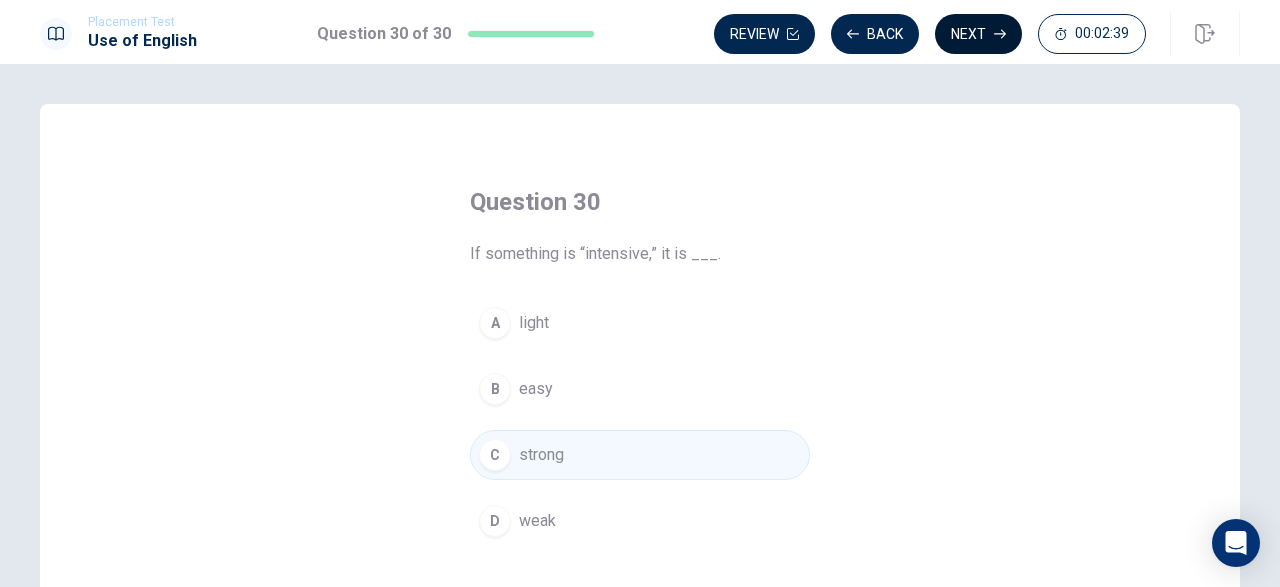click on "Next" at bounding box center (978, 34) 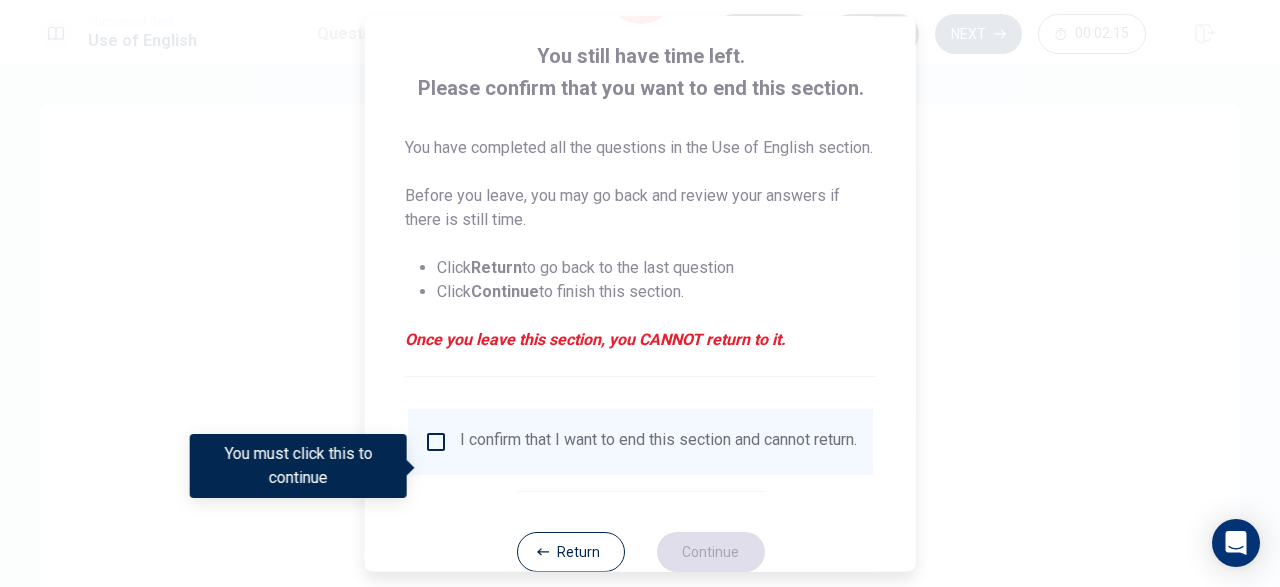 scroll, scrollTop: 105, scrollLeft: 0, axis: vertical 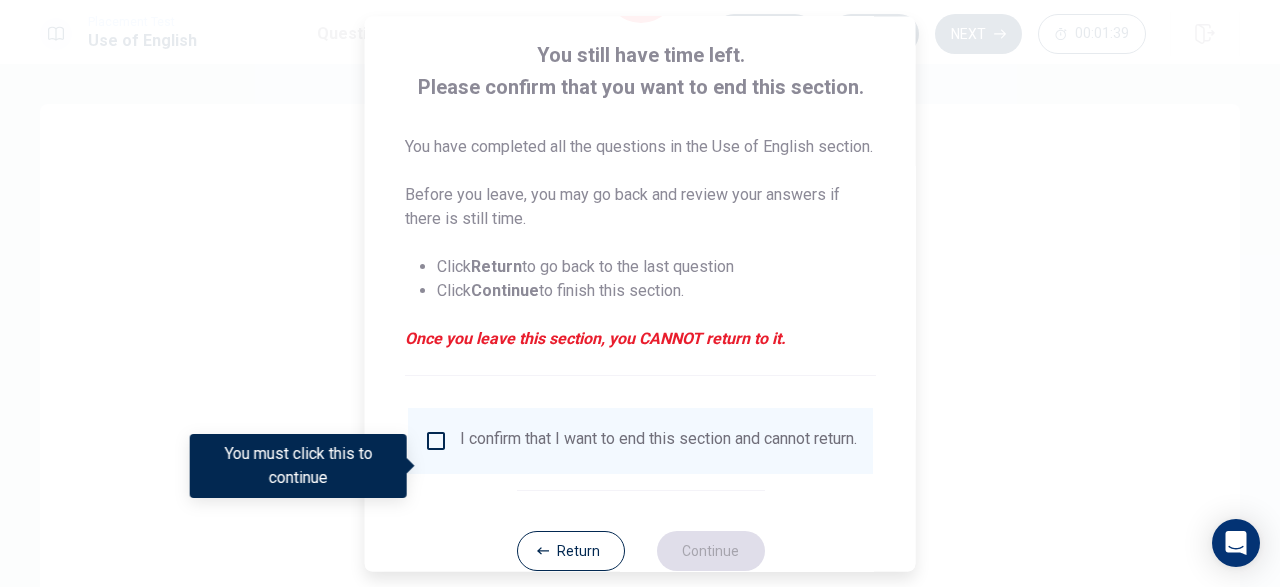 click on "I confirm that I want to end this section and cannot return." at bounding box center [640, 441] 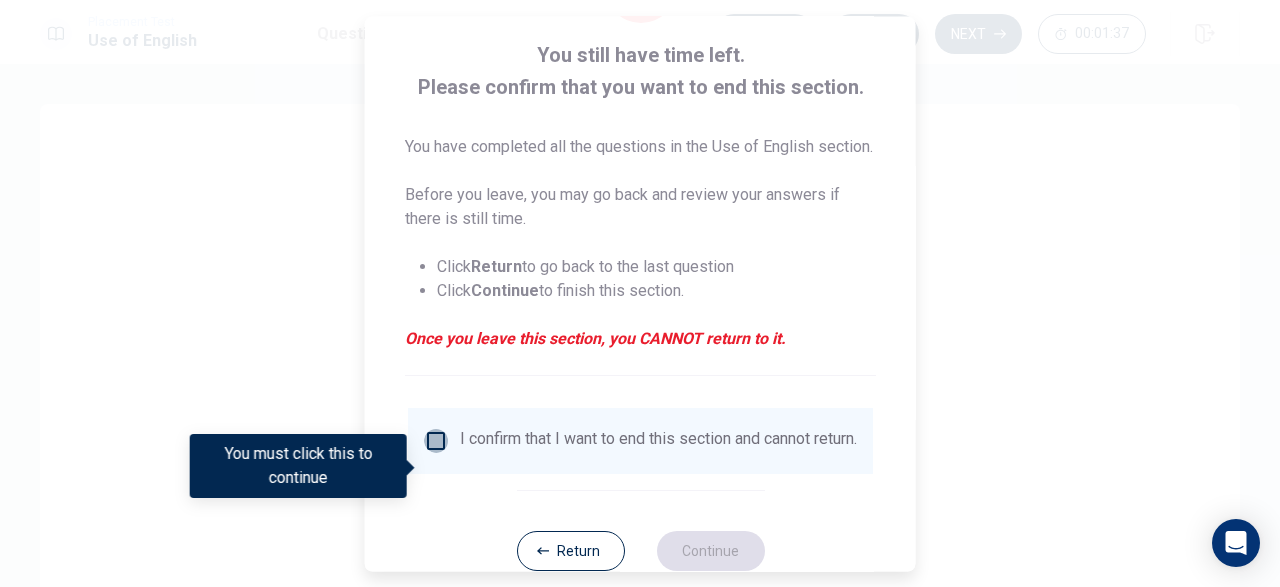 click at bounding box center (436, 441) 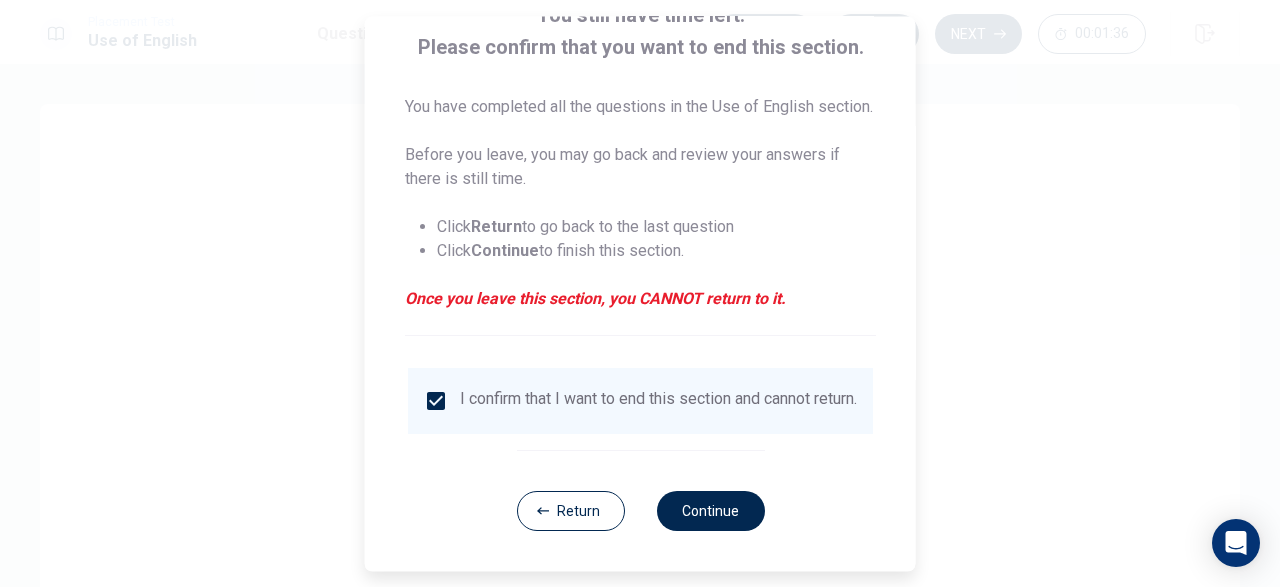 scroll, scrollTop: 183, scrollLeft: 0, axis: vertical 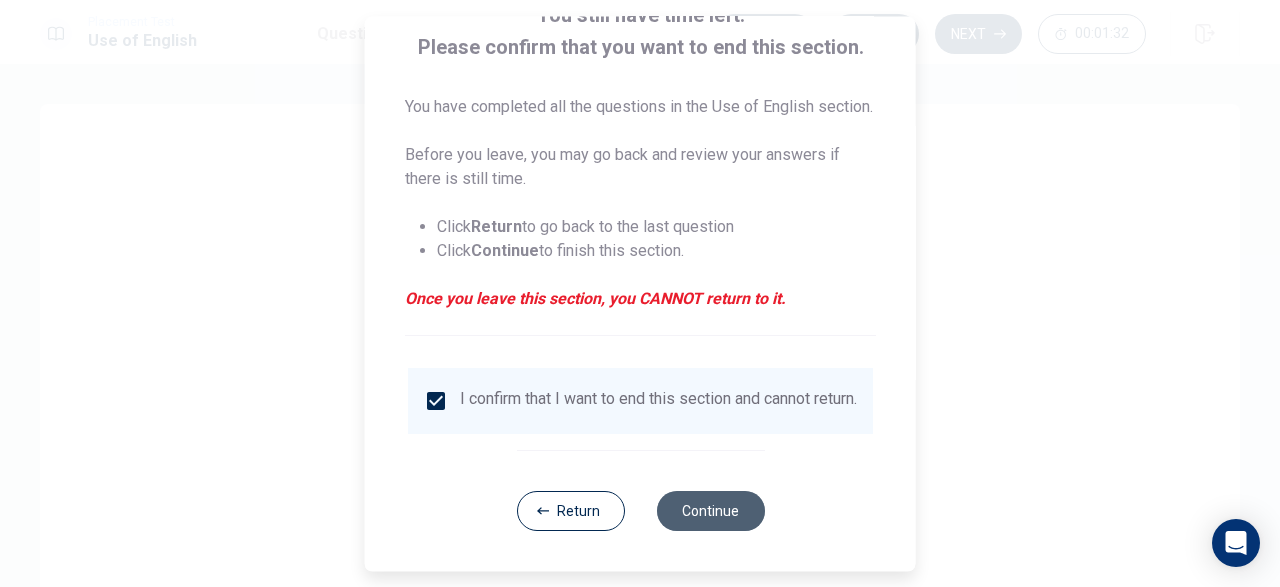 click on "Continue" at bounding box center (710, 511) 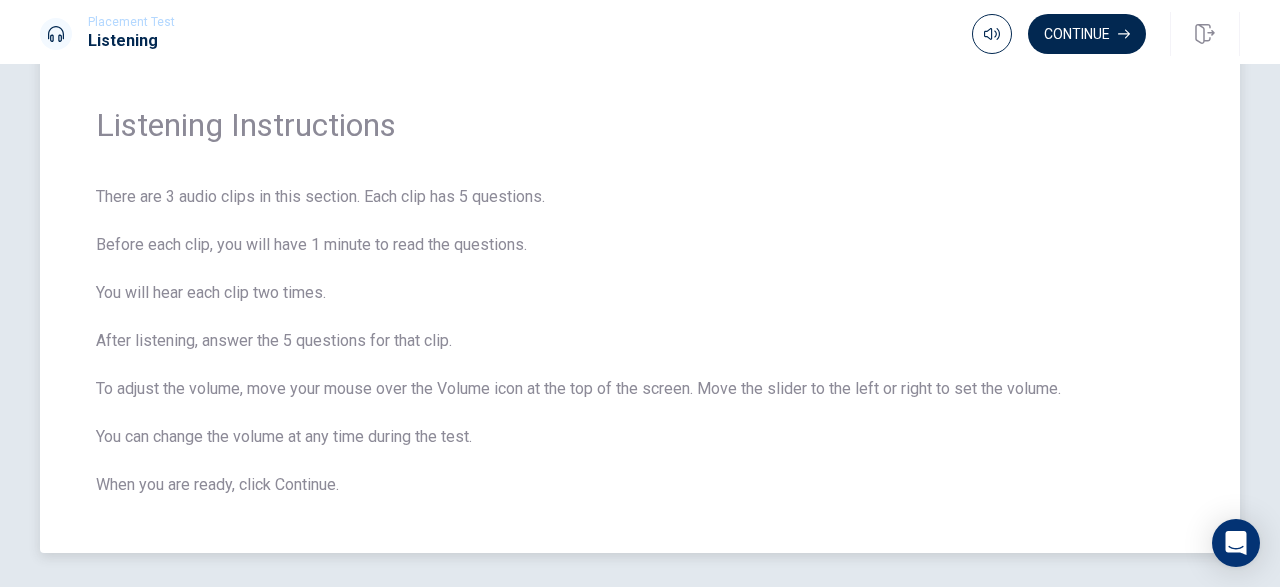 scroll, scrollTop: 125, scrollLeft: 0, axis: vertical 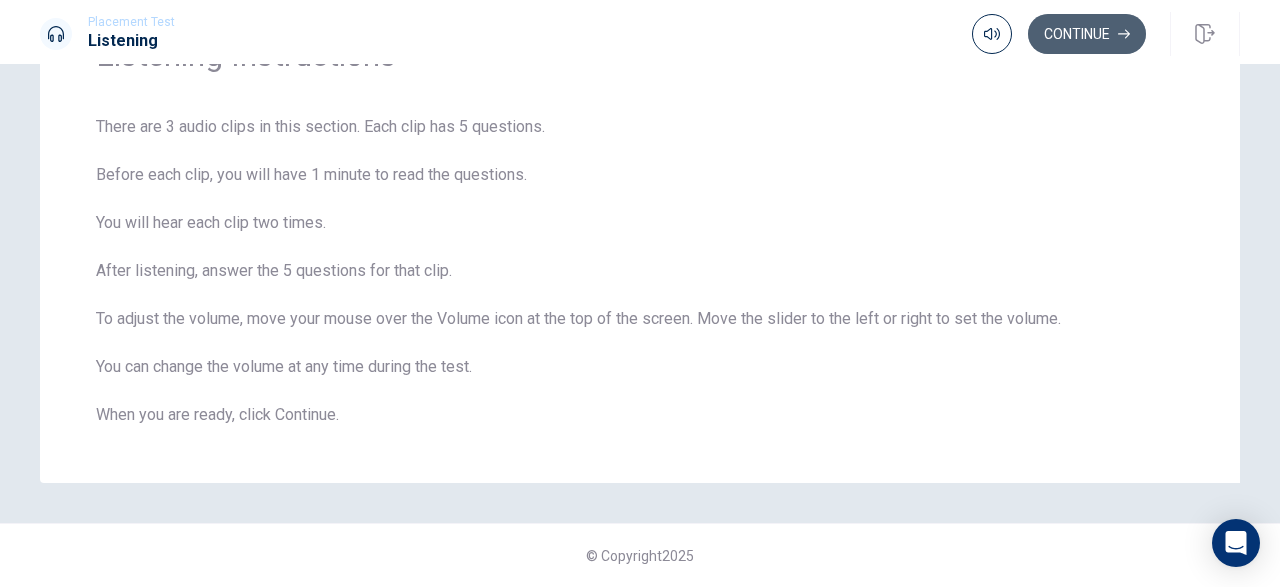 click on "Continue" at bounding box center (1087, 34) 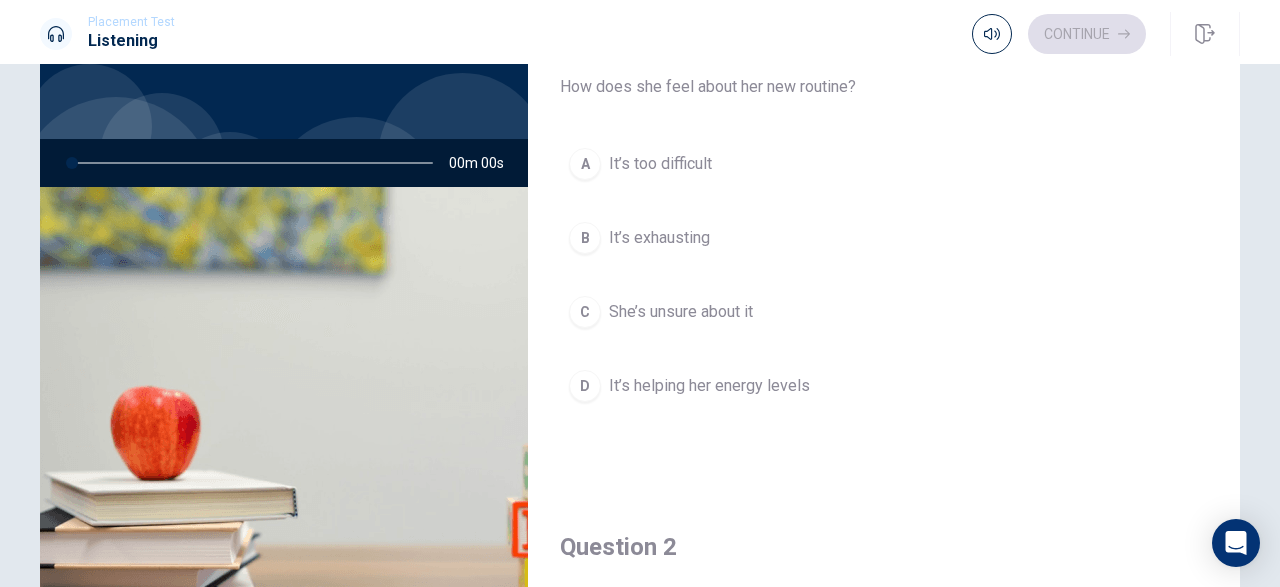 scroll, scrollTop: 0, scrollLeft: 0, axis: both 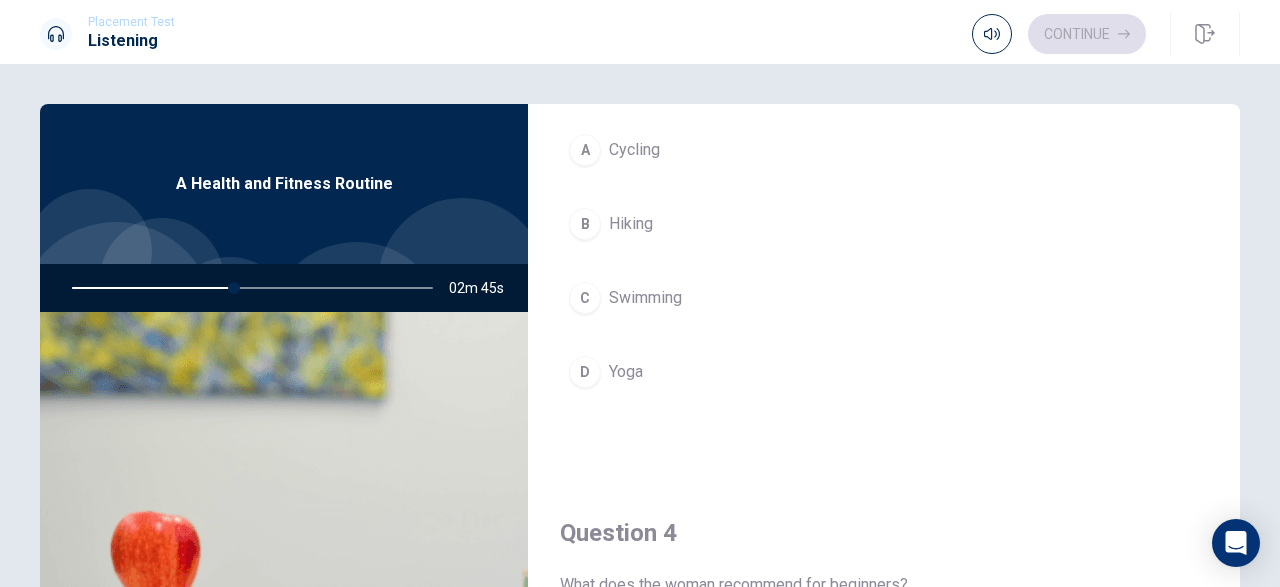 click on "Question 4 What does the woman recommend for beginners?" at bounding box center (884, 557) 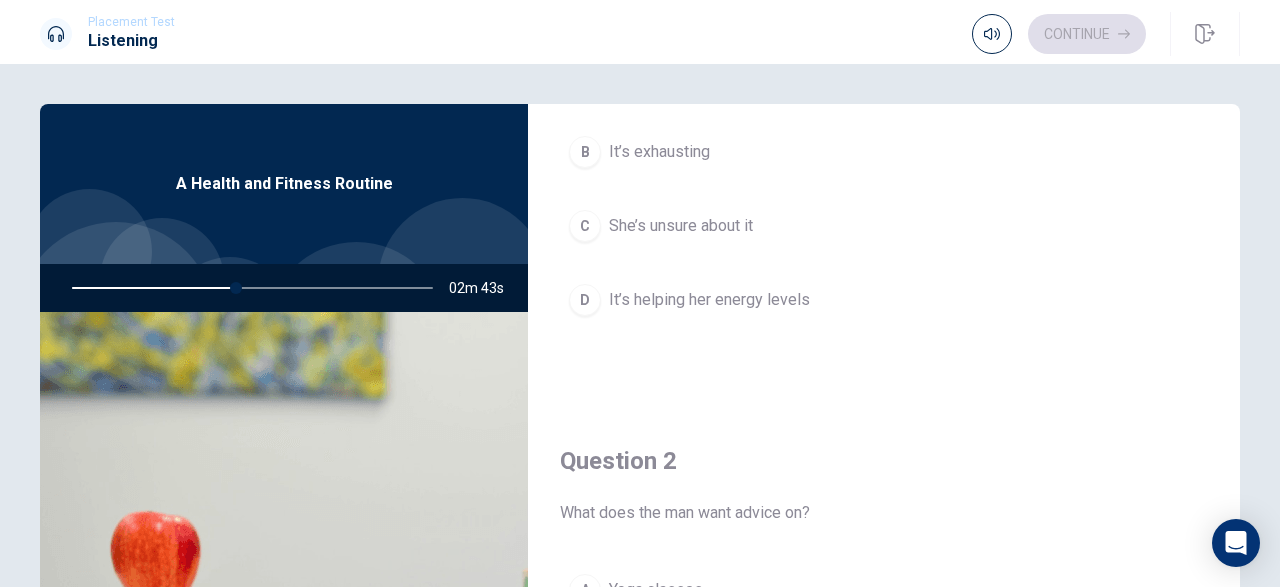 scroll, scrollTop: 0, scrollLeft: 0, axis: both 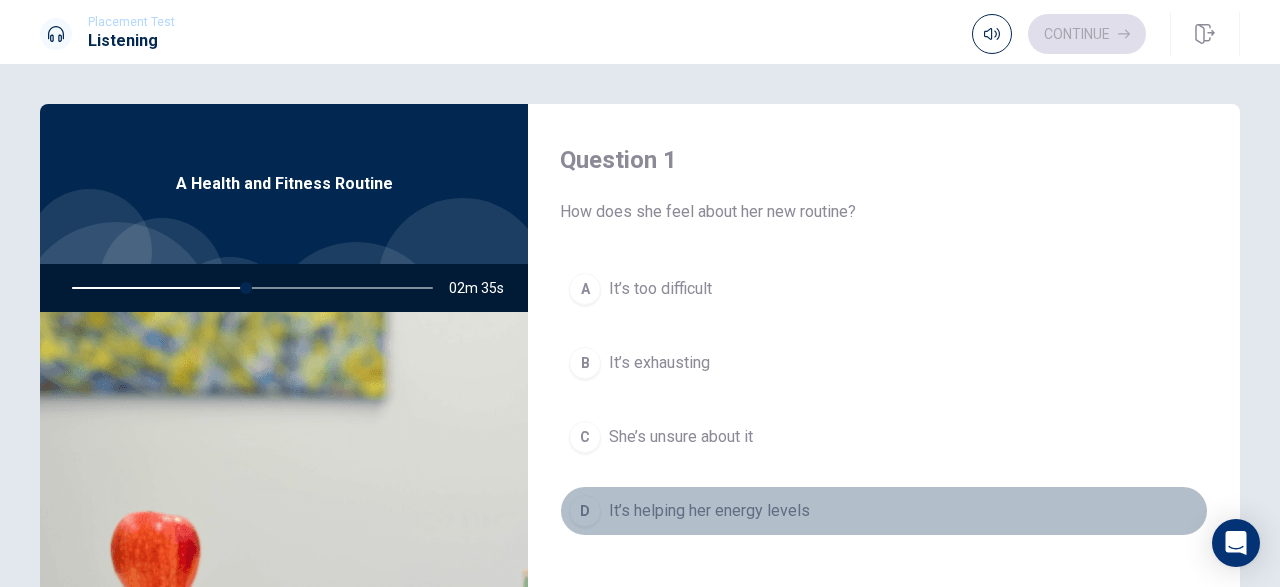 click on "D" at bounding box center [585, 511] 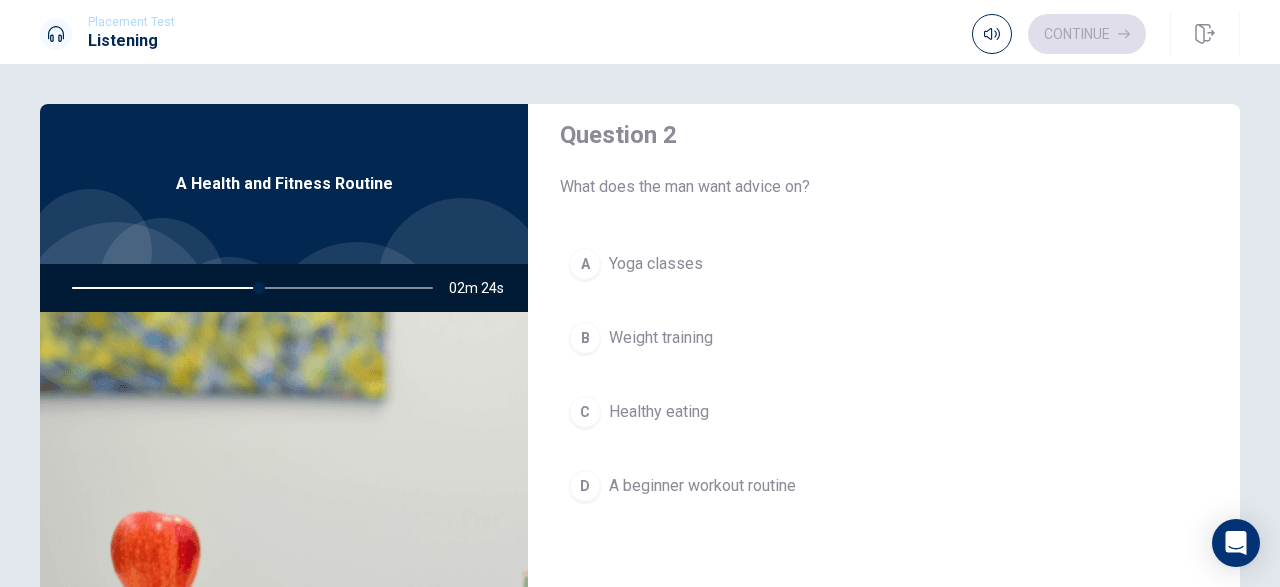 scroll, scrollTop: 540, scrollLeft: 0, axis: vertical 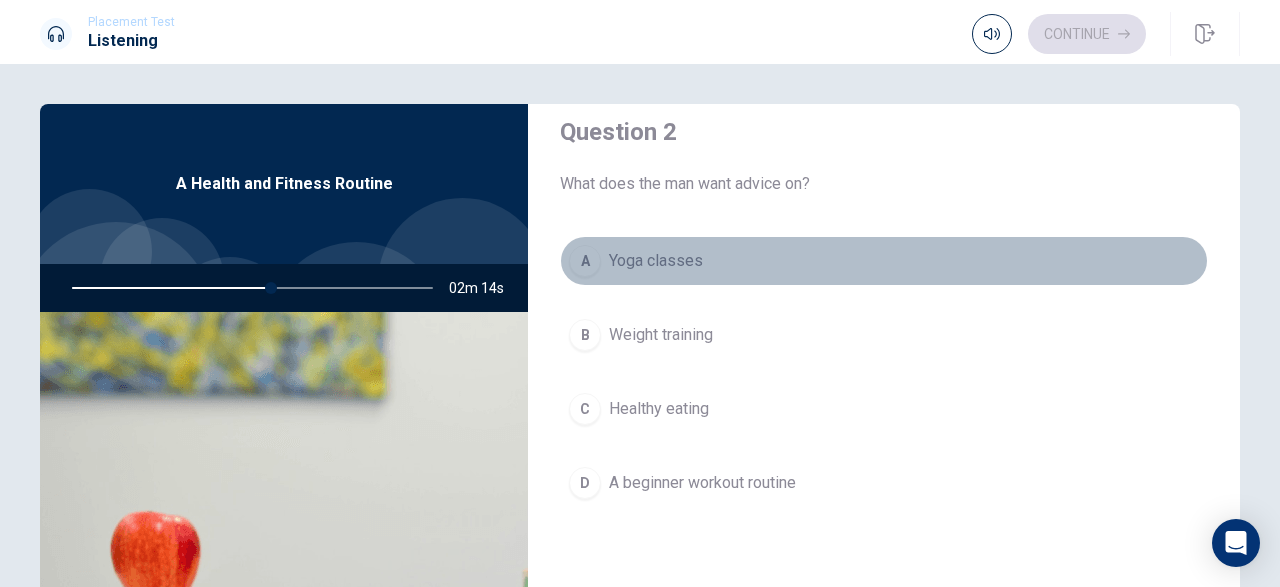 click on "Yoga classes" at bounding box center (656, 261) 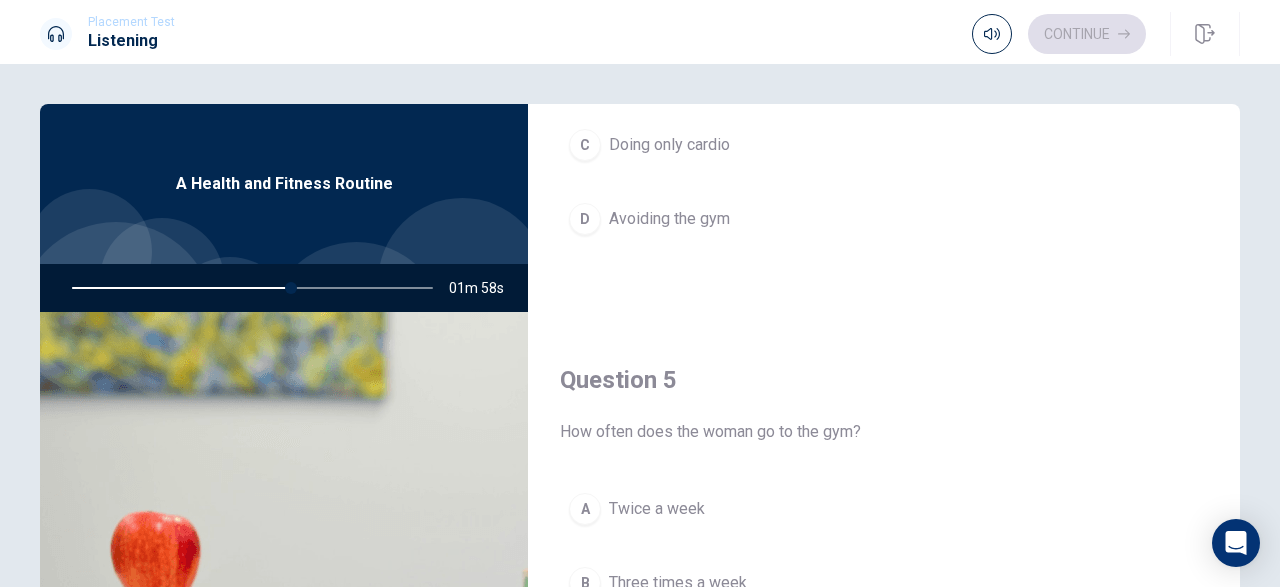scroll, scrollTop: 1851, scrollLeft: 0, axis: vertical 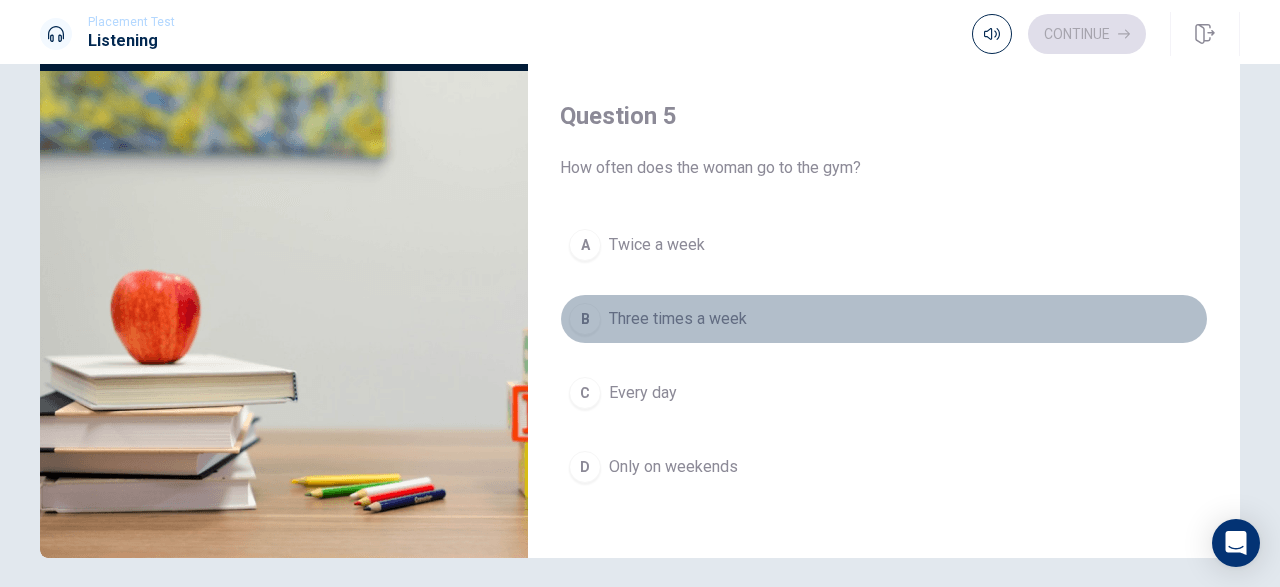 click on "Three times a week" at bounding box center (678, 319) 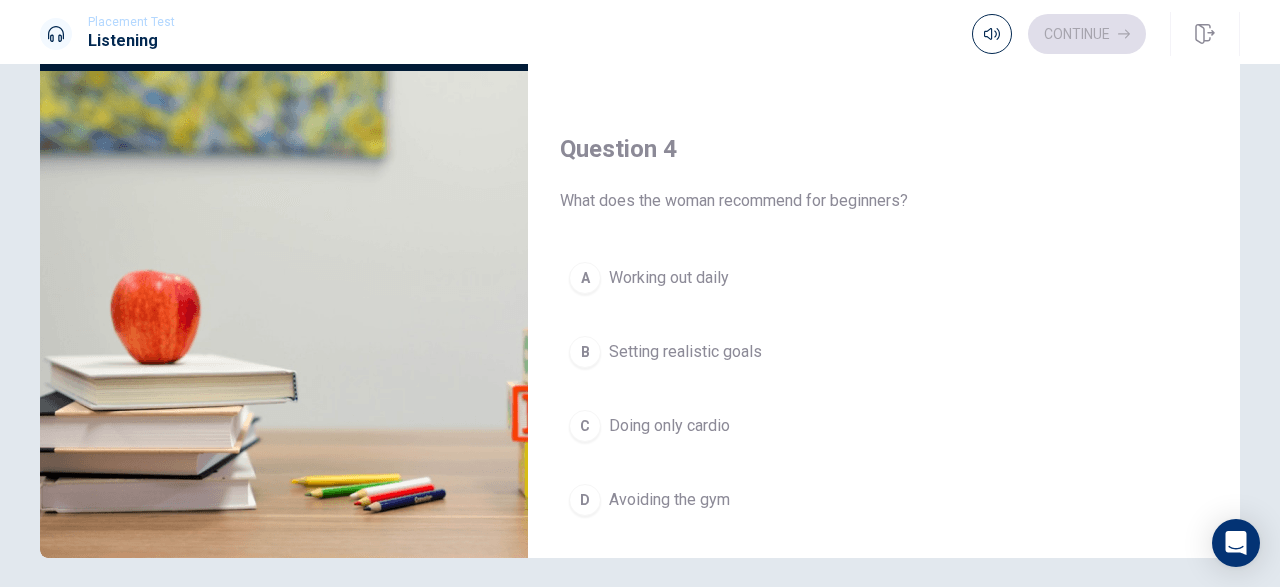 scroll, scrollTop: 1267, scrollLeft: 0, axis: vertical 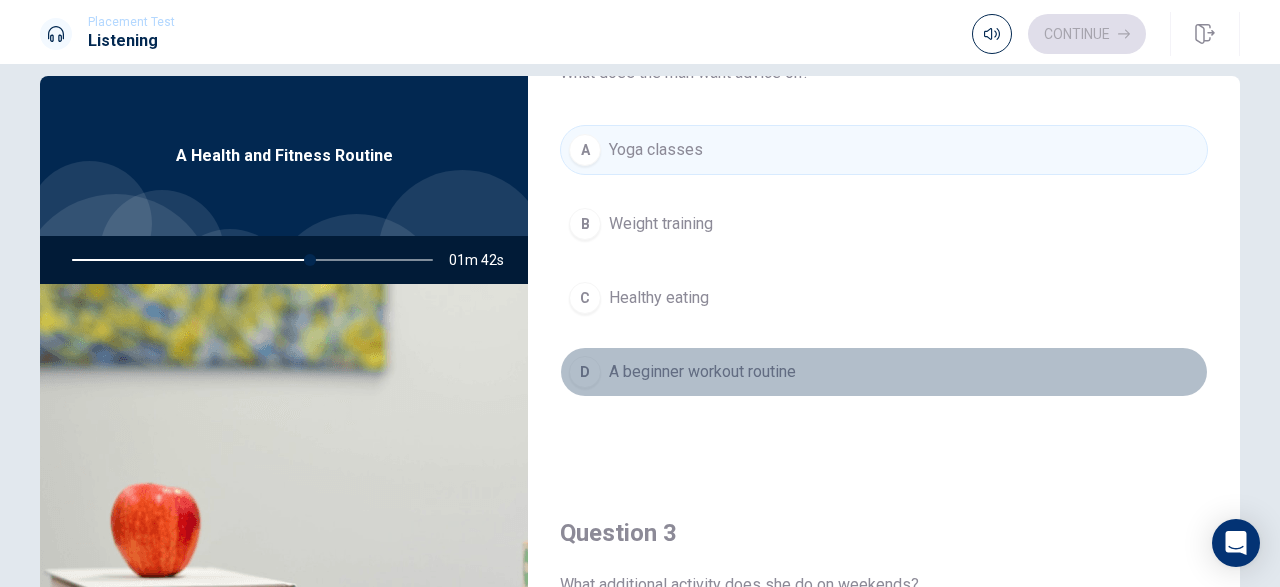 click on "A beginner workout routine" at bounding box center [702, 372] 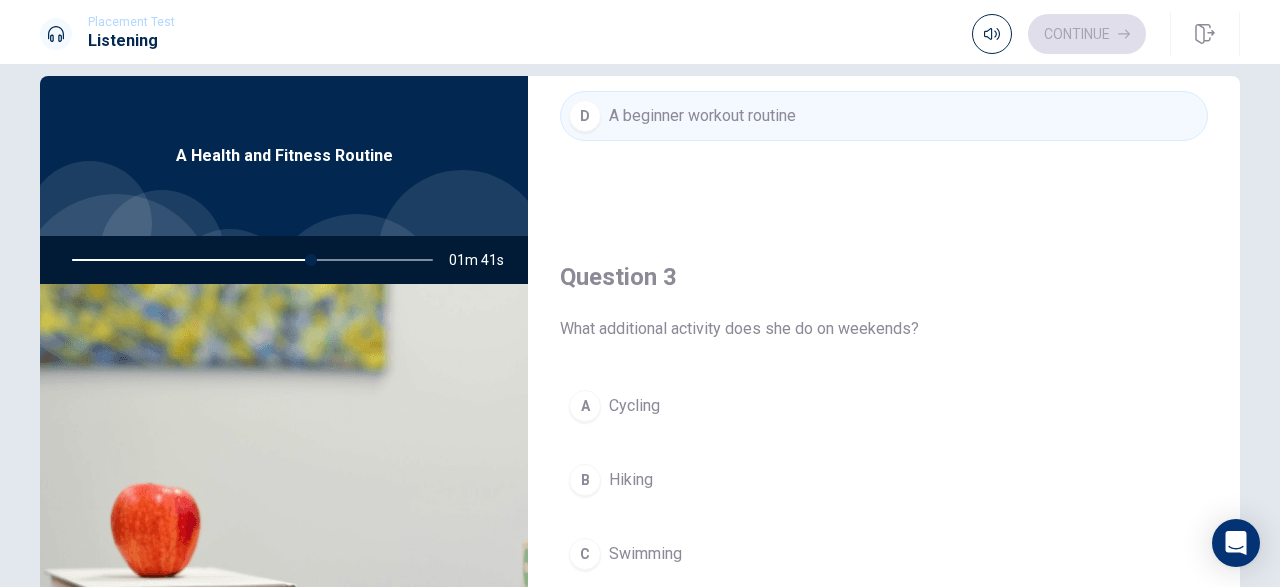 scroll, scrollTop: 982, scrollLeft: 0, axis: vertical 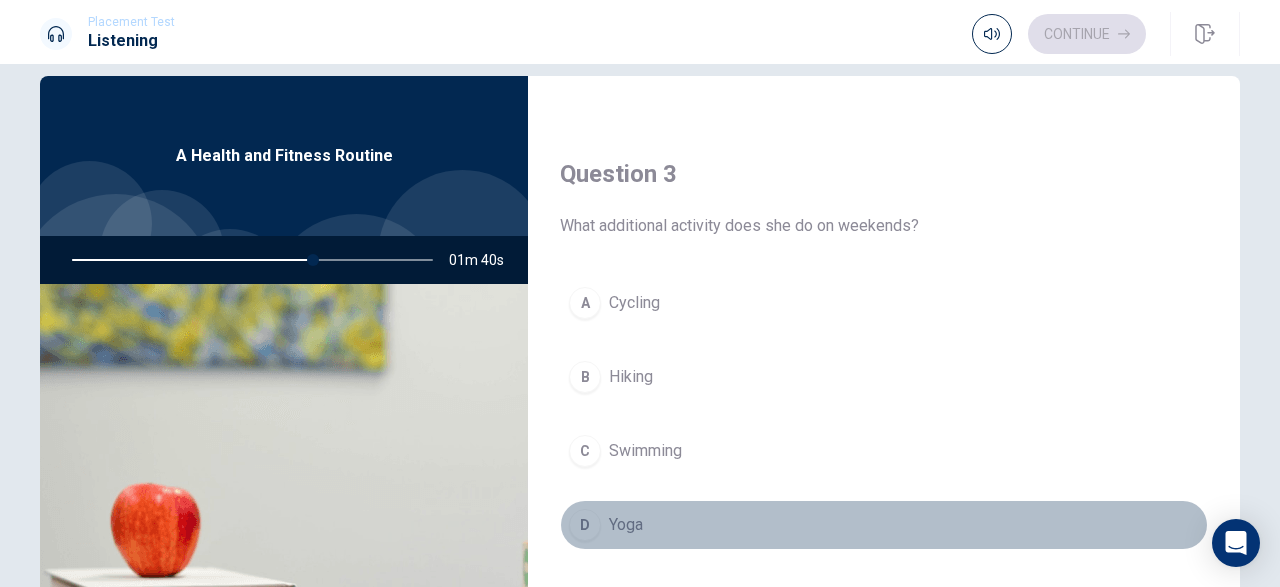 click on "D Yoga" at bounding box center (884, 525) 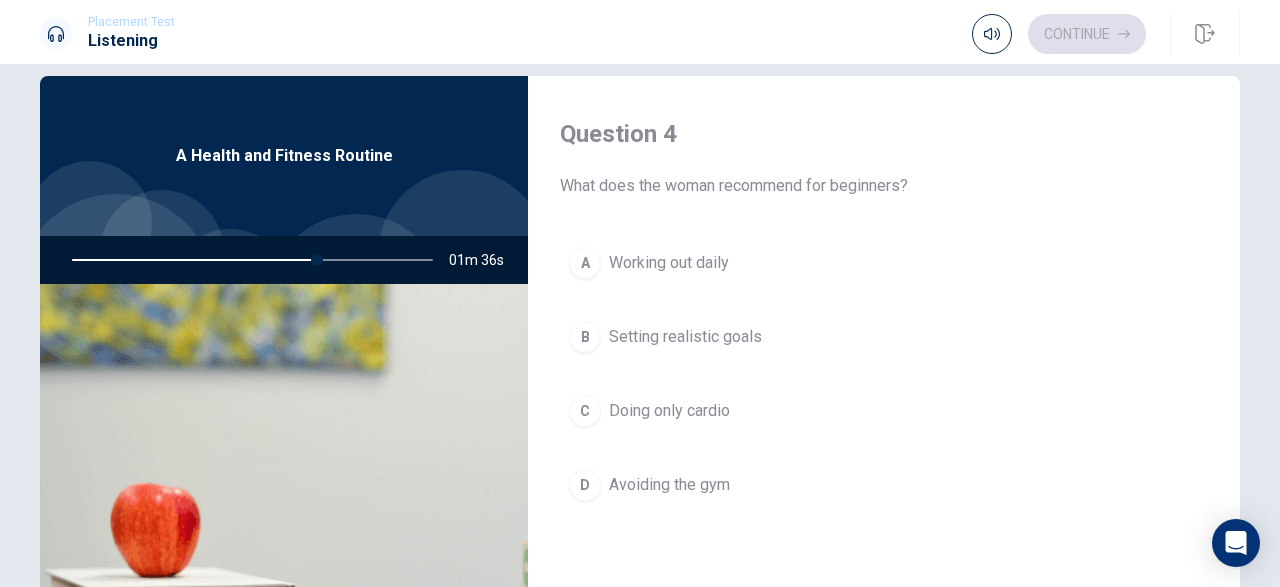 scroll, scrollTop: 1537, scrollLeft: 0, axis: vertical 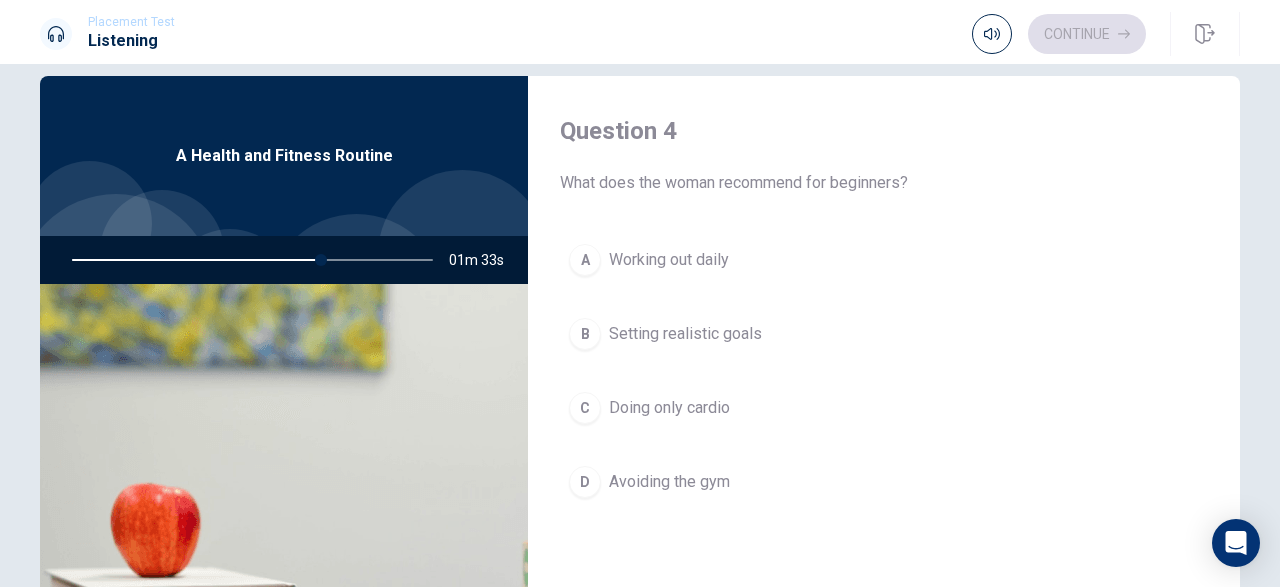 click on "Setting realistic goals" at bounding box center (685, 334) 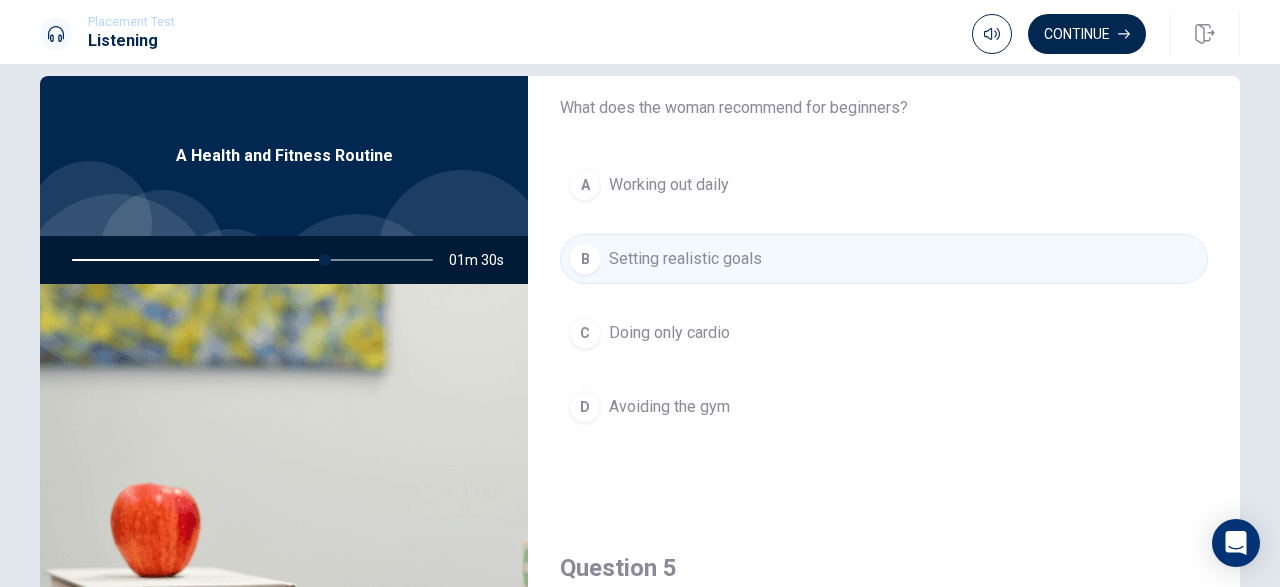 scroll, scrollTop: 1851, scrollLeft: 0, axis: vertical 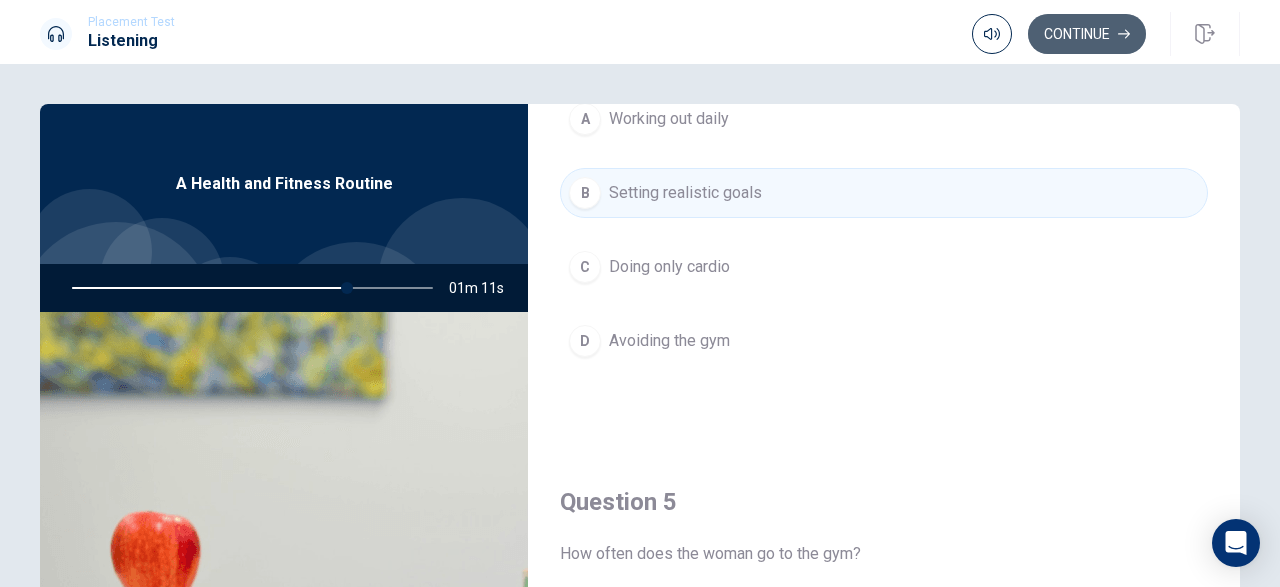 click on "Continue" at bounding box center (1087, 34) 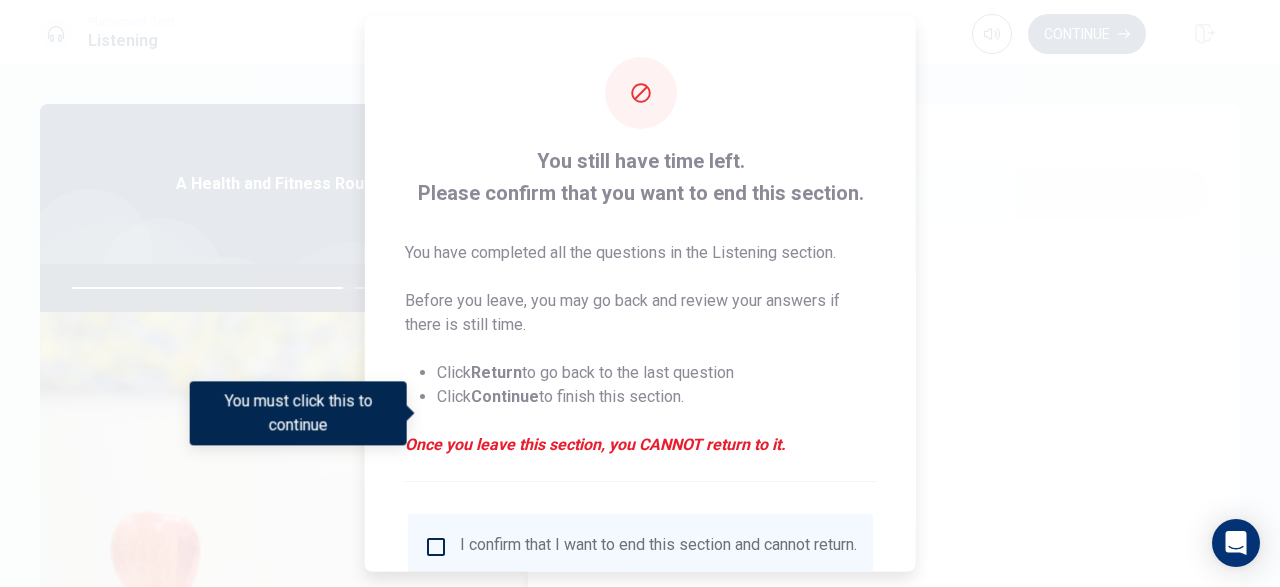 scroll, scrollTop: 159, scrollLeft: 0, axis: vertical 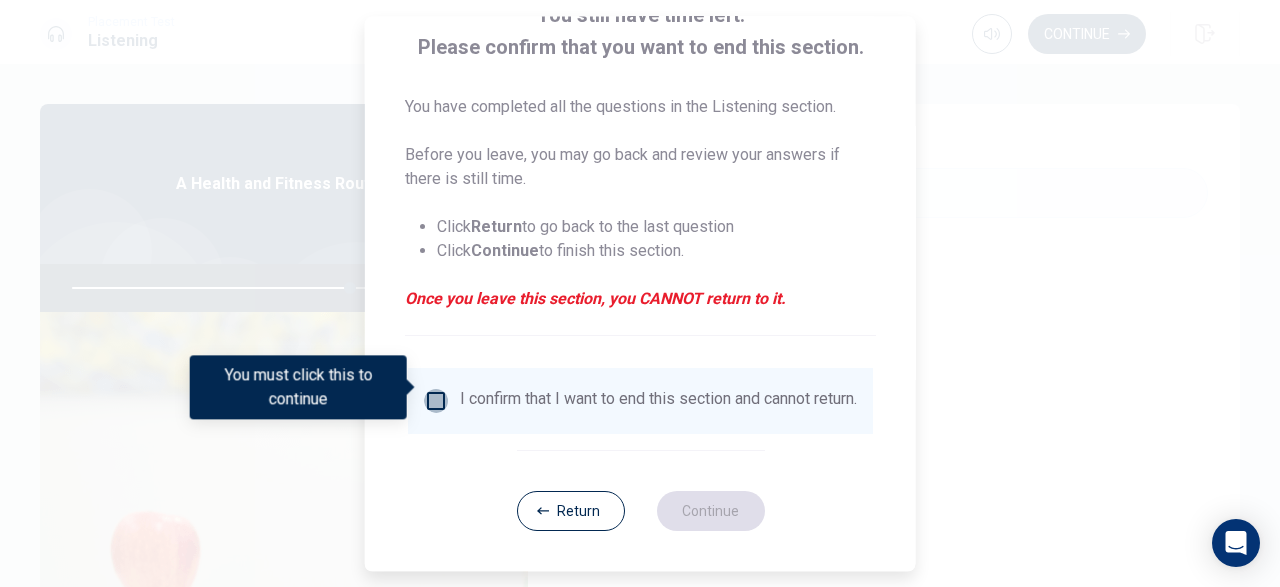 click at bounding box center [436, 401] 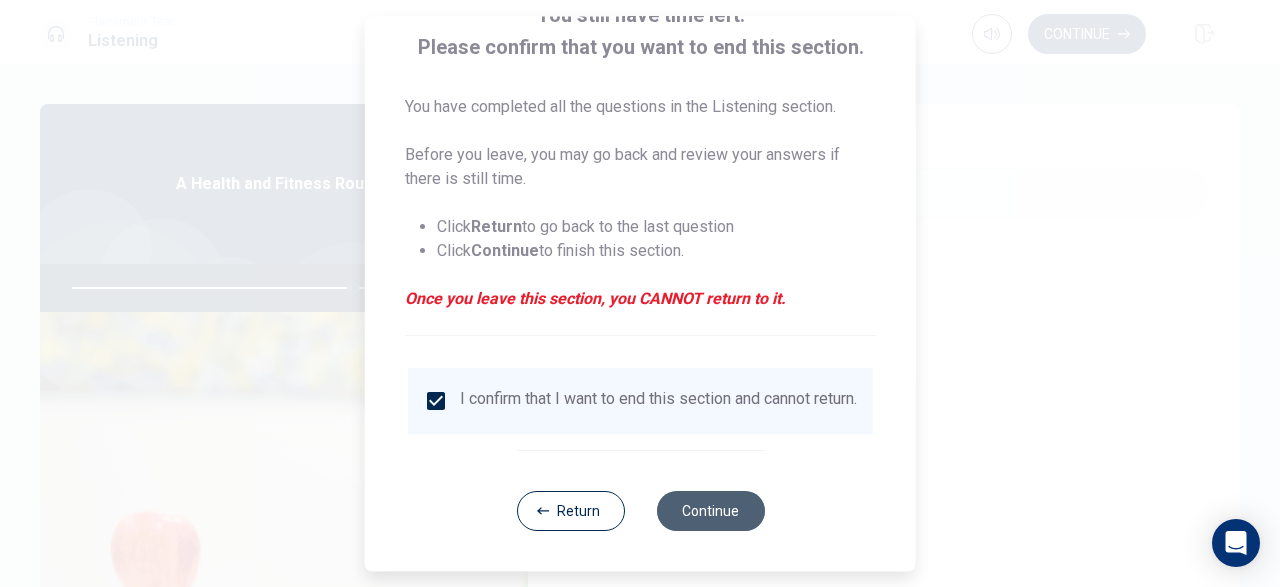 click on "Continue" at bounding box center [710, 511] 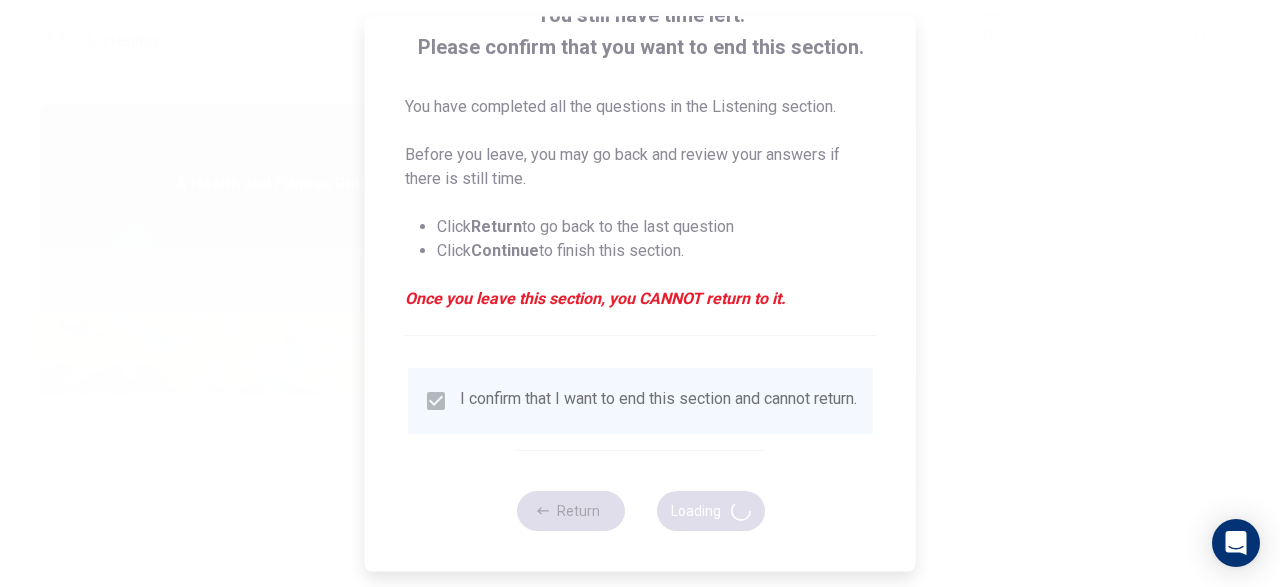 type on "78" 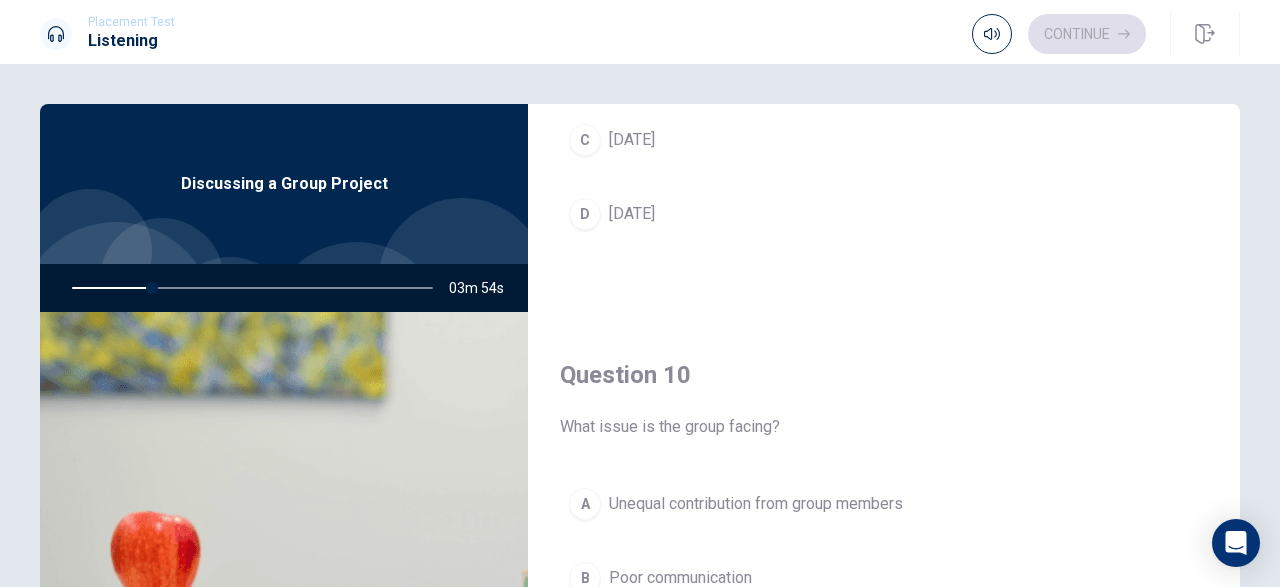 scroll, scrollTop: 1851, scrollLeft: 0, axis: vertical 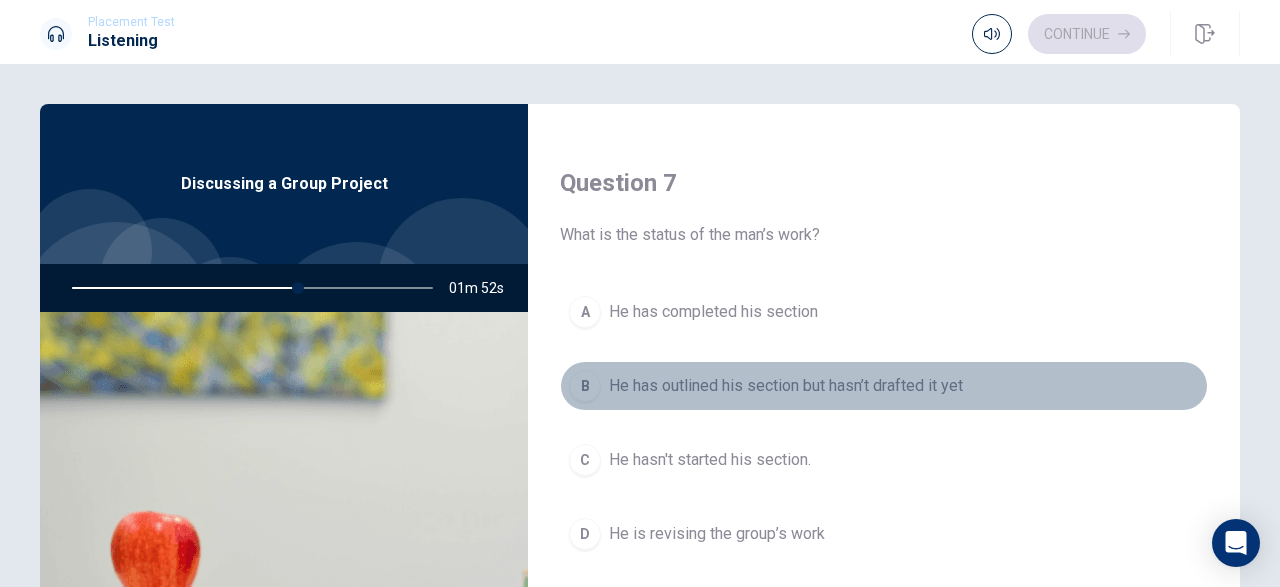 click on "B He has outlined his section but hasn’t drafted it yet" at bounding box center [884, 386] 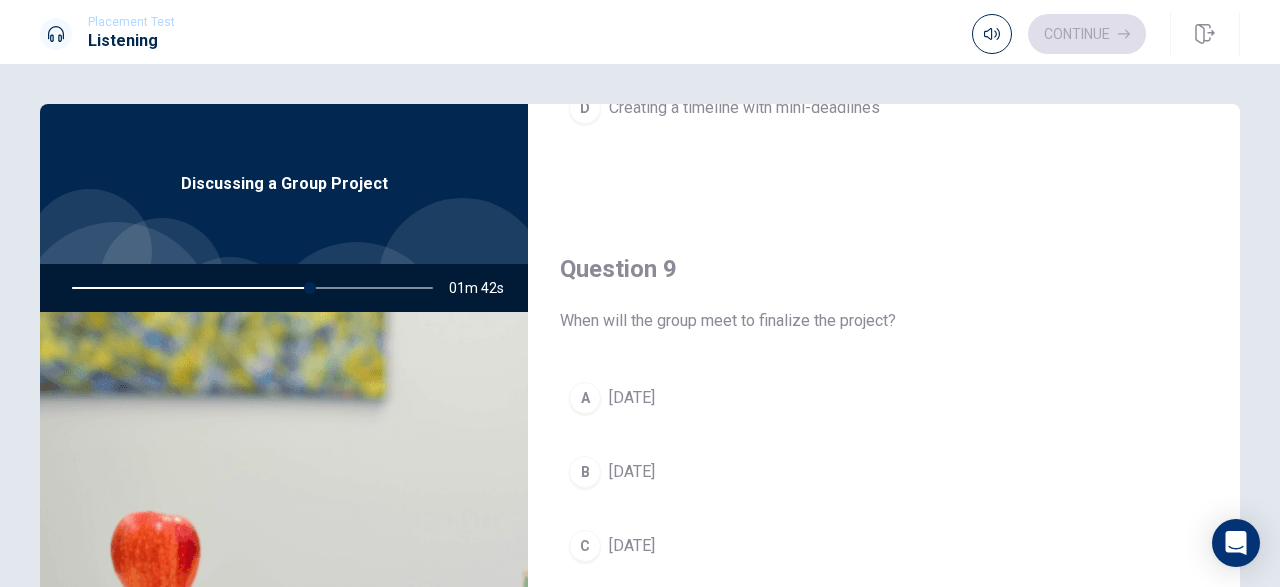 scroll, scrollTop: 1428, scrollLeft: 0, axis: vertical 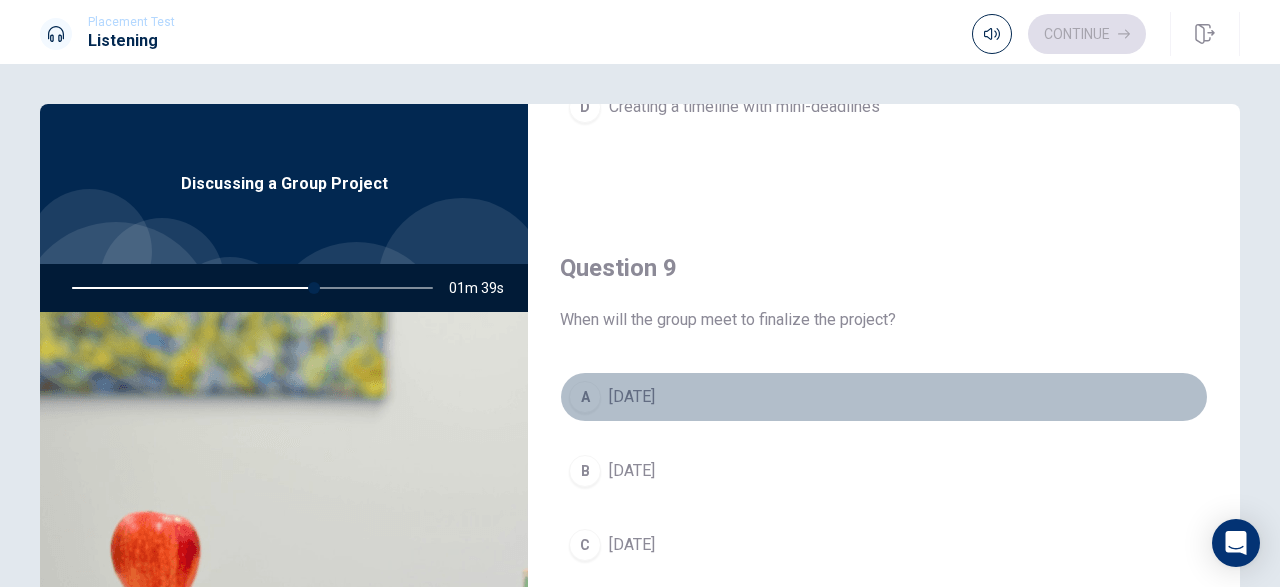 click on "A [DATE]" at bounding box center [884, 397] 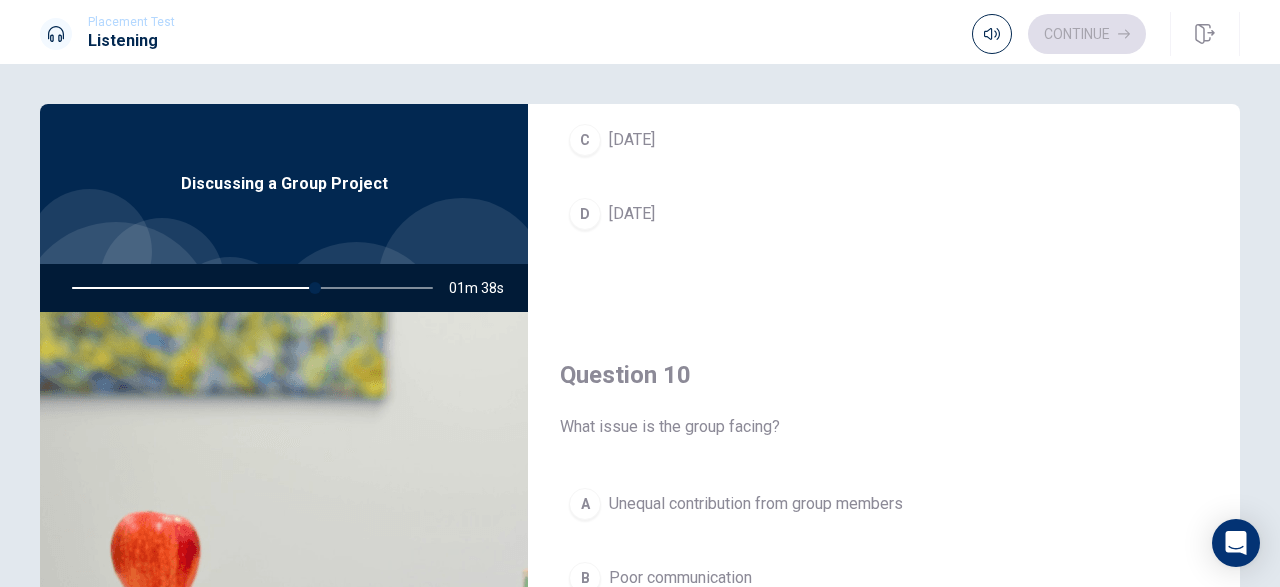scroll, scrollTop: 1851, scrollLeft: 0, axis: vertical 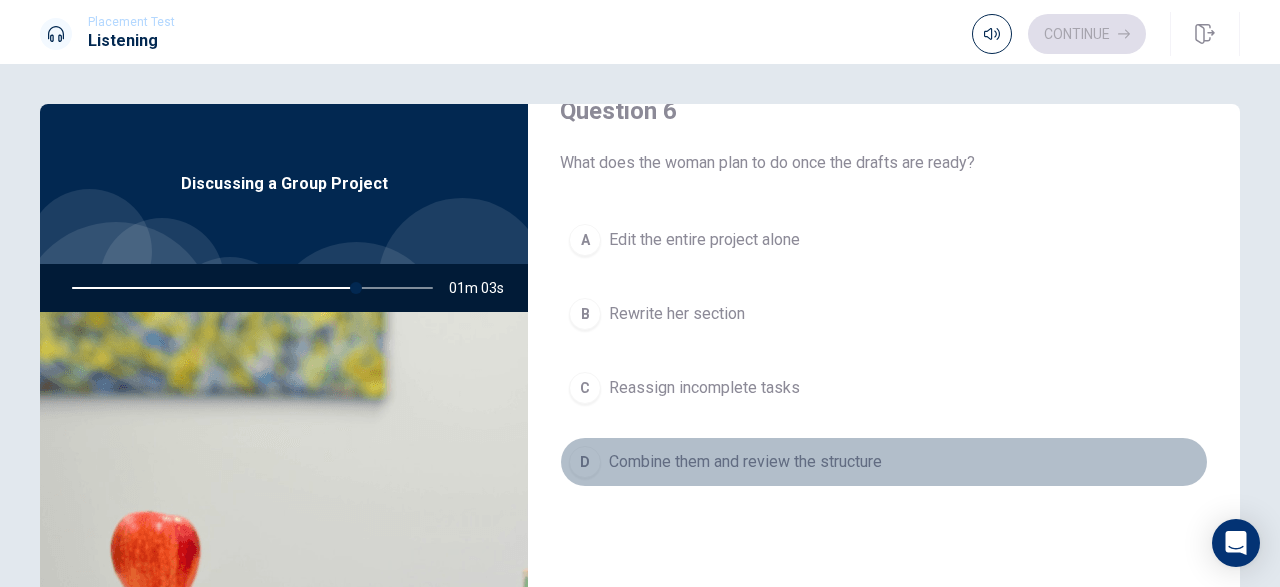 click on "Combine them and review the structure" at bounding box center [745, 462] 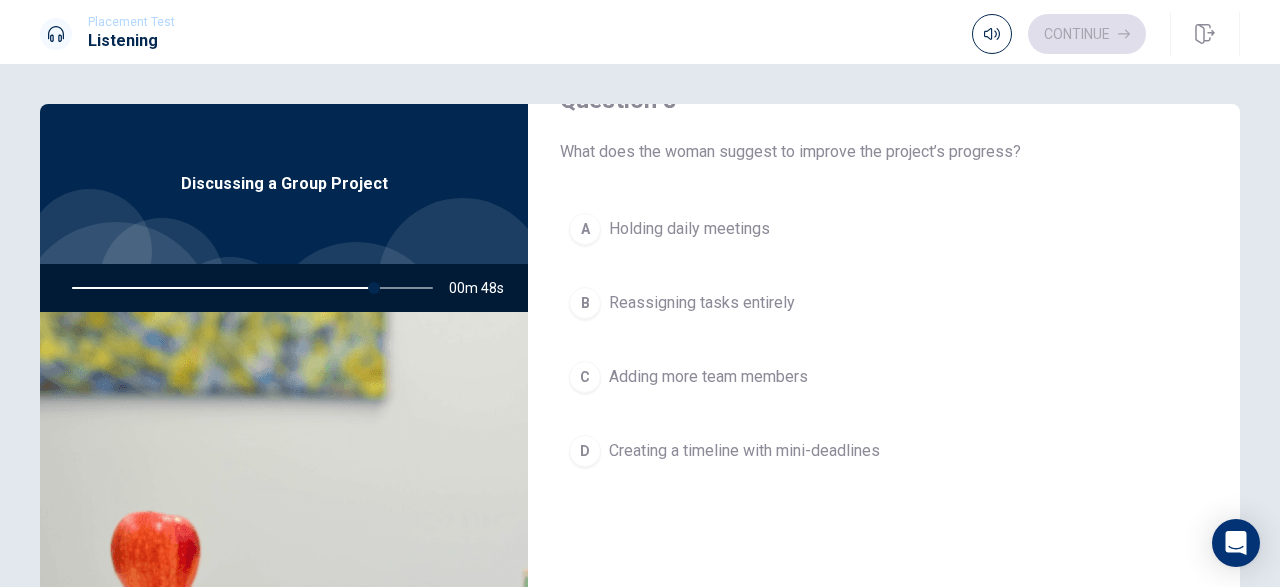 scroll, scrollTop: 1085, scrollLeft: 0, axis: vertical 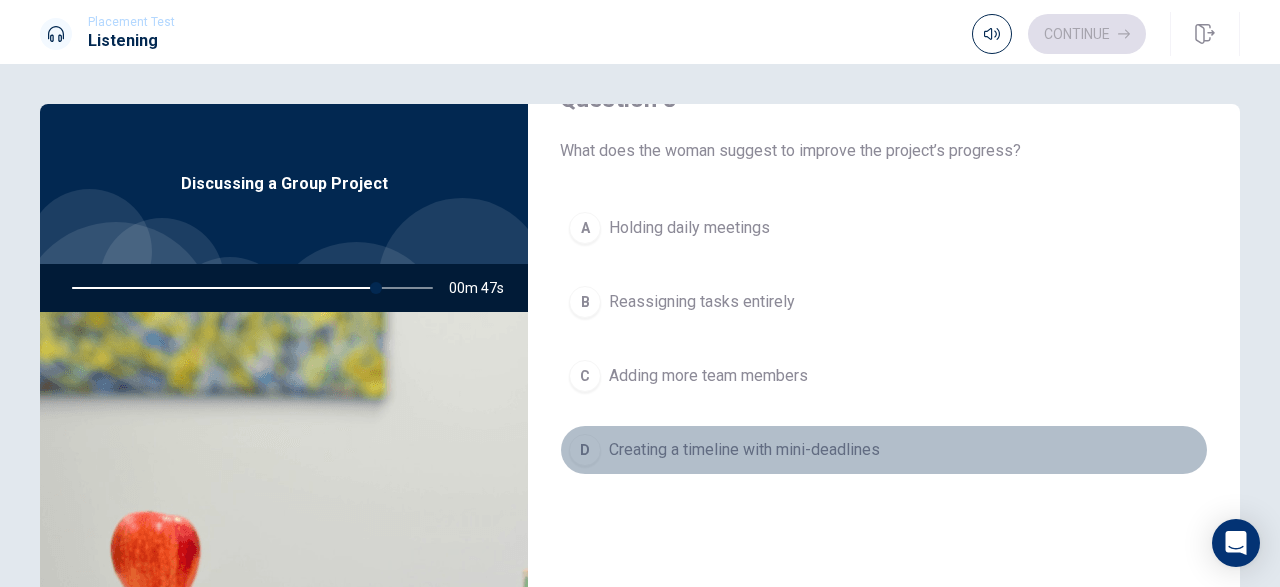 click on "Creating a timeline with mini-deadlines" at bounding box center [744, 450] 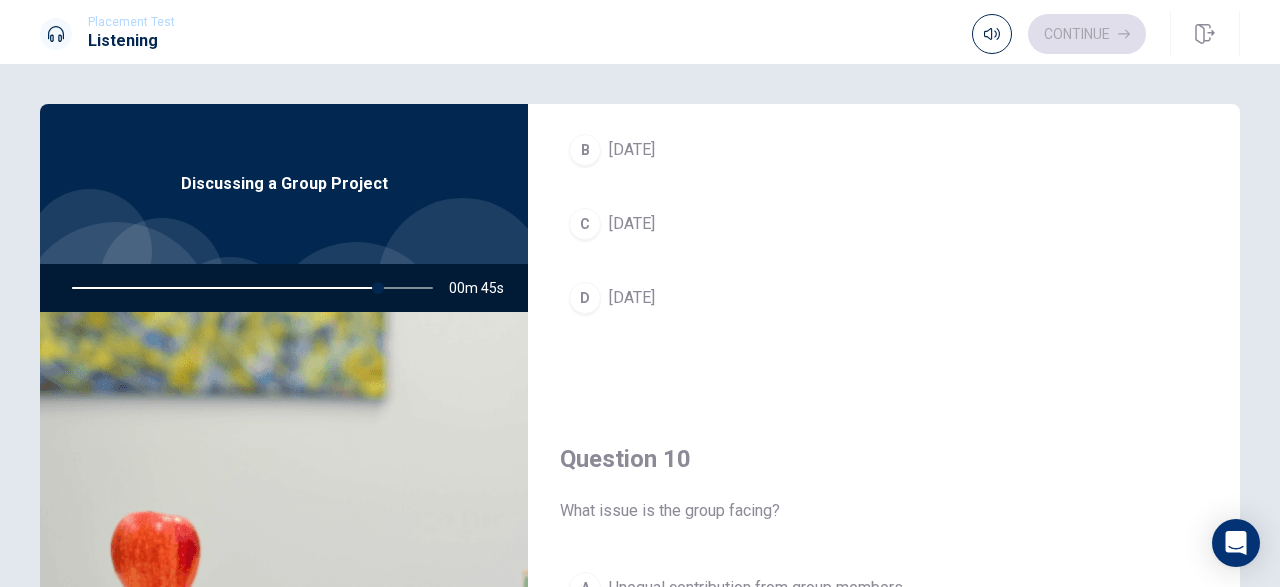 scroll, scrollTop: 1851, scrollLeft: 0, axis: vertical 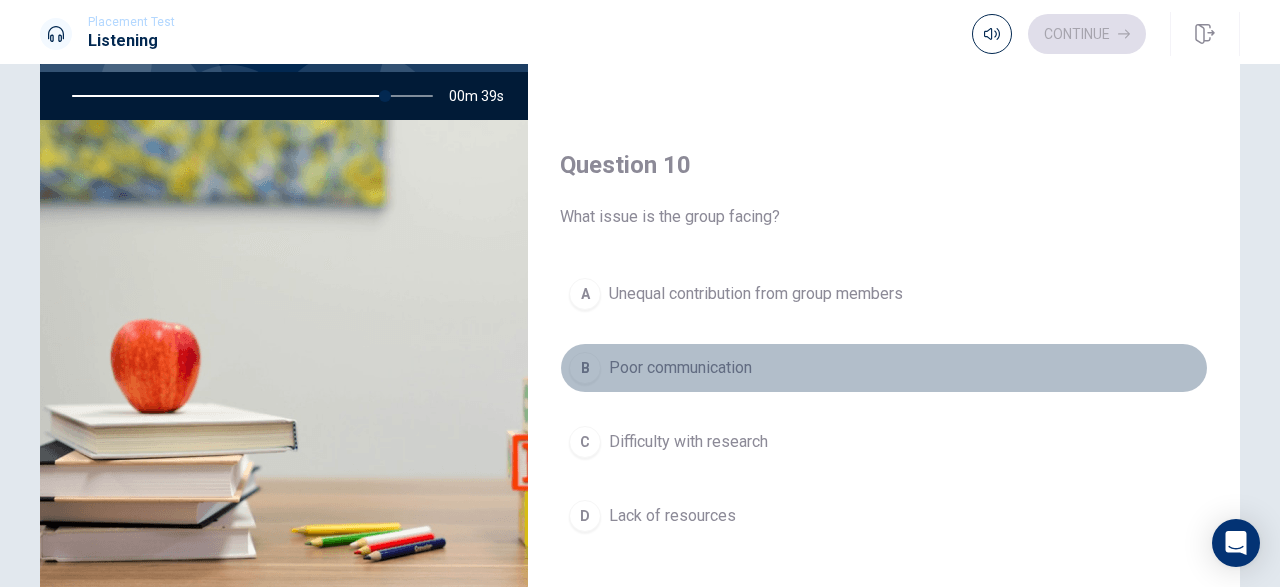click on "Poor communication" at bounding box center (680, 368) 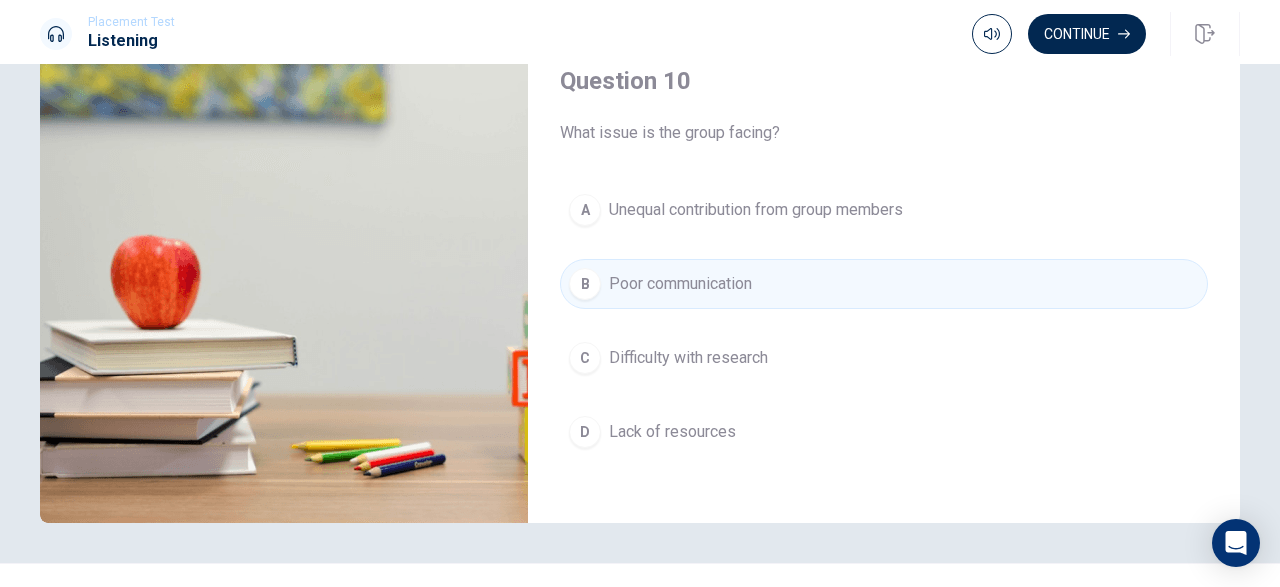 scroll, scrollTop: 301, scrollLeft: 0, axis: vertical 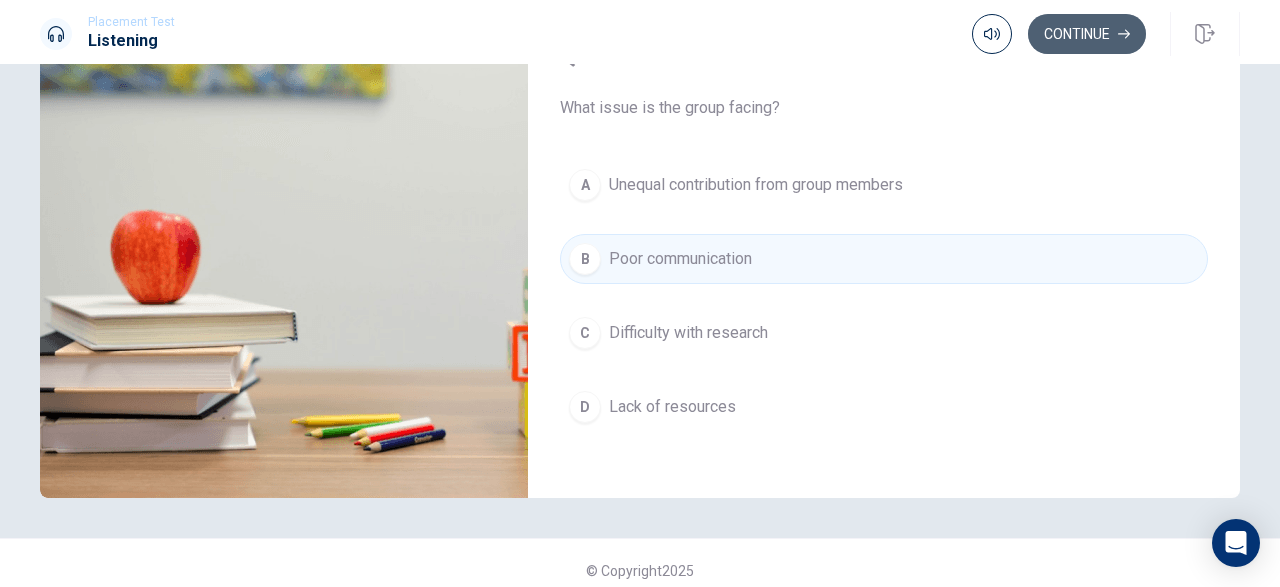 click on "Continue" at bounding box center [1087, 34] 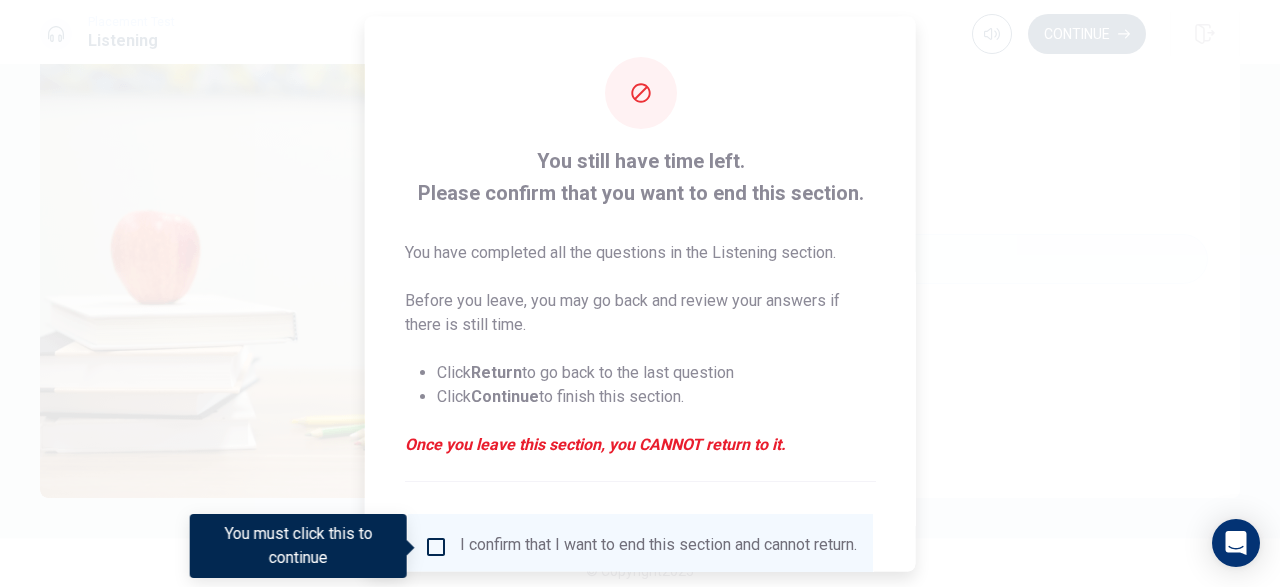 scroll, scrollTop: 121, scrollLeft: 0, axis: vertical 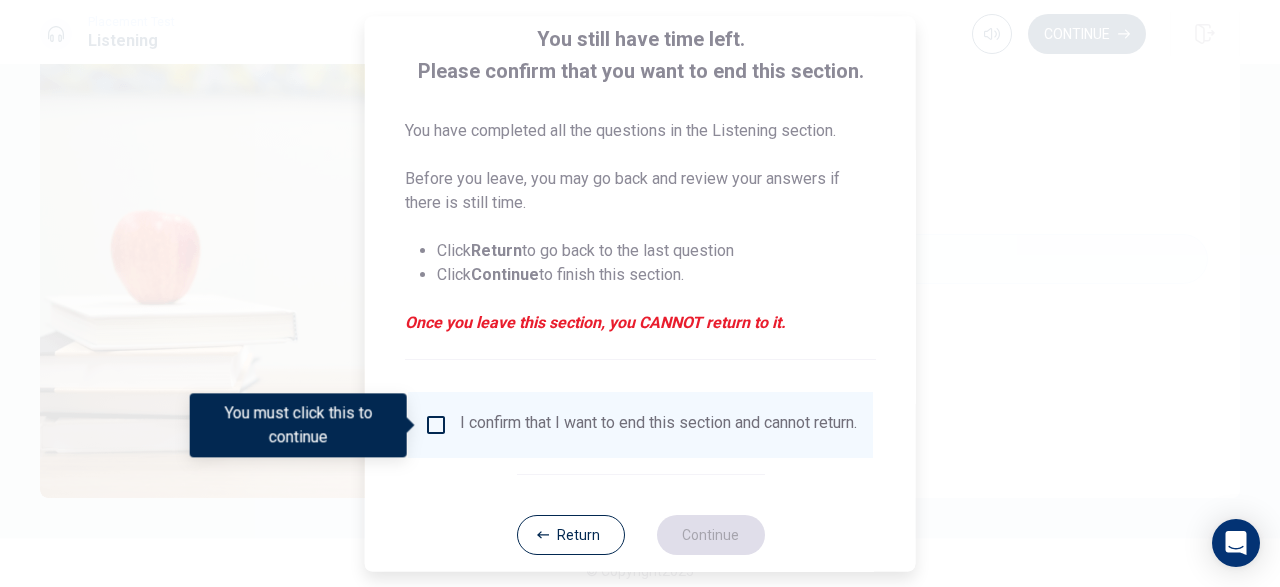 click on "I confirm that I want to end this section and cannot return." at bounding box center [658, 425] 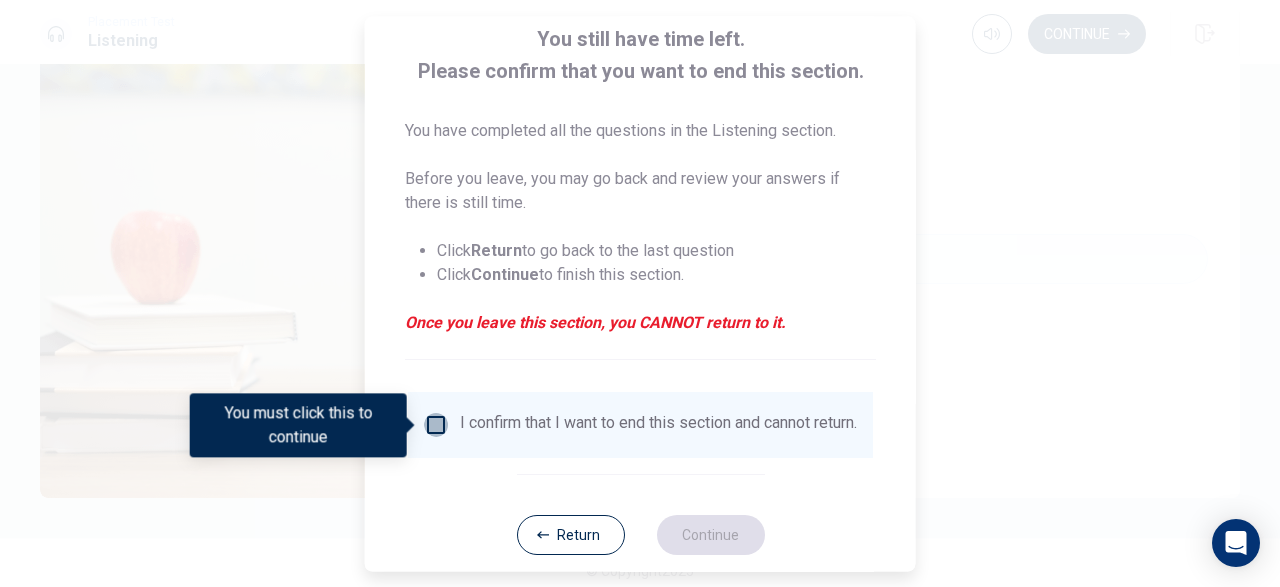 click at bounding box center [436, 425] 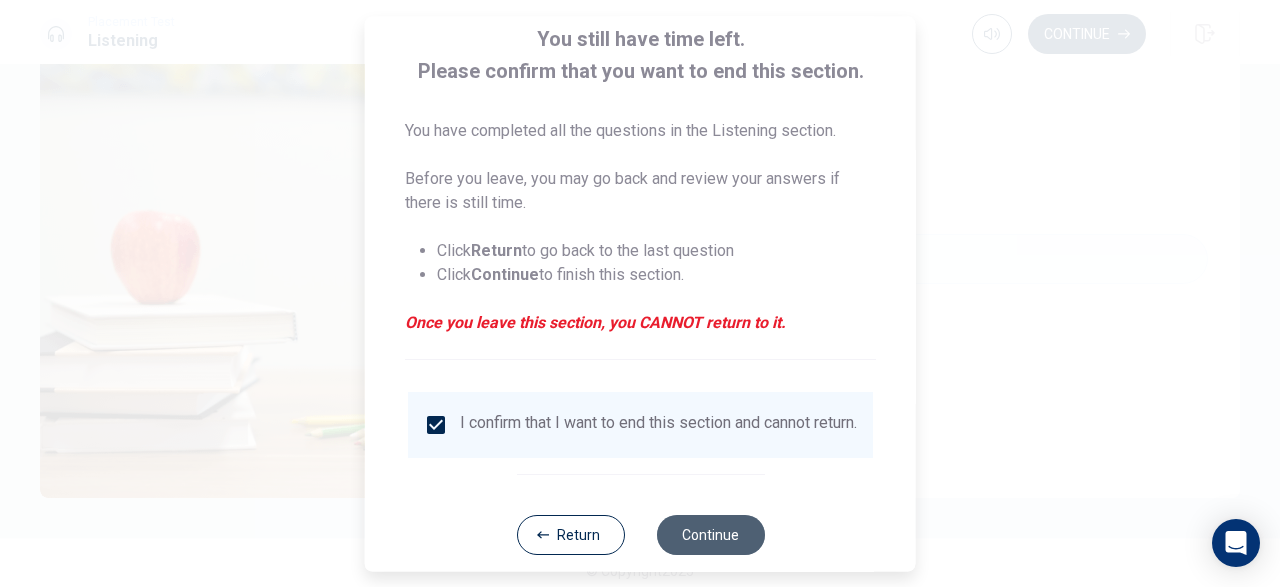 click on "Continue" at bounding box center [710, 535] 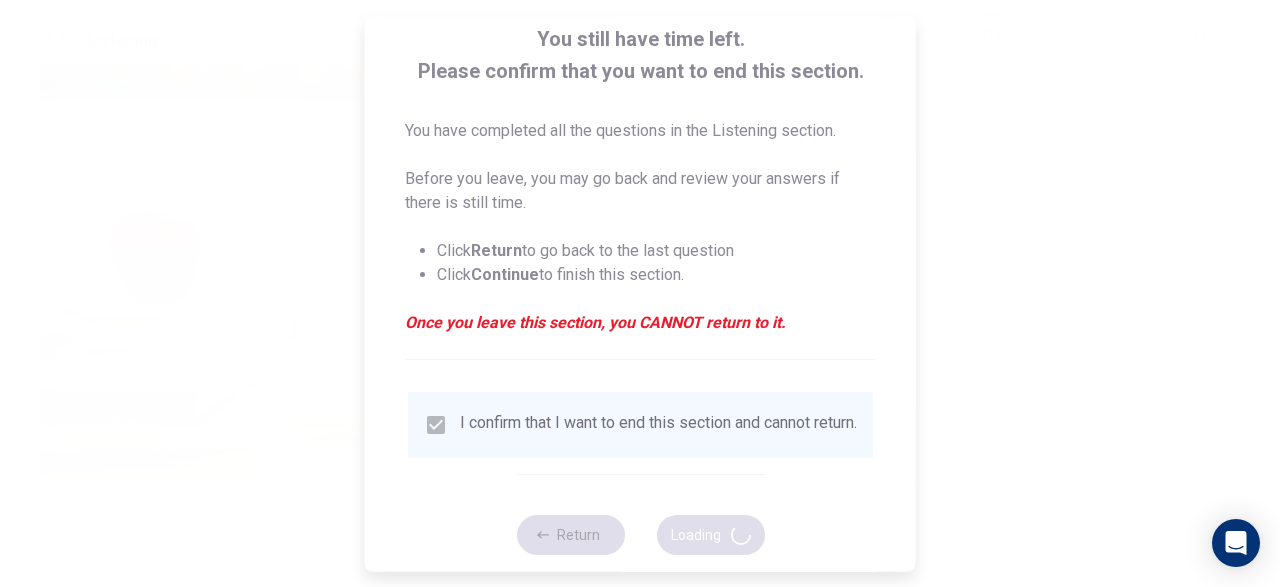 type on "91" 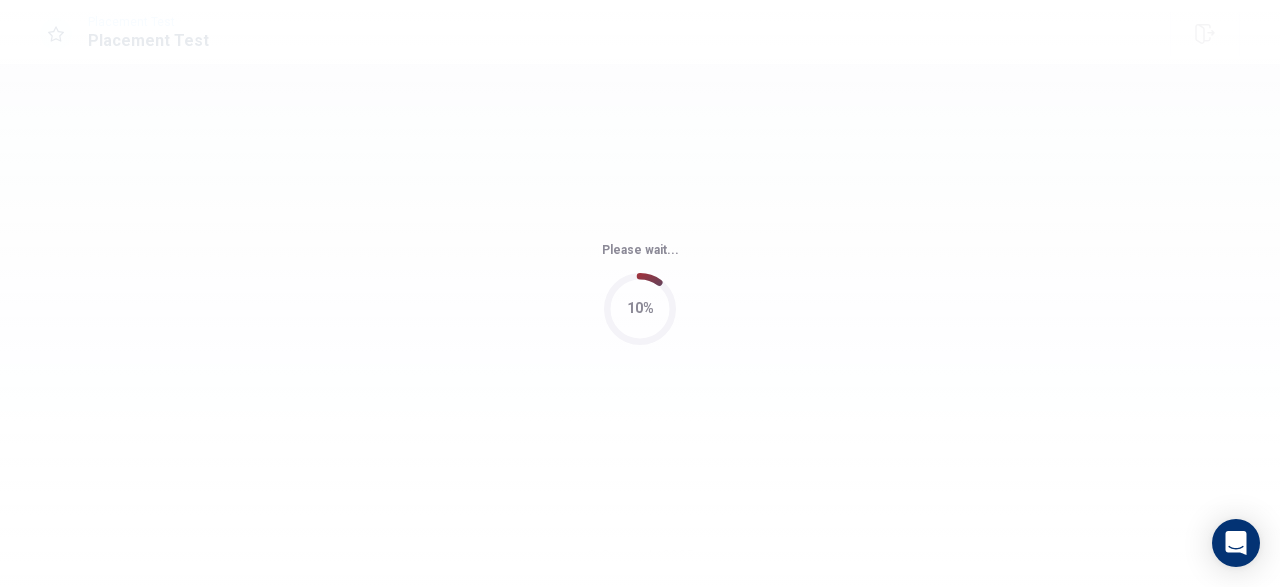 scroll, scrollTop: 0, scrollLeft: 0, axis: both 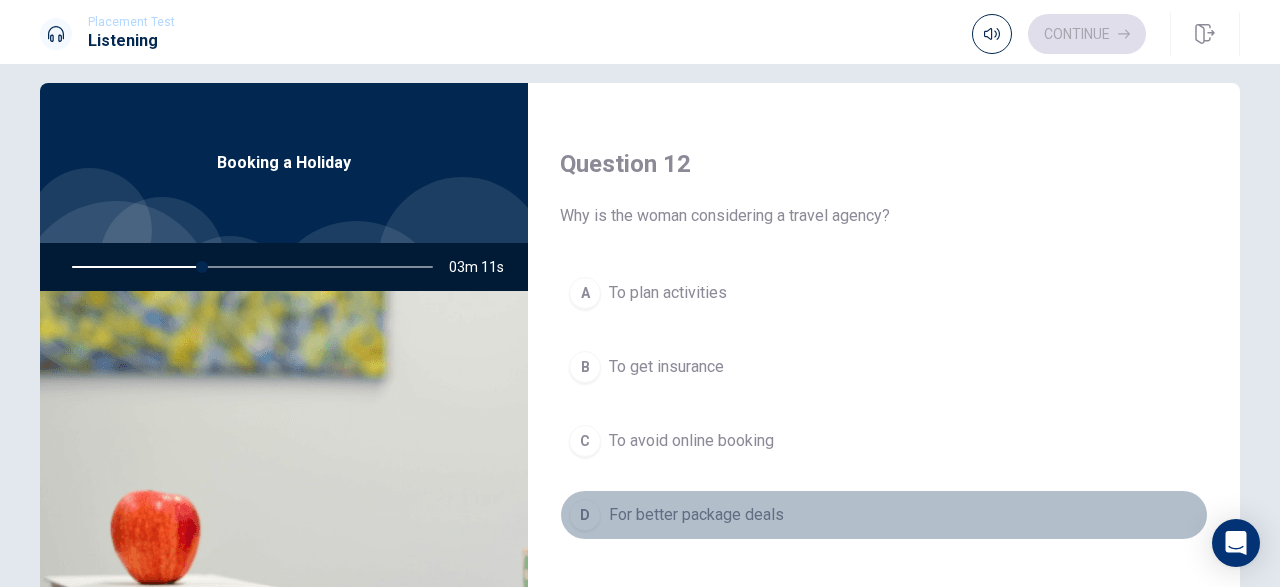 click on "D For better package deals" at bounding box center [884, 515] 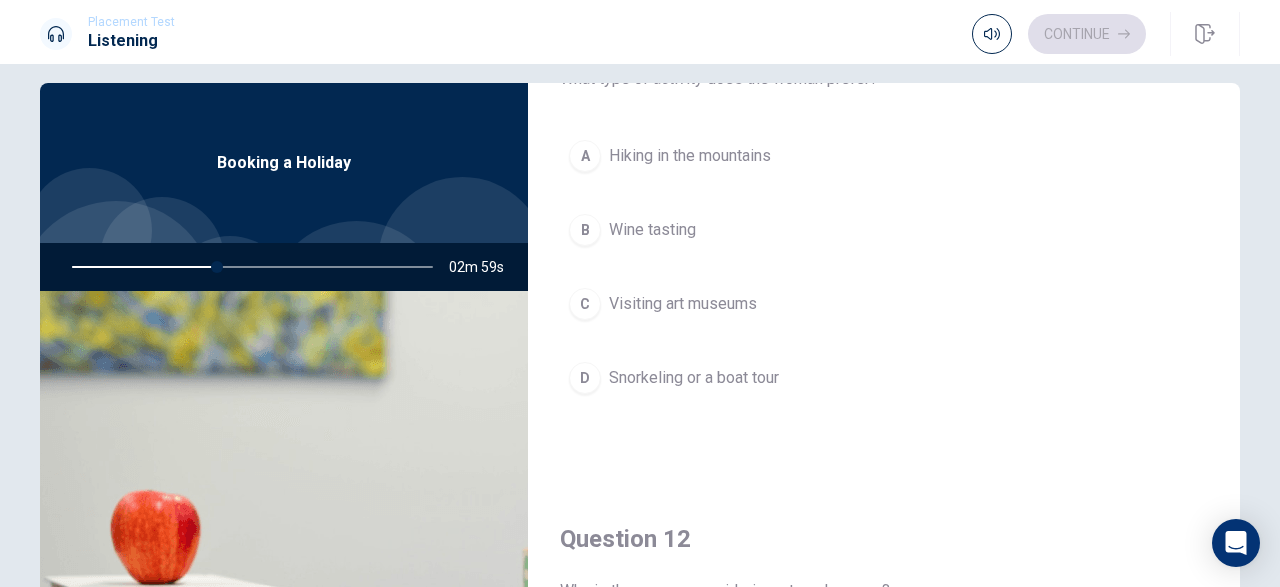 scroll, scrollTop: 107, scrollLeft: 0, axis: vertical 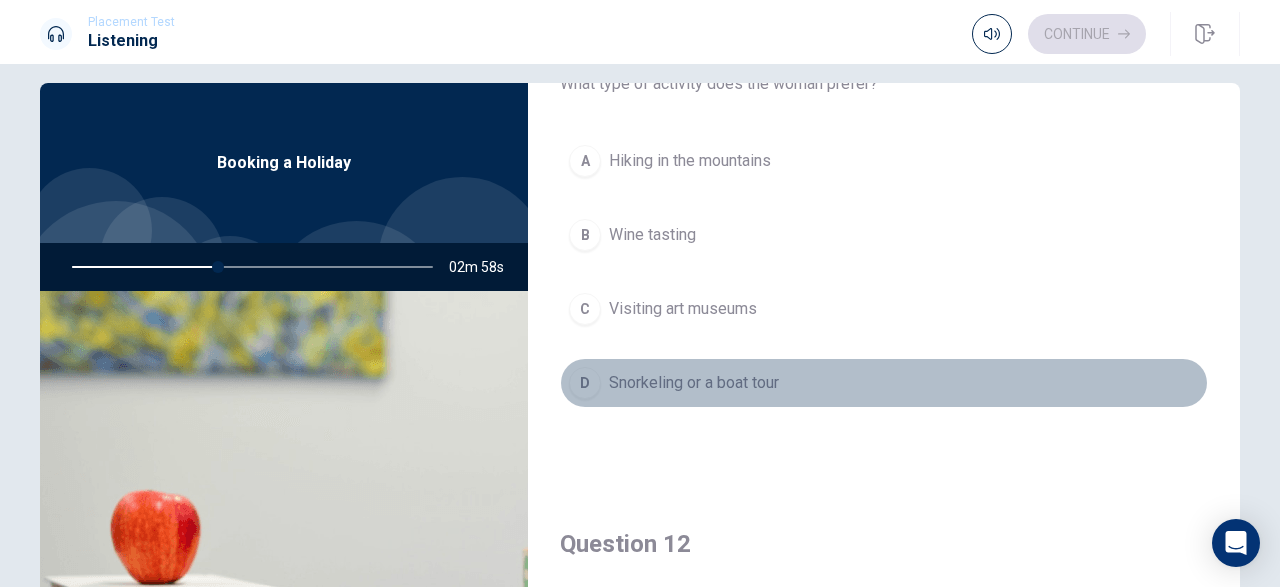 click on "D Snorkeling or a boat tour" at bounding box center [884, 383] 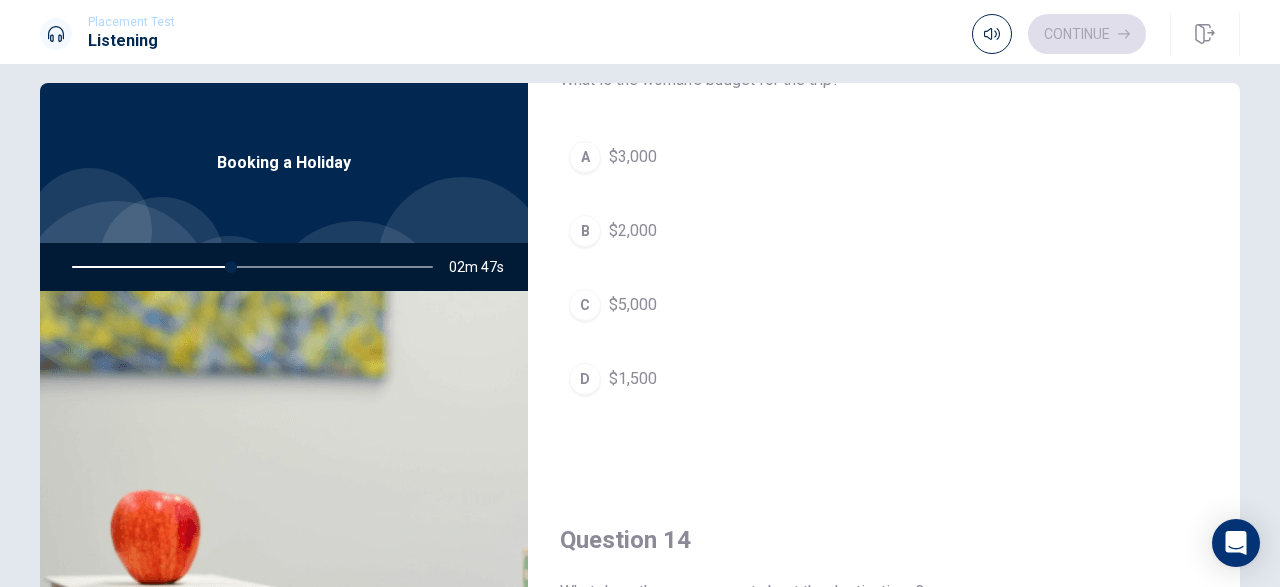 scroll, scrollTop: 1135, scrollLeft: 0, axis: vertical 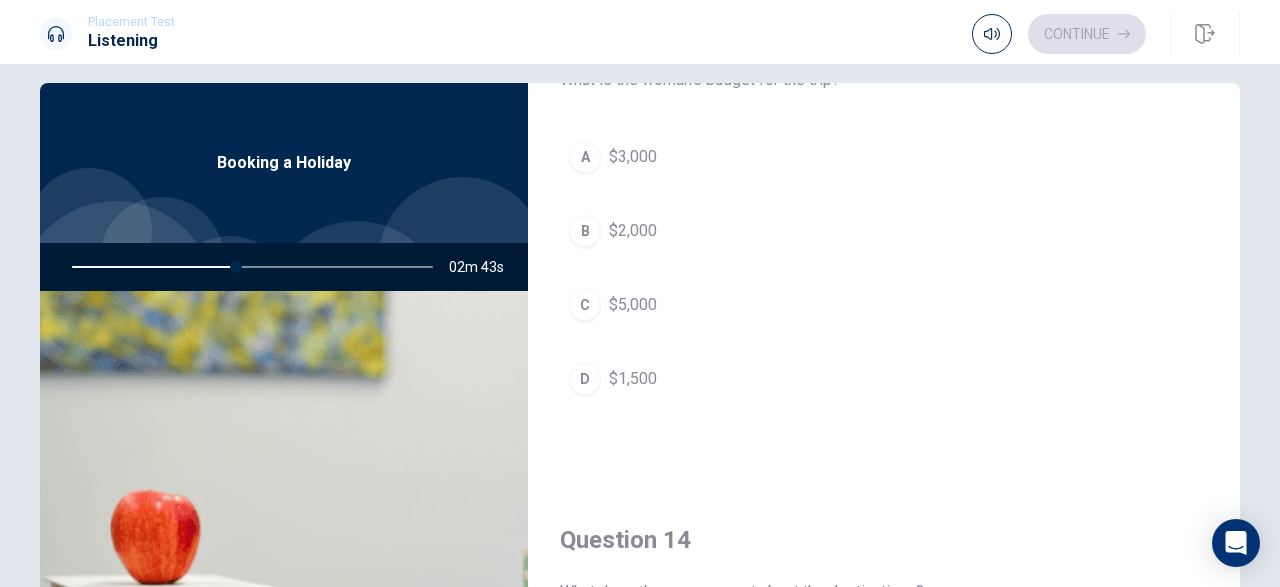 click on "A $3,000 B $2,000 C $5,000 D $1,500" at bounding box center (884, 288) 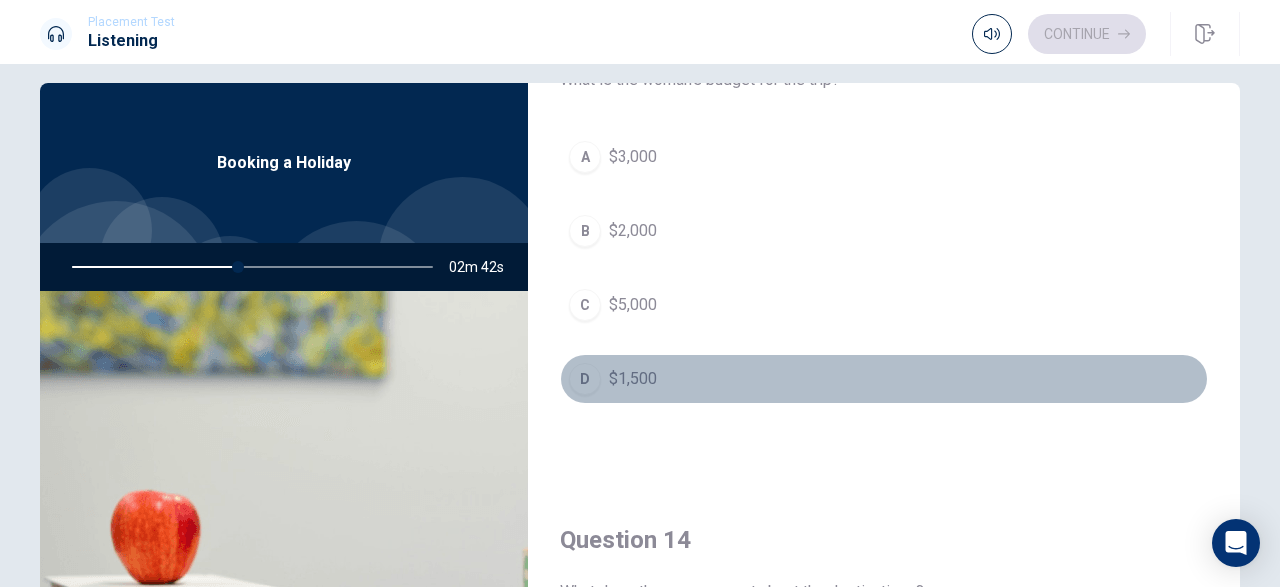 click on "D $1,500" at bounding box center [884, 379] 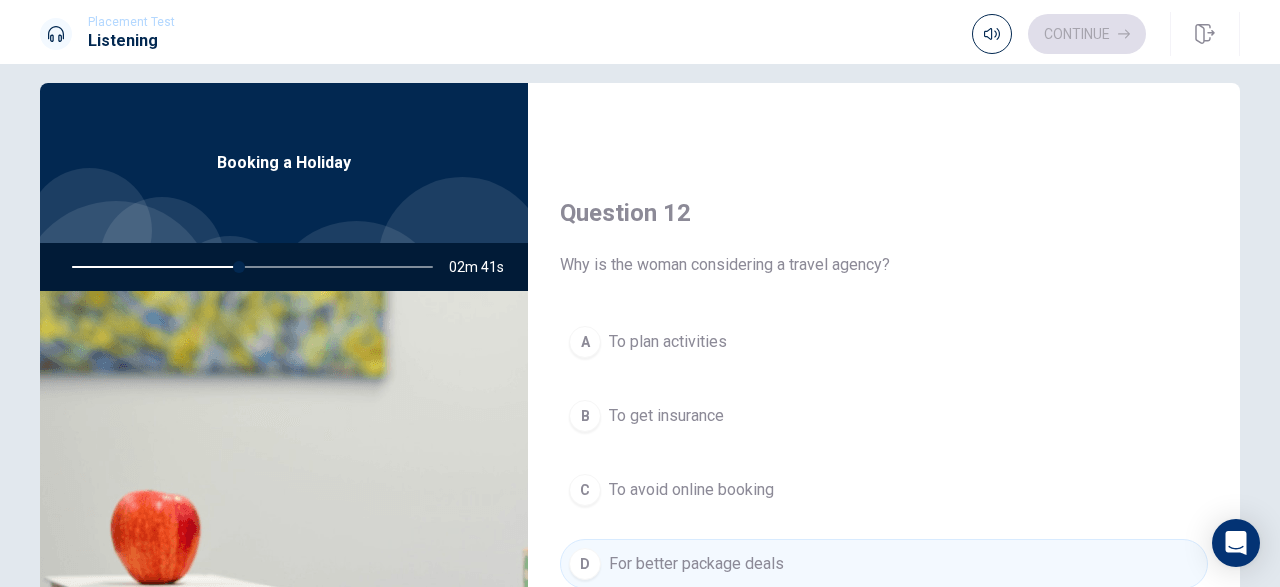 scroll, scrollTop: 437, scrollLeft: 0, axis: vertical 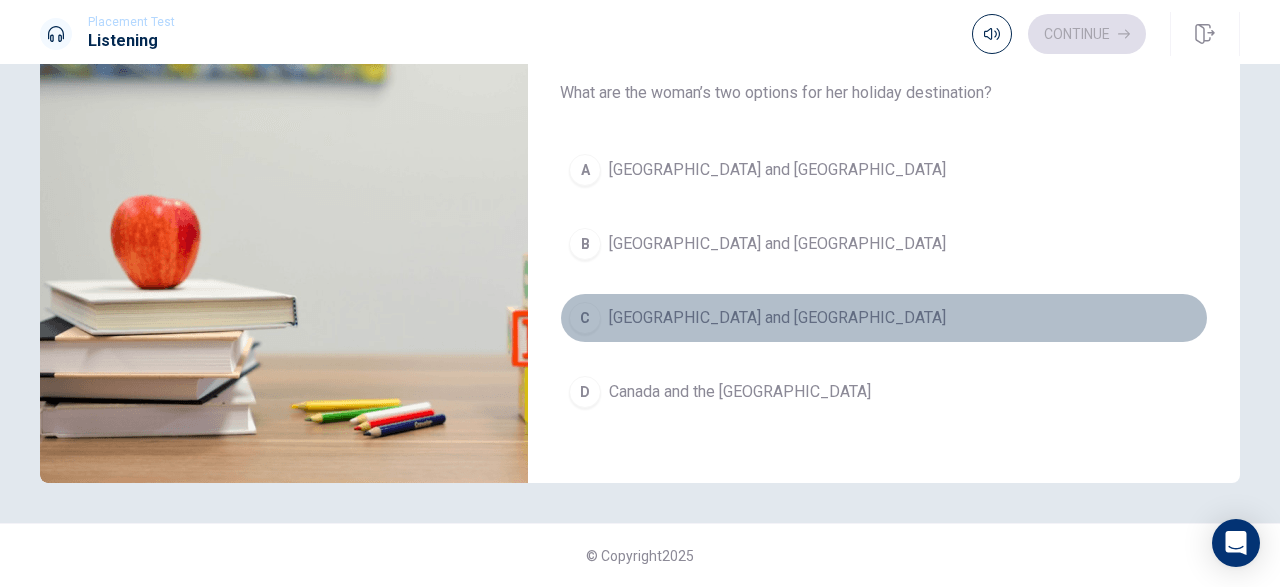 click on "[GEOGRAPHIC_DATA] and [GEOGRAPHIC_DATA]" at bounding box center [777, 318] 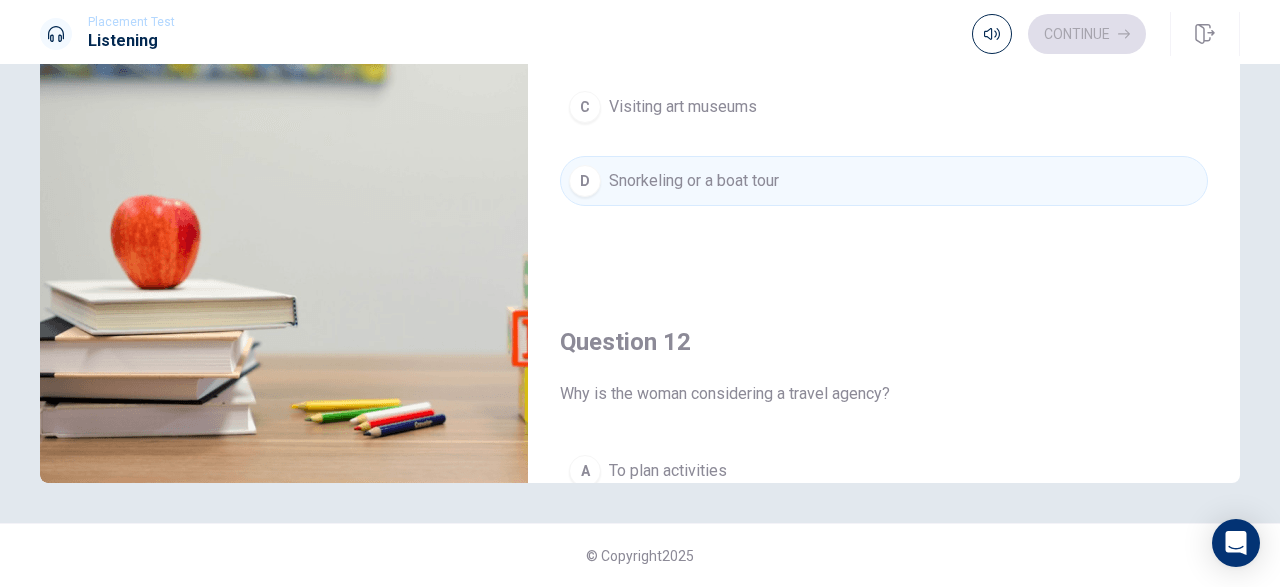 scroll, scrollTop: 0, scrollLeft: 0, axis: both 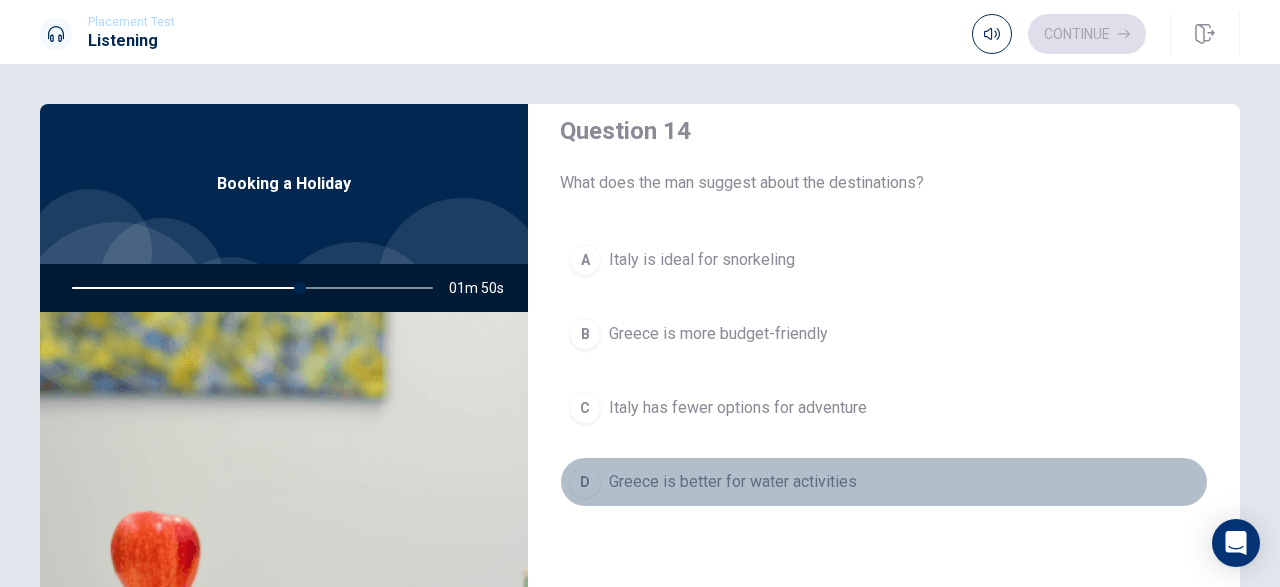 click on "Greece is better for water activities" at bounding box center (733, 482) 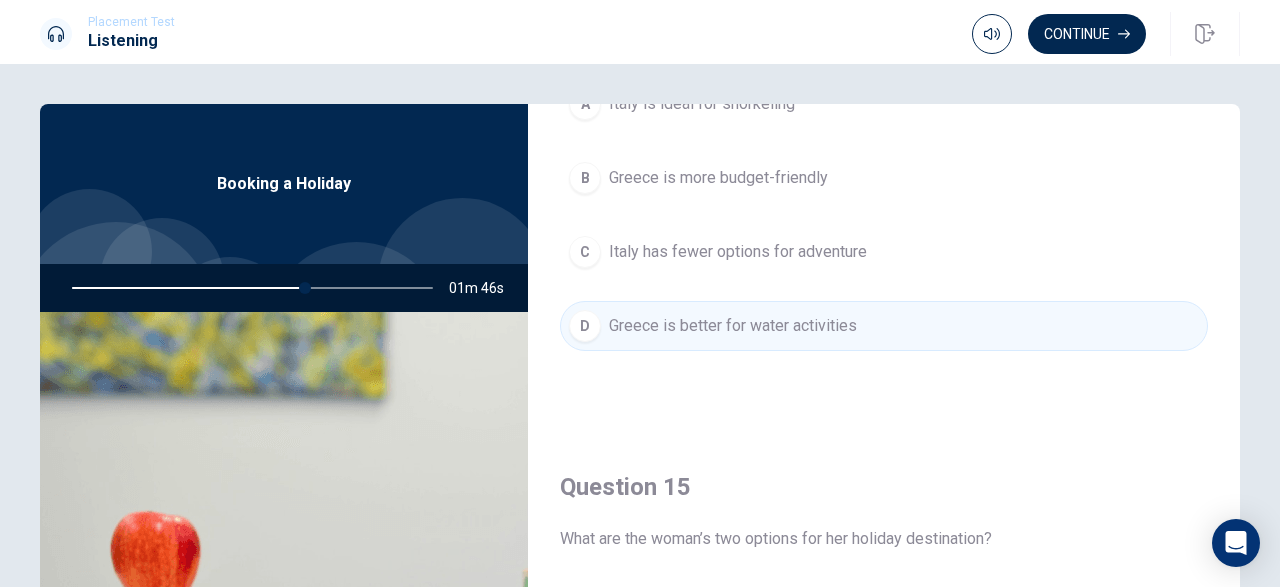 scroll, scrollTop: 1851, scrollLeft: 0, axis: vertical 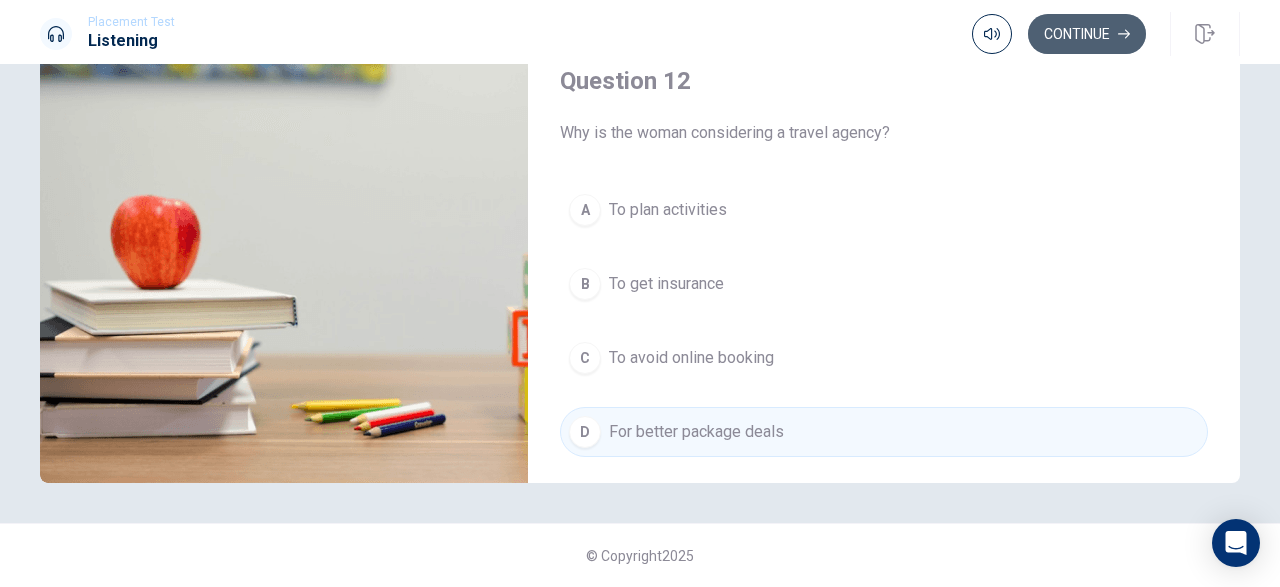 click on "Continue" at bounding box center (1087, 34) 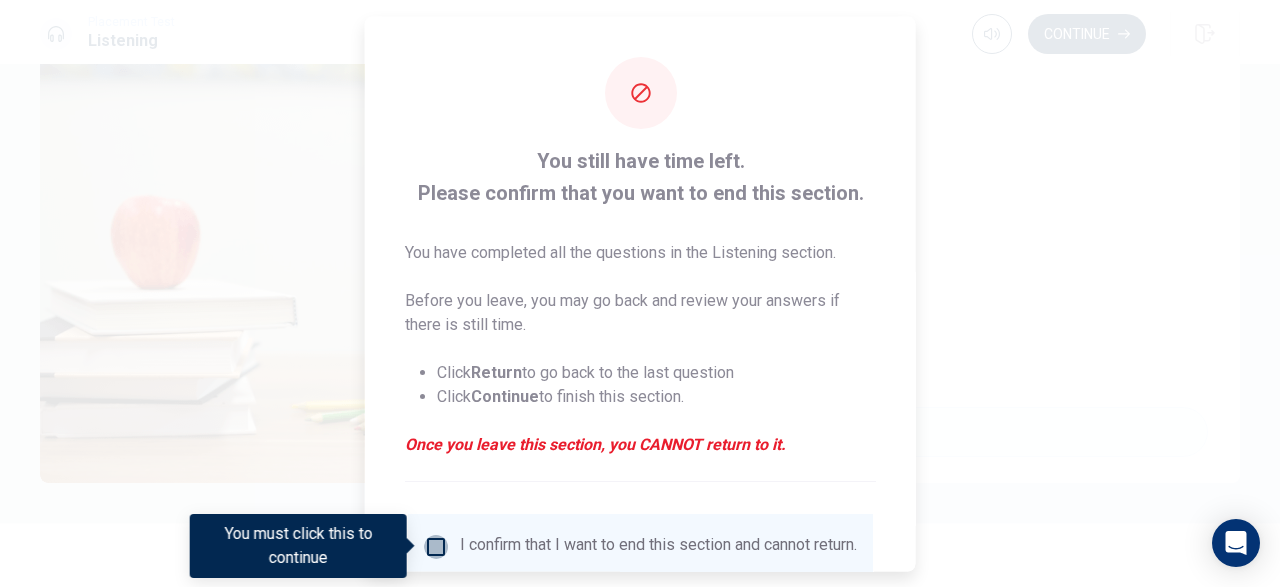 click at bounding box center (436, 546) 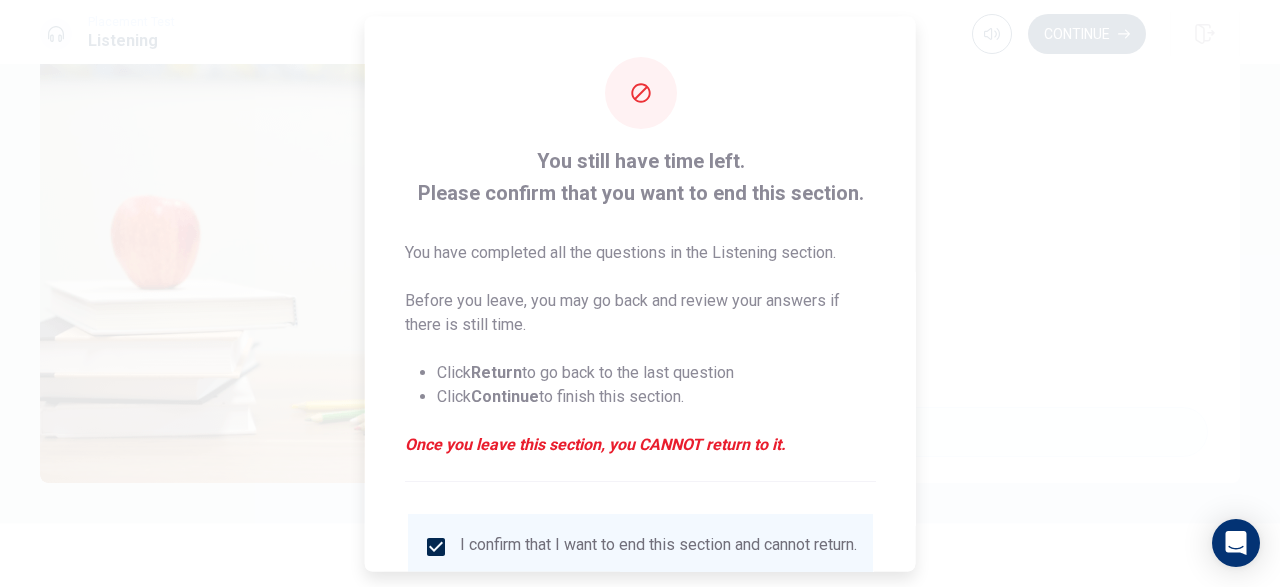 scroll, scrollTop: 159, scrollLeft: 0, axis: vertical 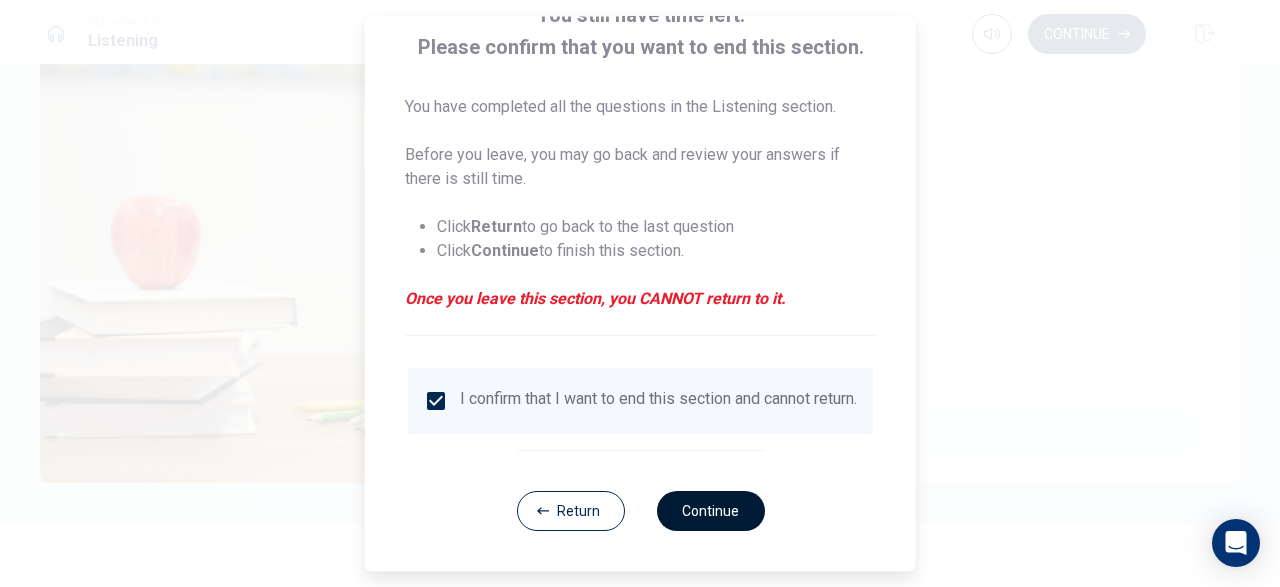 click on "Continue" at bounding box center [710, 511] 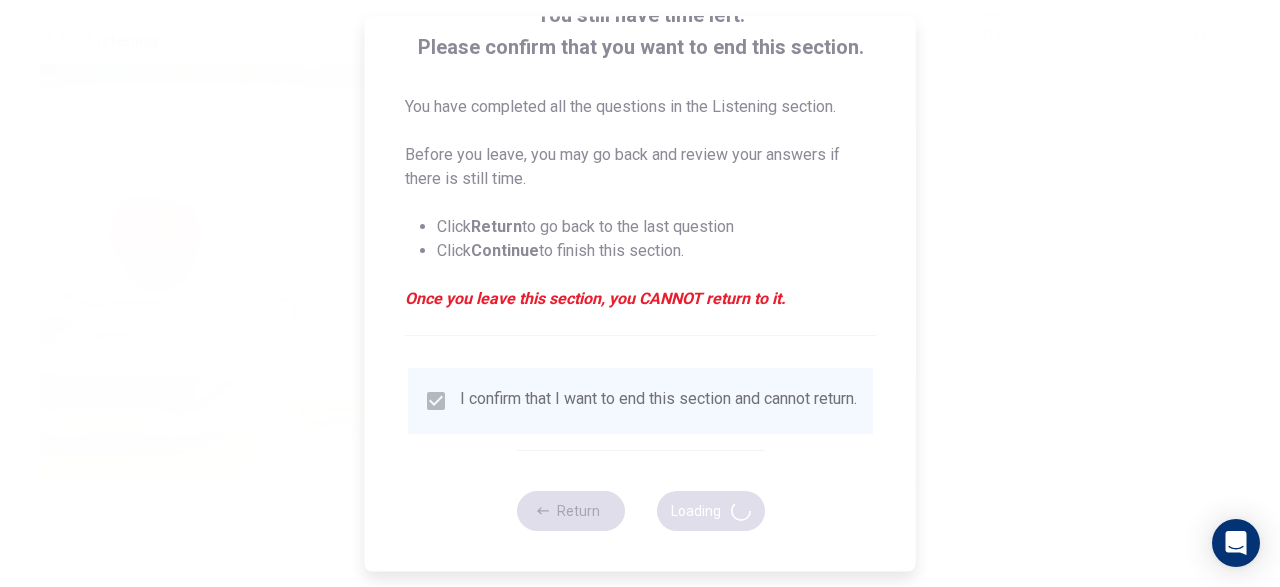 type on "69" 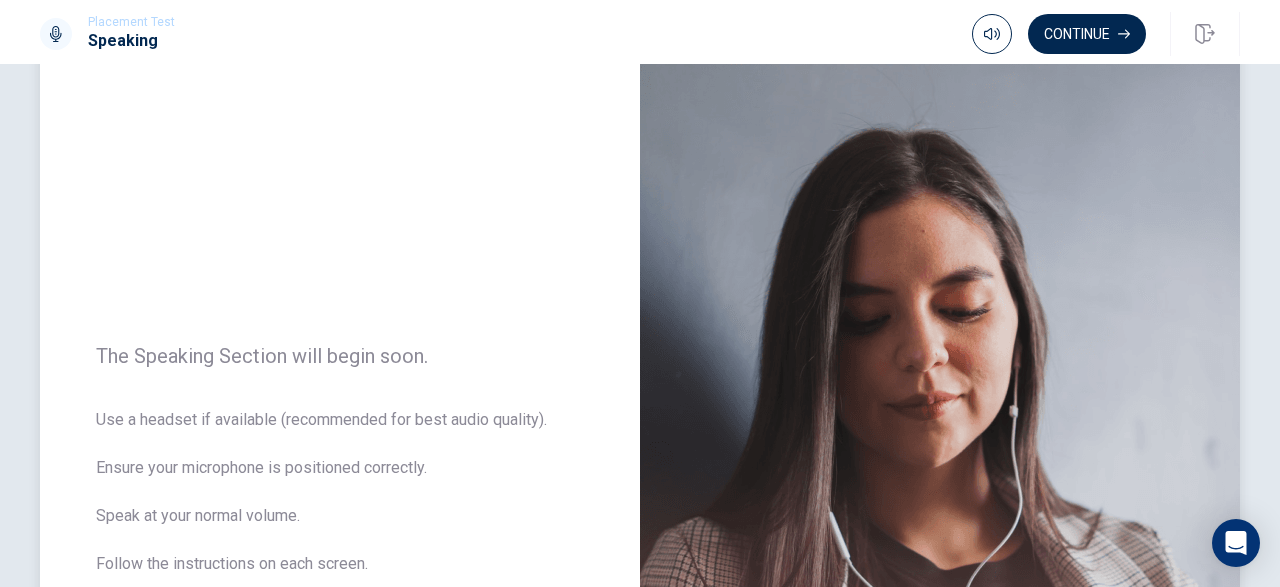 scroll, scrollTop: 67, scrollLeft: 0, axis: vertical 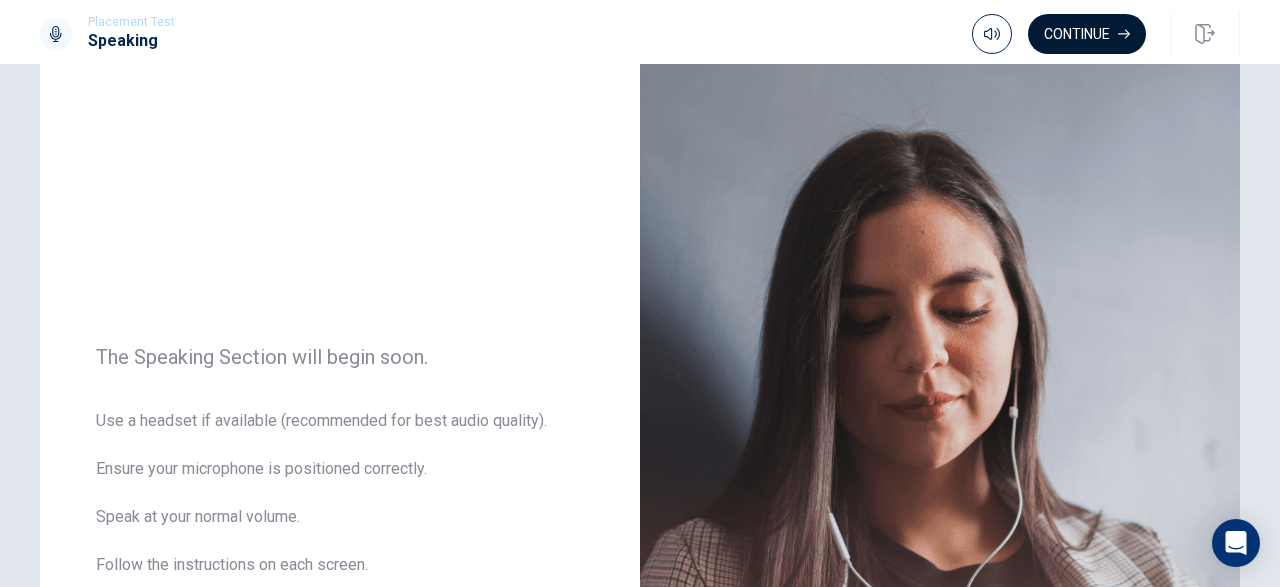 click on "Continue" at bounding box center [1087, 34] 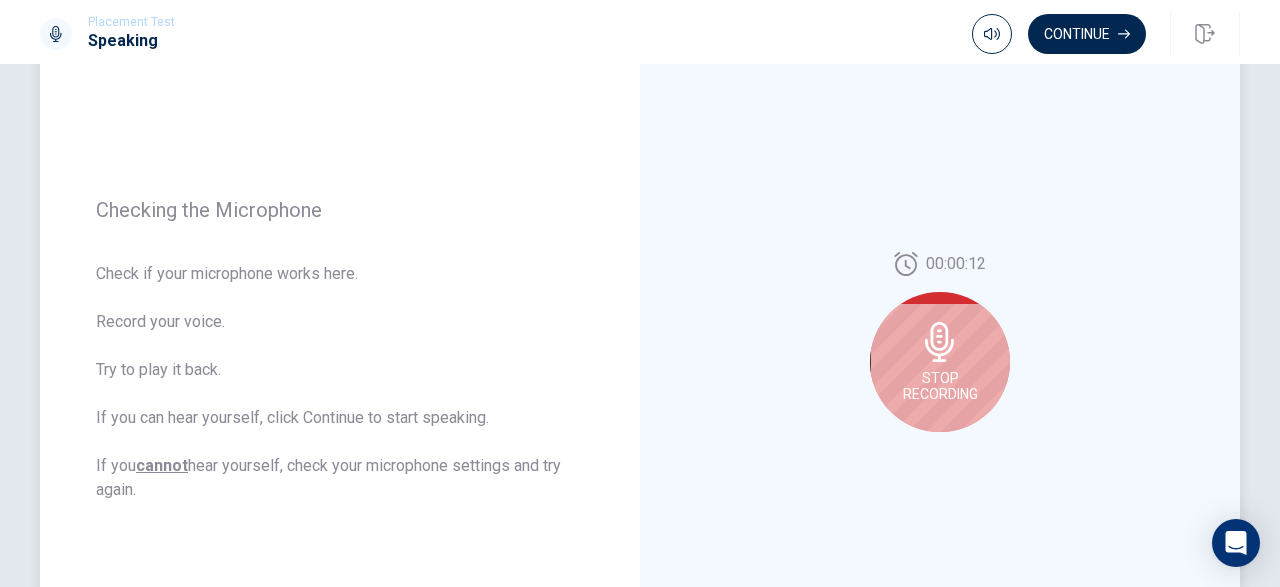 scroll, scrollTop: 191, scrollLeft: 0, axis: vertical 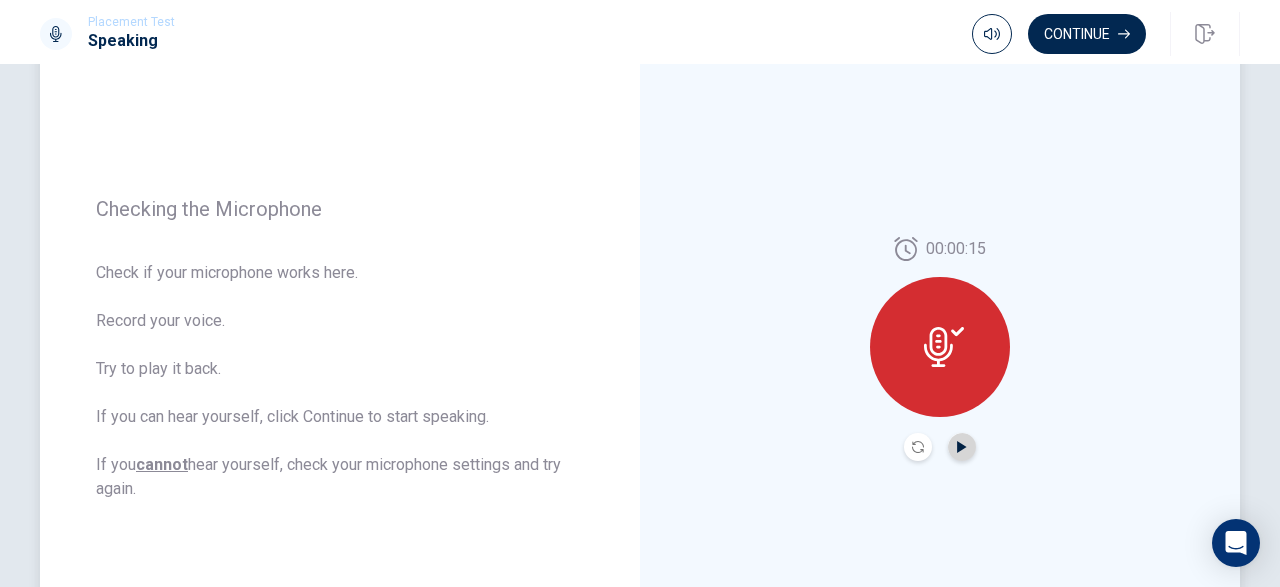 click 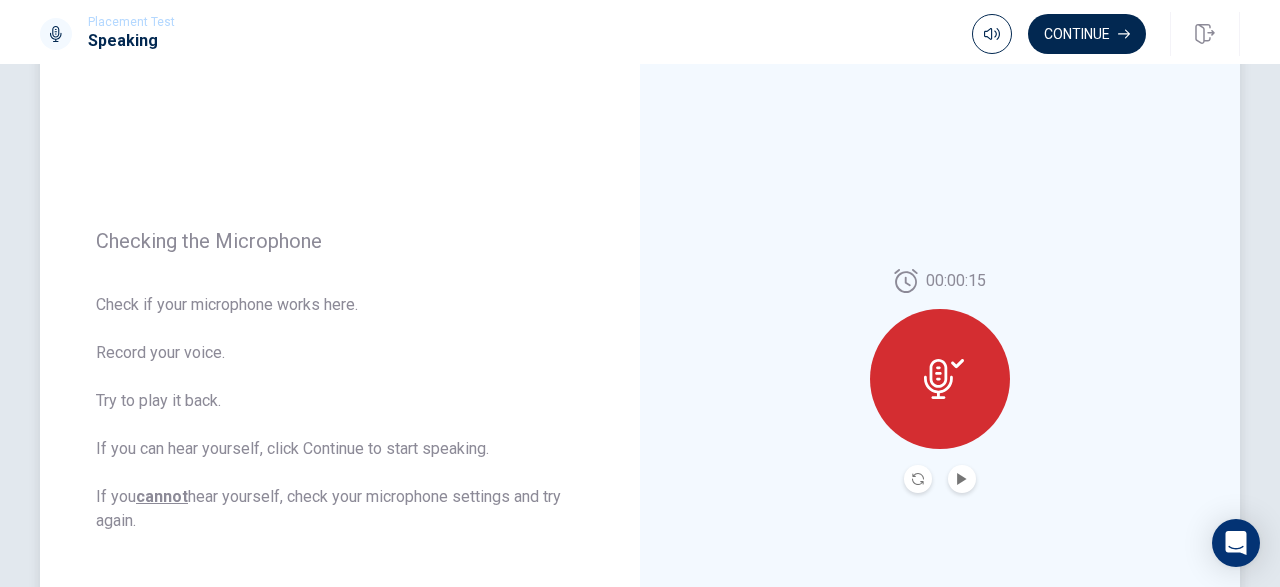 scroll, scrollTop: 157, scrollLeft: 0, axis: vertical 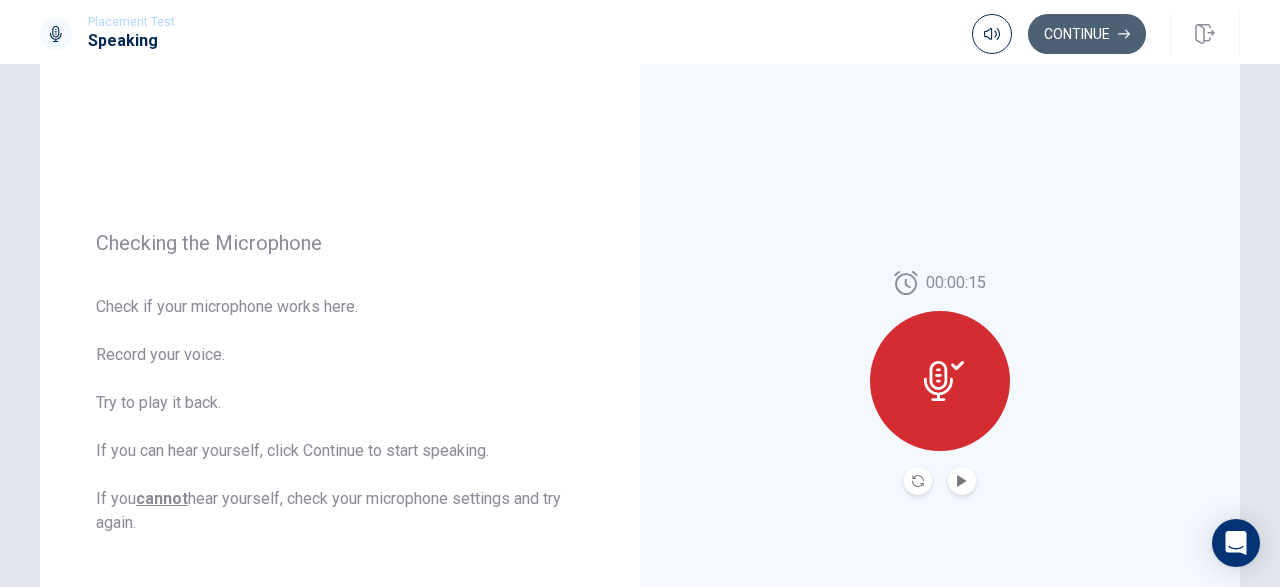 click on "Continue" at bounding box center [1087, 34] 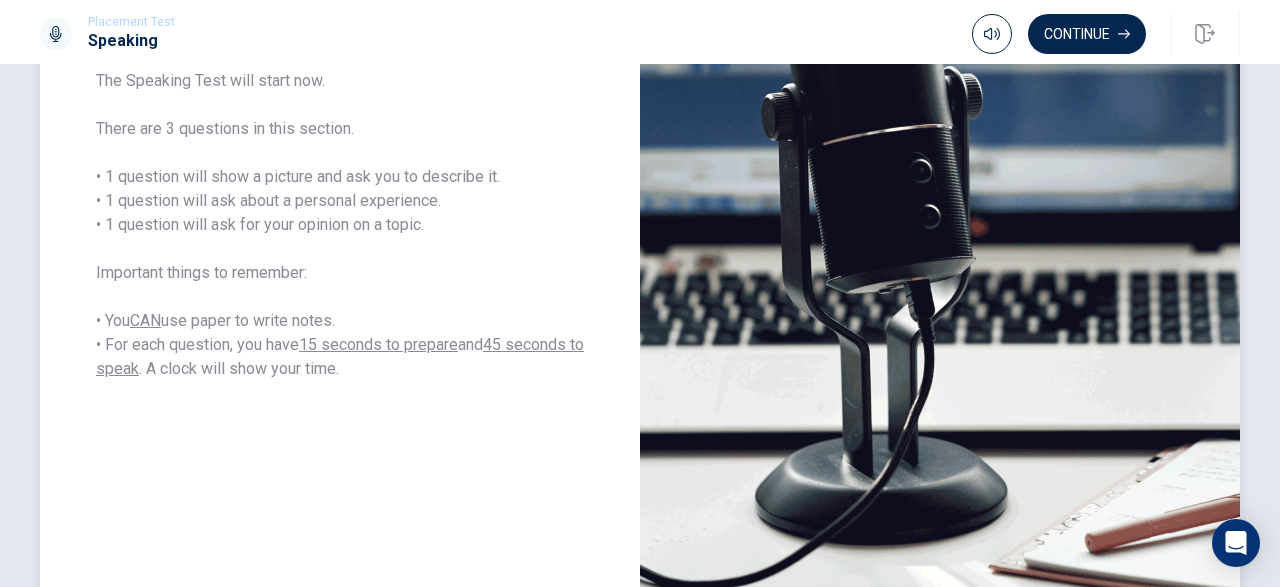 scroll, scrollTop: 347, scrollLeft: 0, axis: vertical 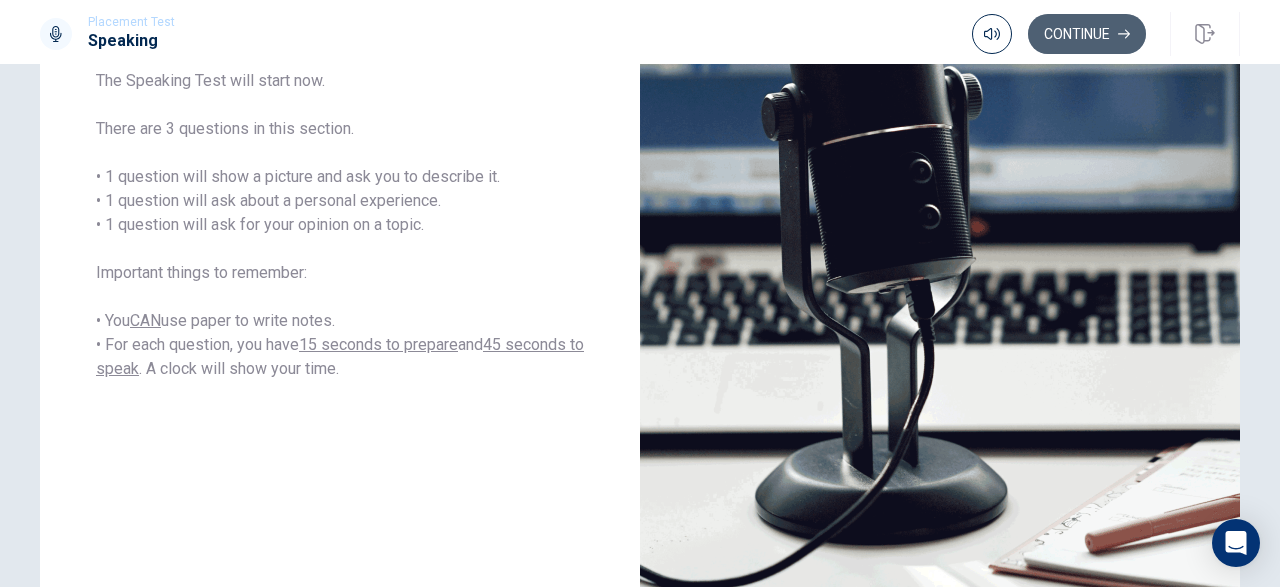 click on "Continue" at bounding box center [1087, 34] 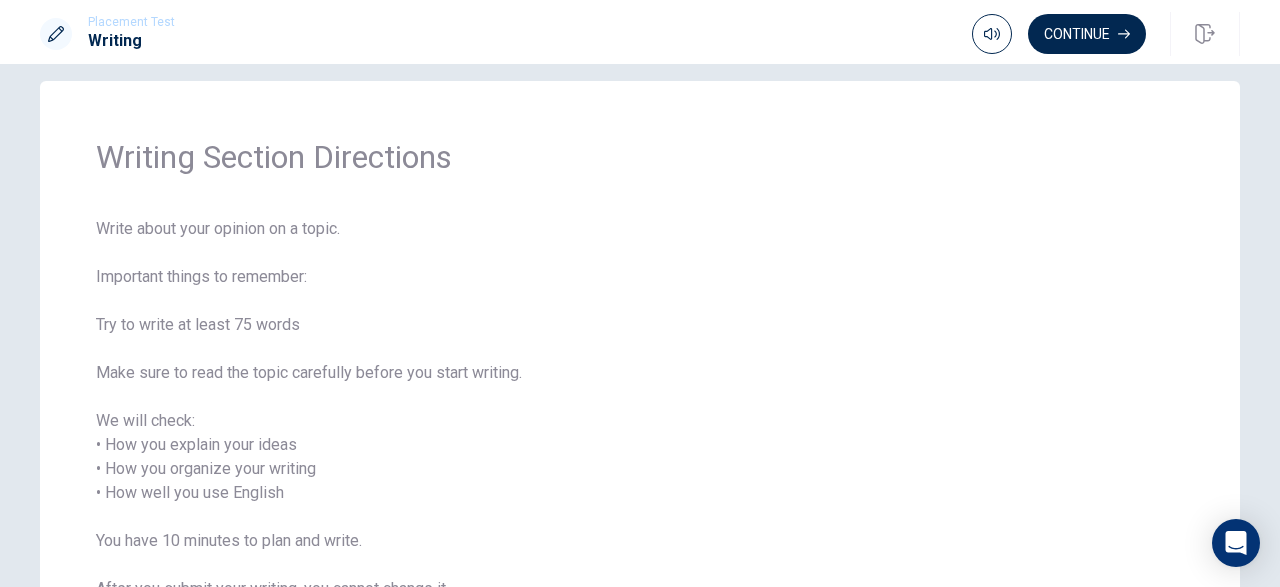 scroll, scrollTop: 25, scrollLeft: 0, axis: vertical 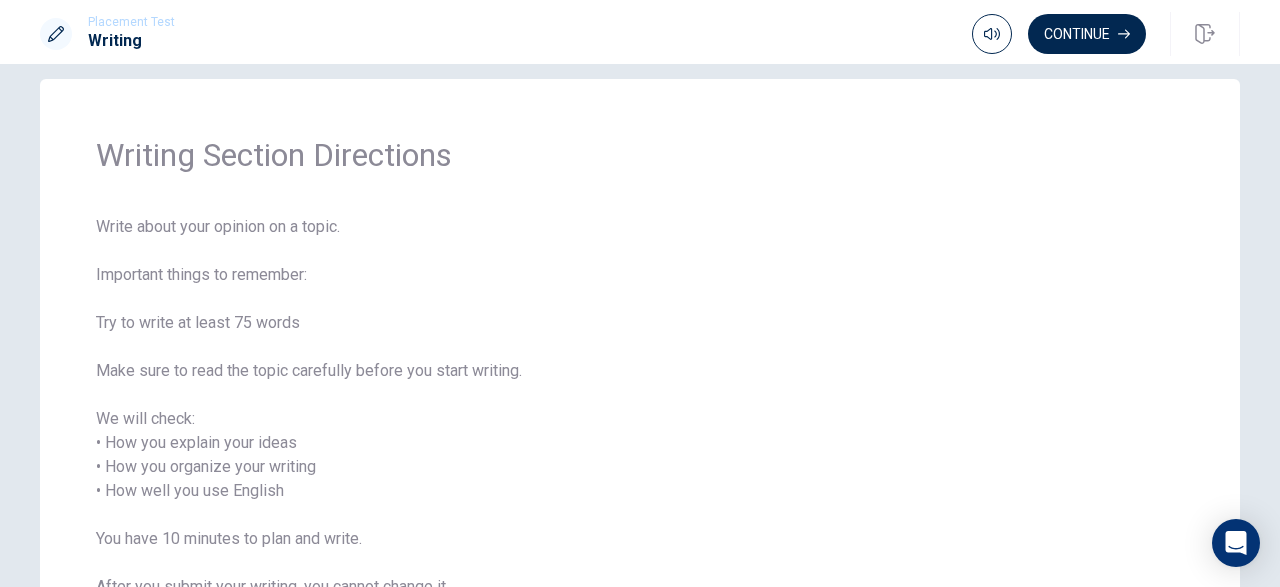 click on "Write about your opinion on a topic.
Important things to remember:
Try to write at least 75 words
Make sure to read the topic carefully before you start writing.
We will check:
• How you explain your ideas
• How you organize your writing
• How well you use English
You have 10 minutes to plan and write.
After you submit your writing, you cannot change it." at bounding box center (640, 419) 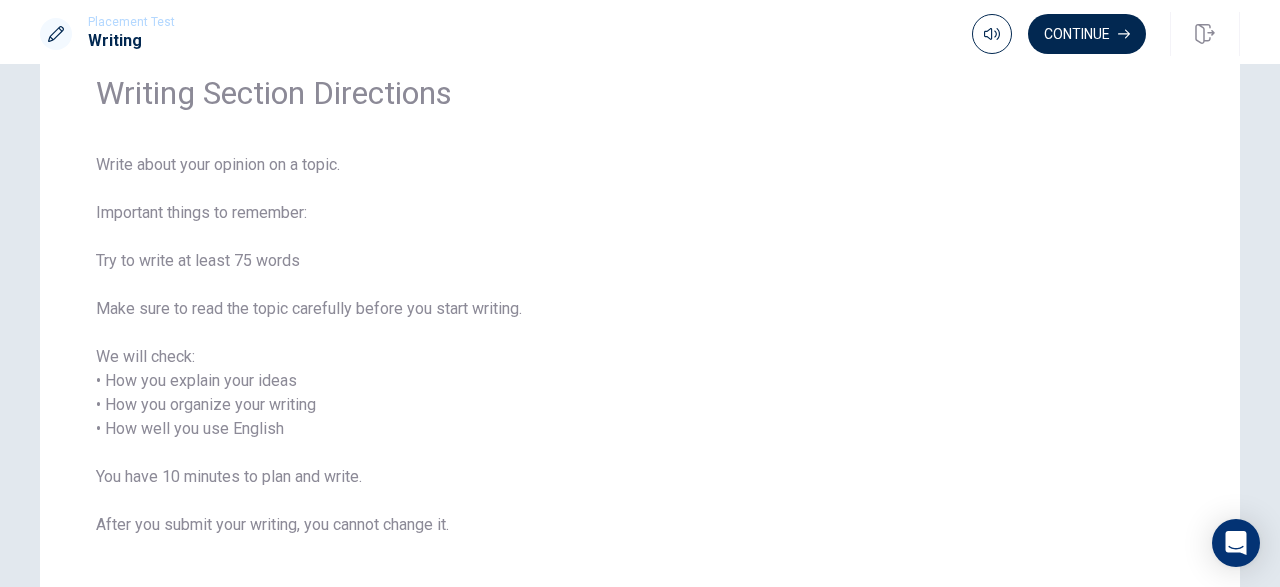 scroll, scrollTop: 221, scrollLeft: 0, axis: vertical 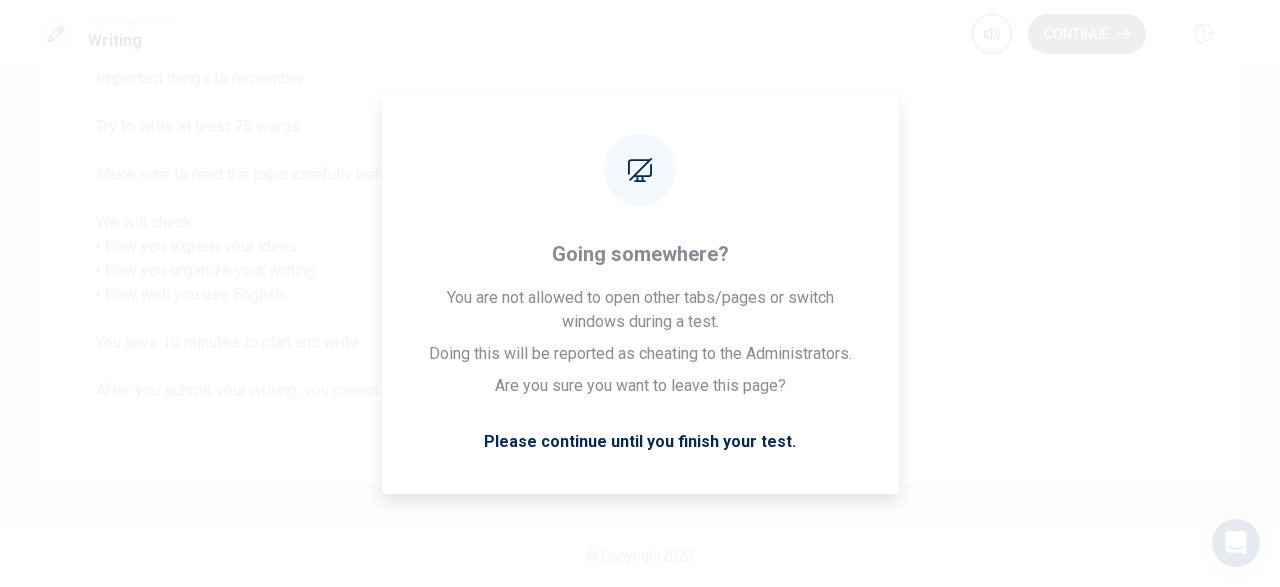 click 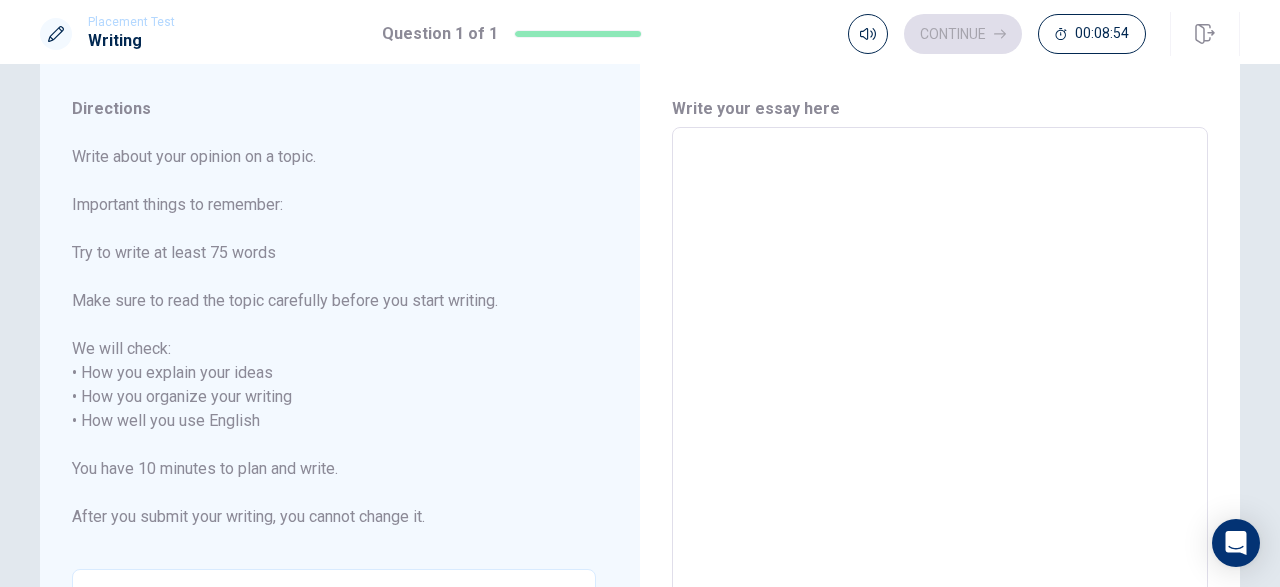 scroll, scrollTop: 66, scrollLeft: 0, axis: vertical 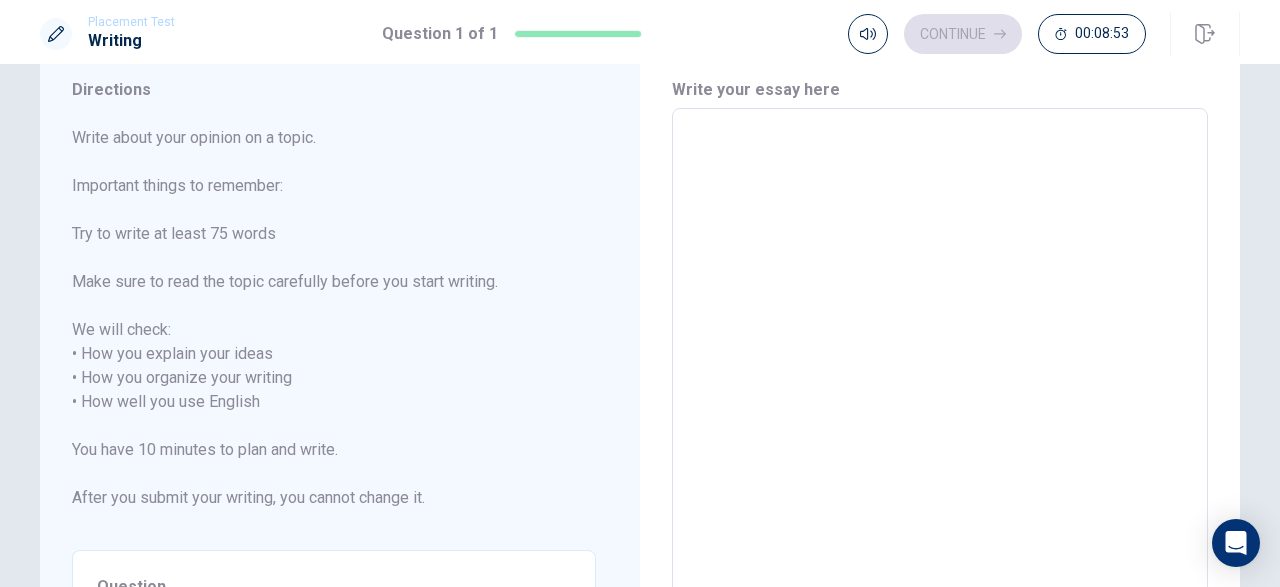 click at bounding box center (940, 390) 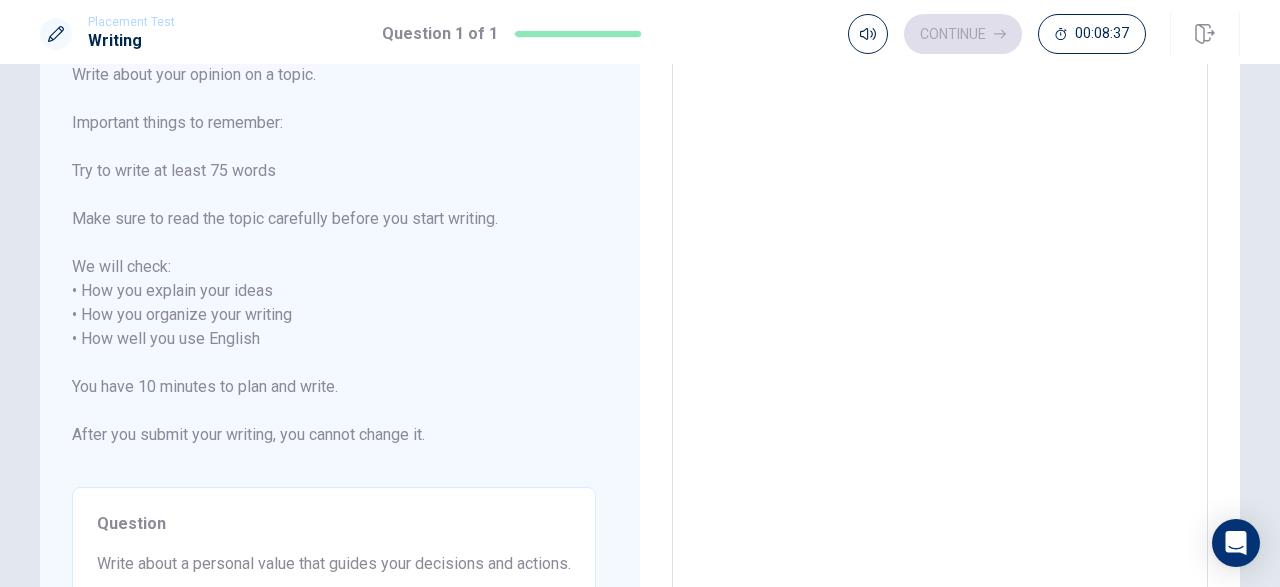 scroll, scrollTop: 0, scrollLeft: 0, axis: both 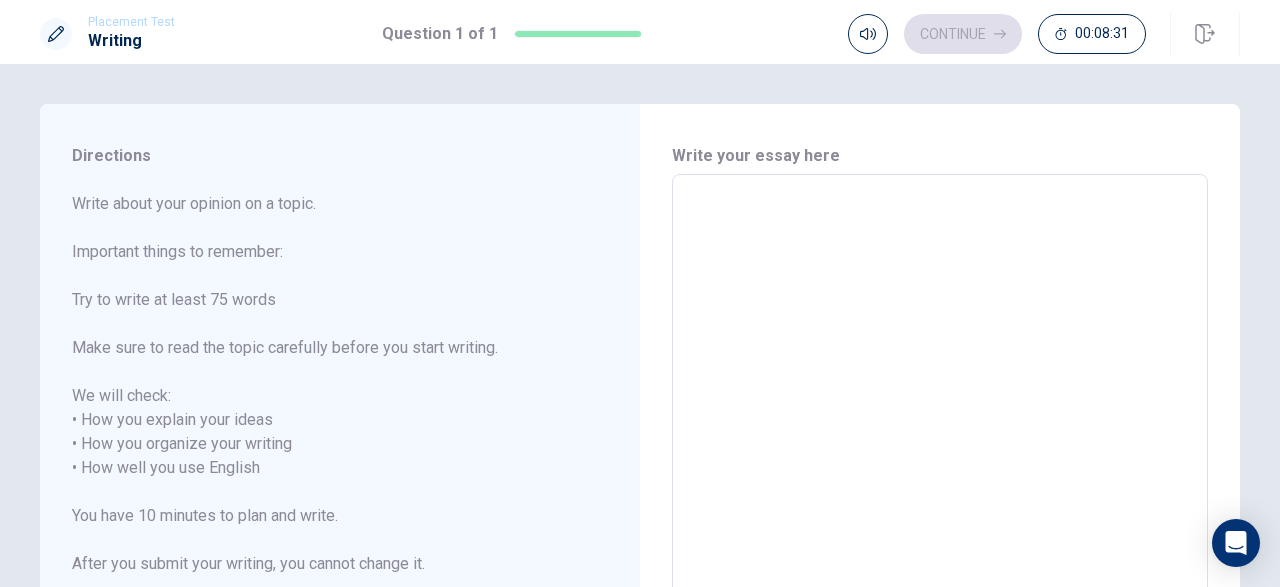type on "A" 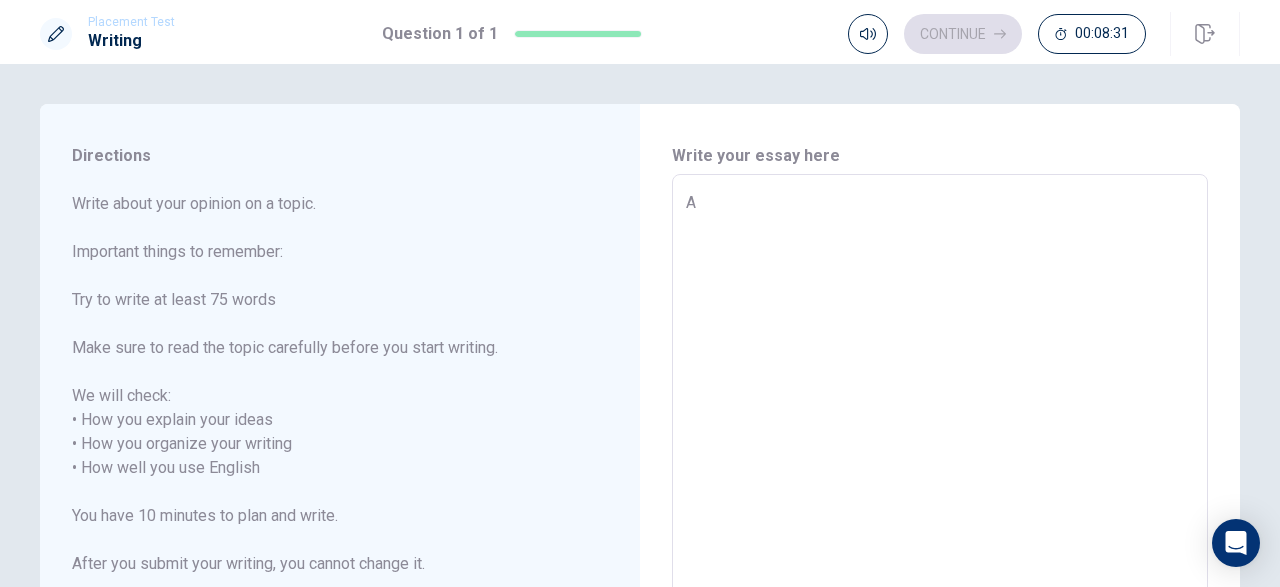 type on "x" 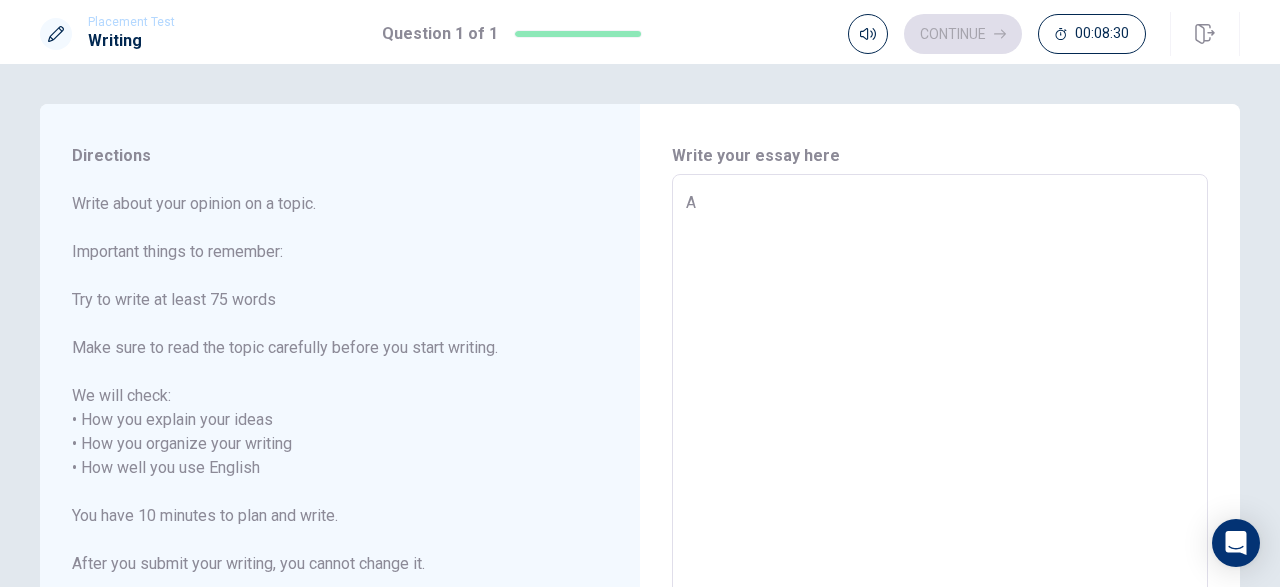 type on "A p" 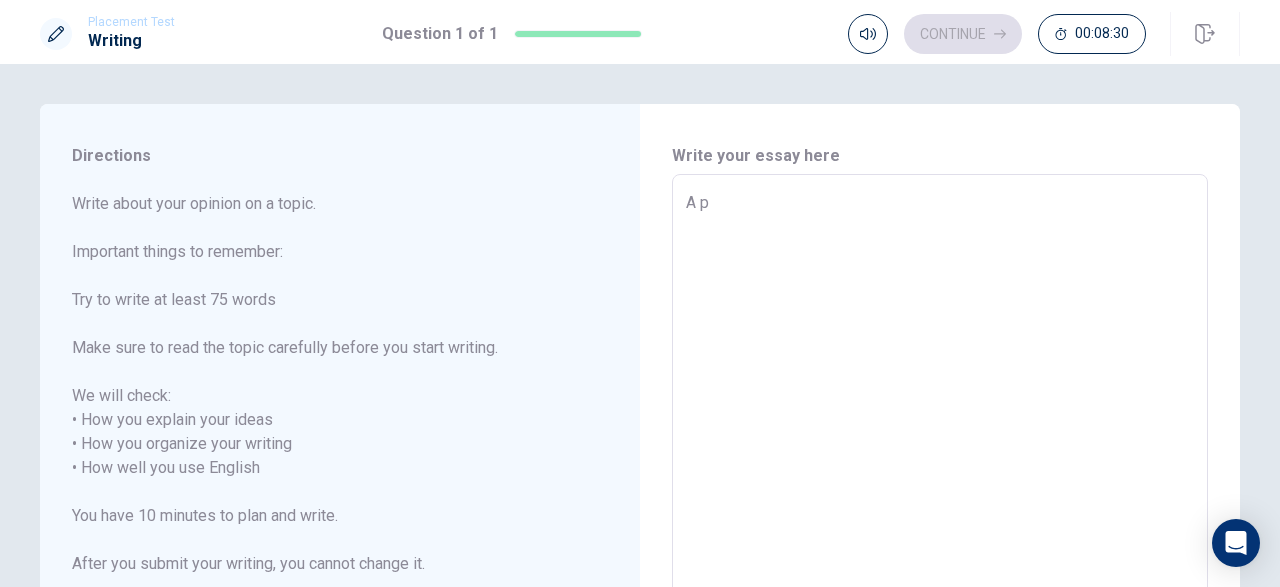 type on "x" 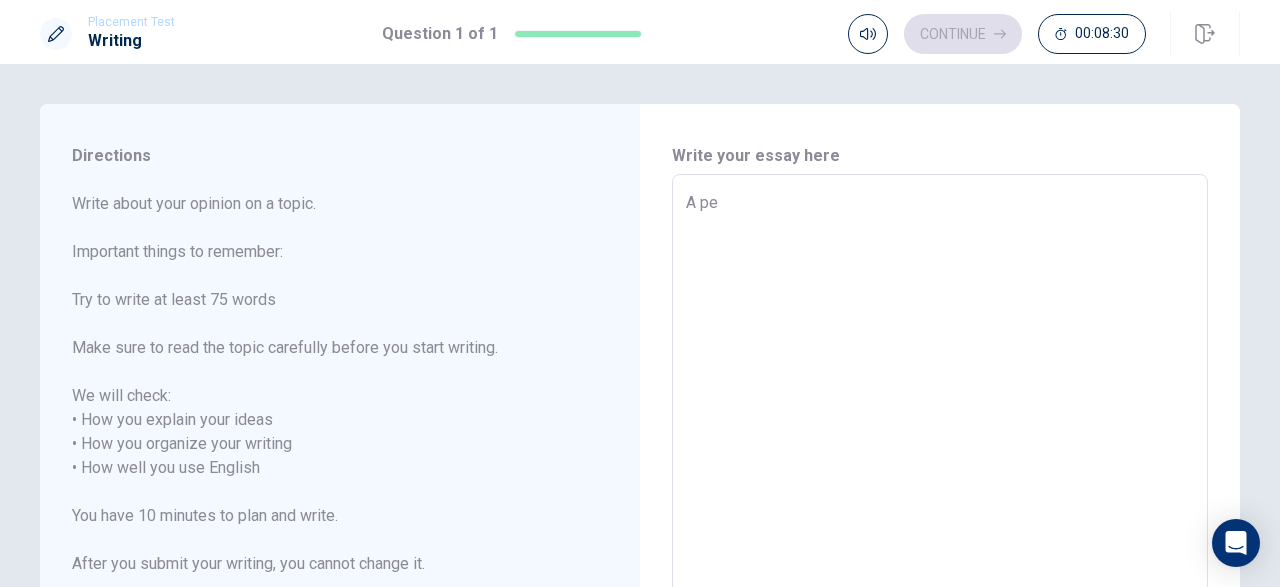 type on "A per" 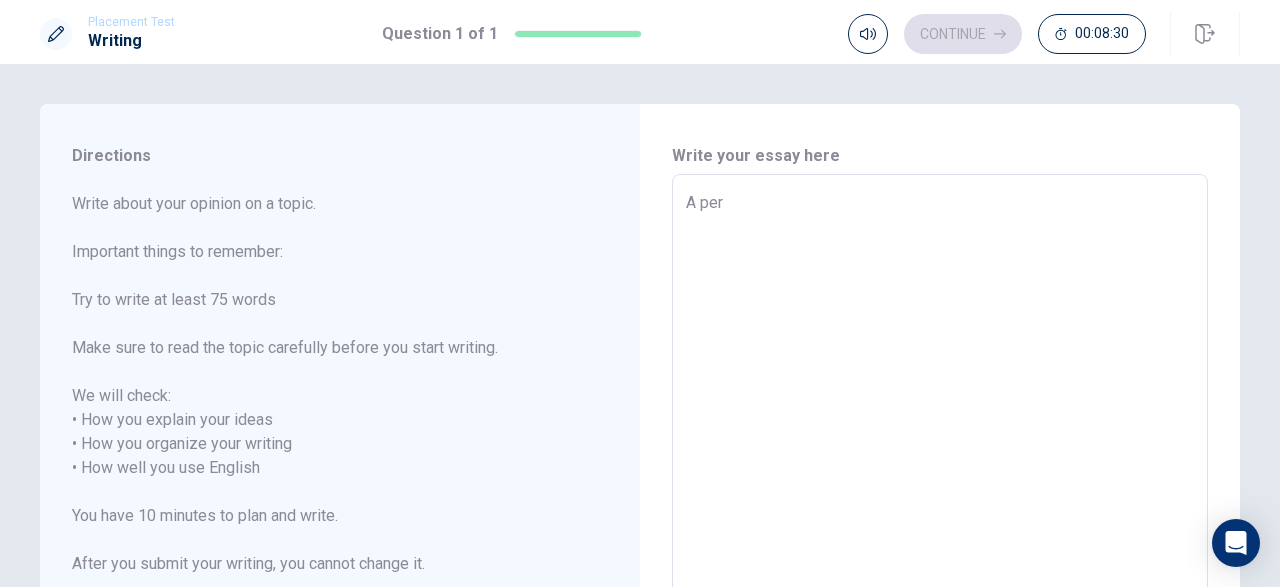 type on "x" 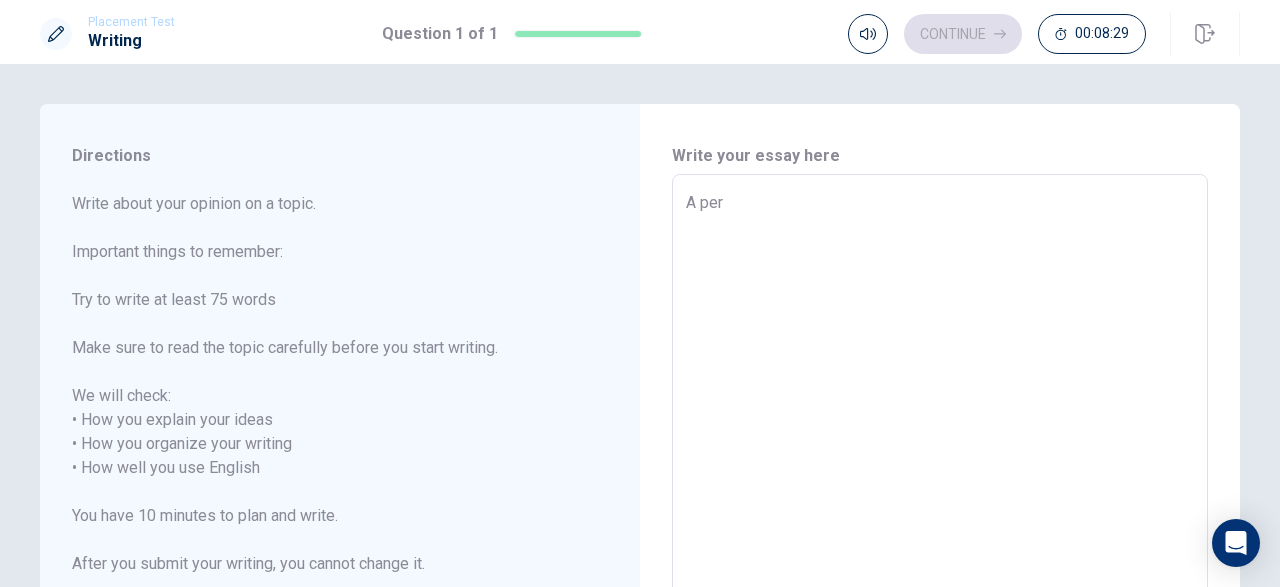 type on "A pers" 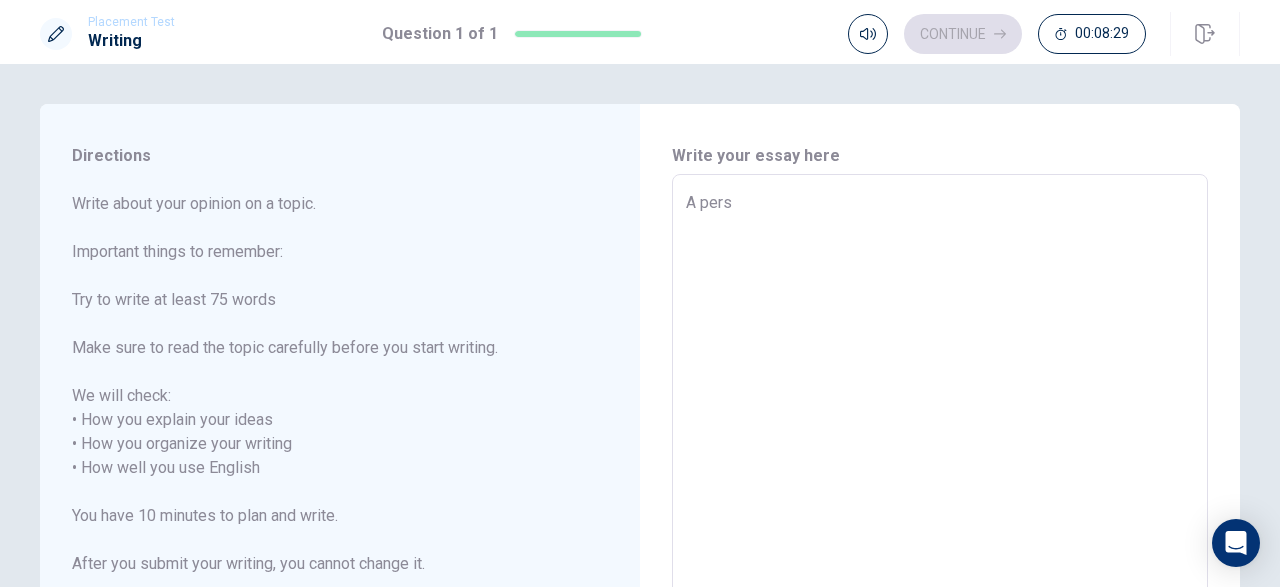 type on "x" 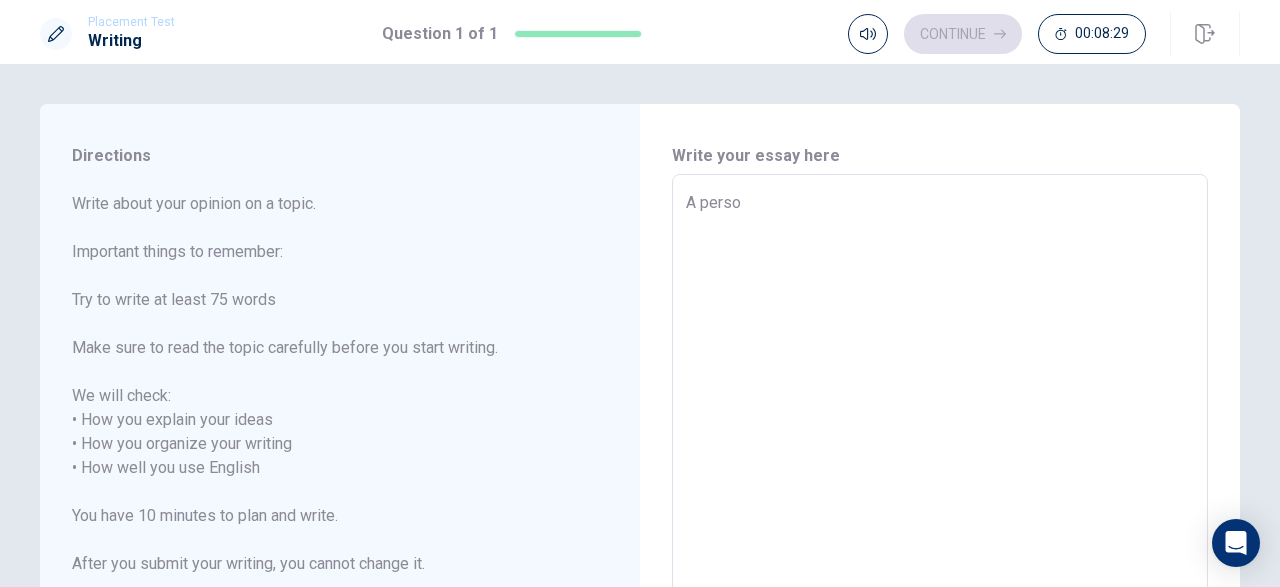 type on "x" 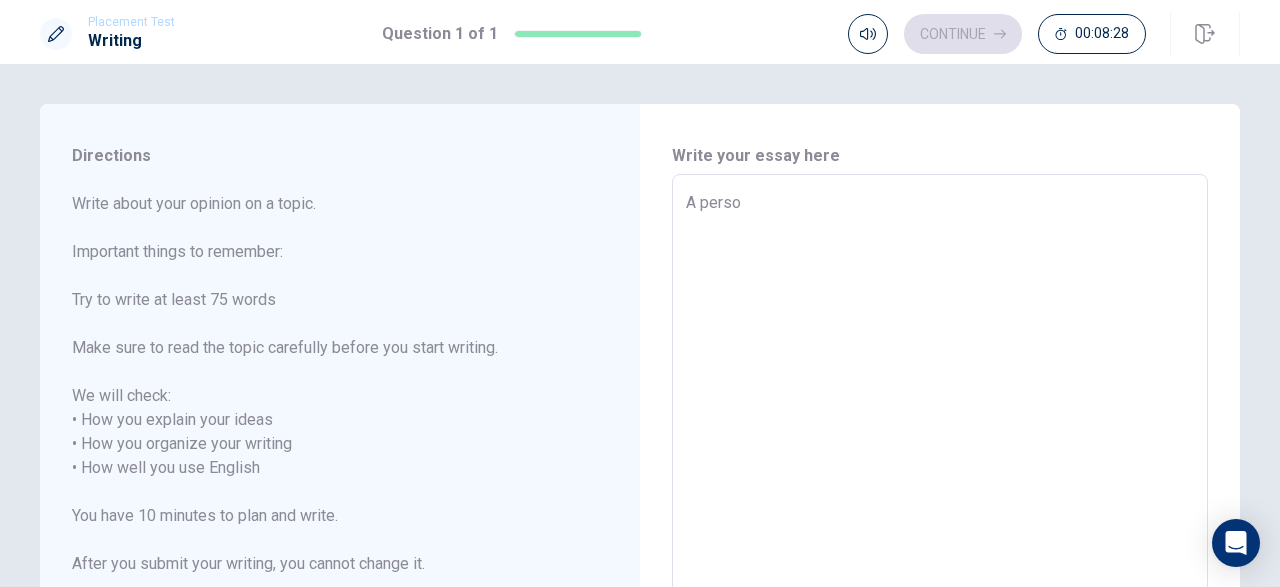type on "A person" 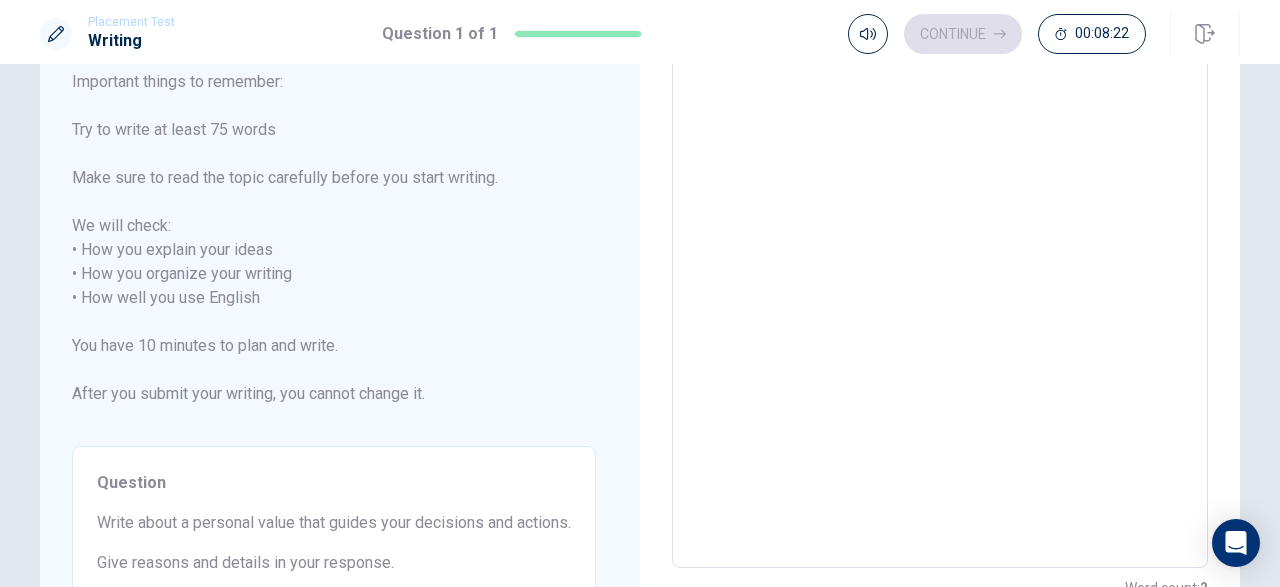 scroll, scrollTop: 169, scrollLeft: 0, axis: vertical 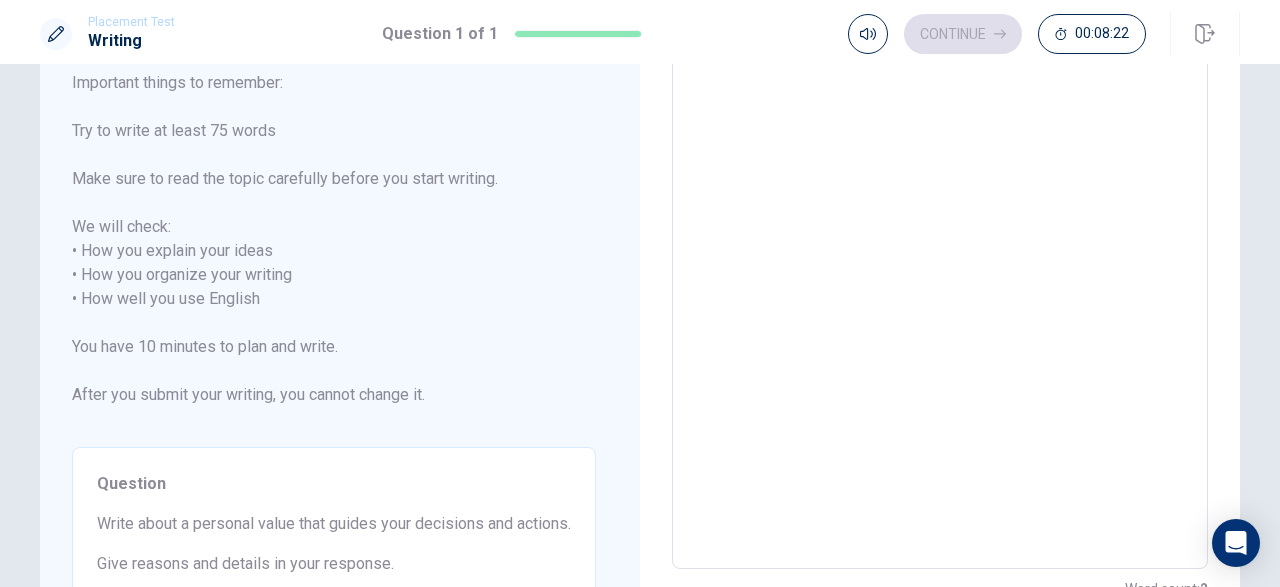 type on "x" 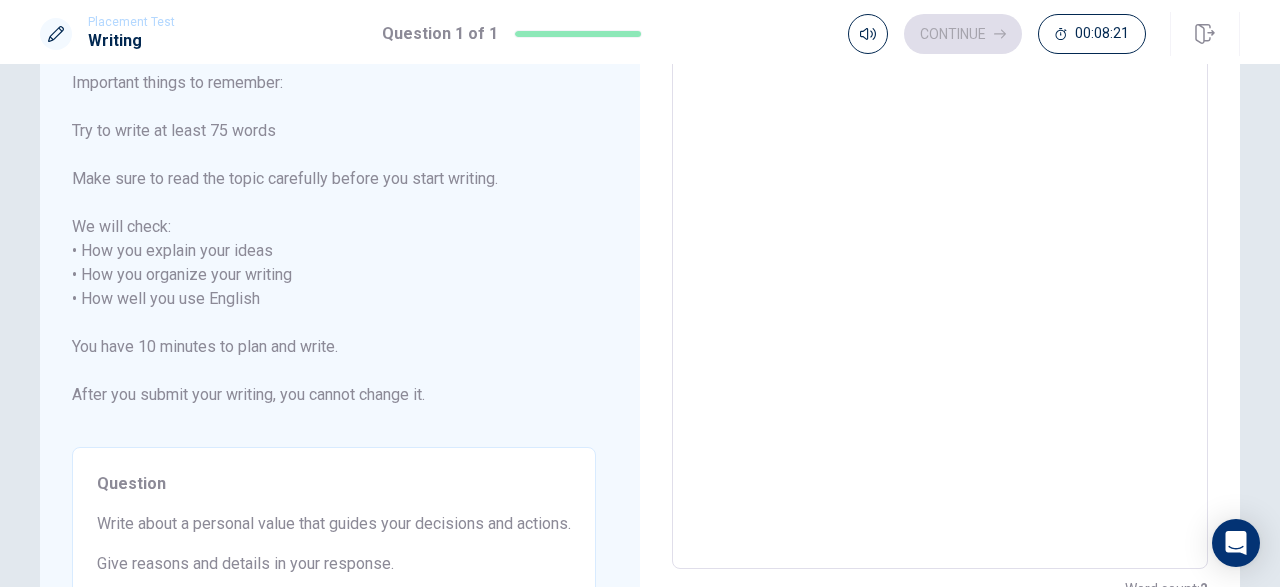 type on "A persona" 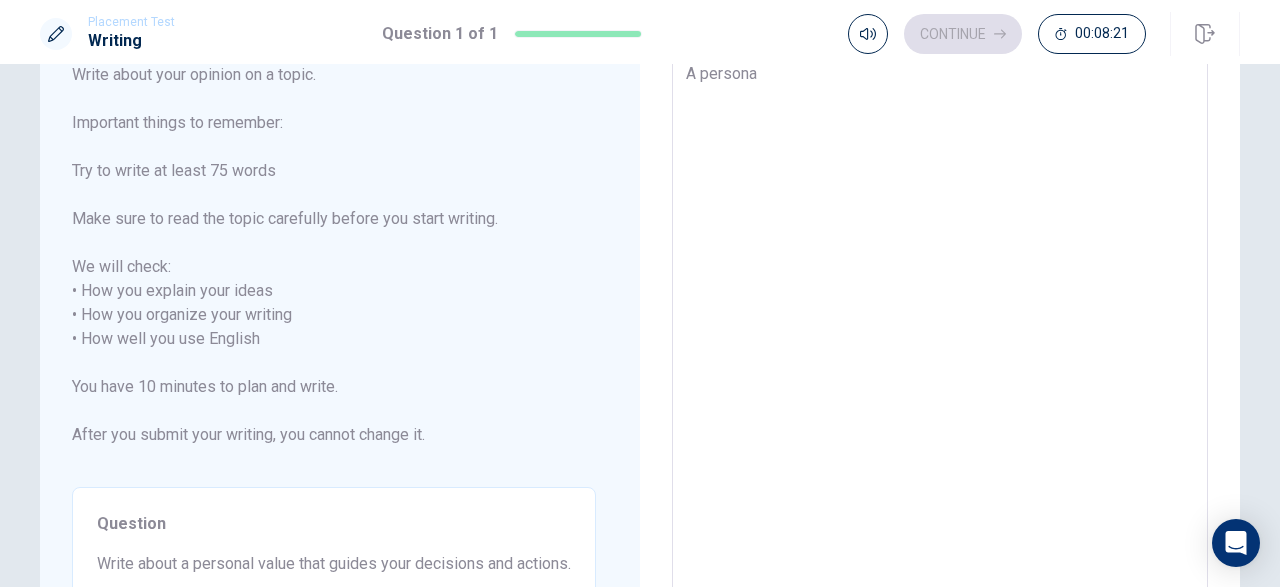type on "A personal" 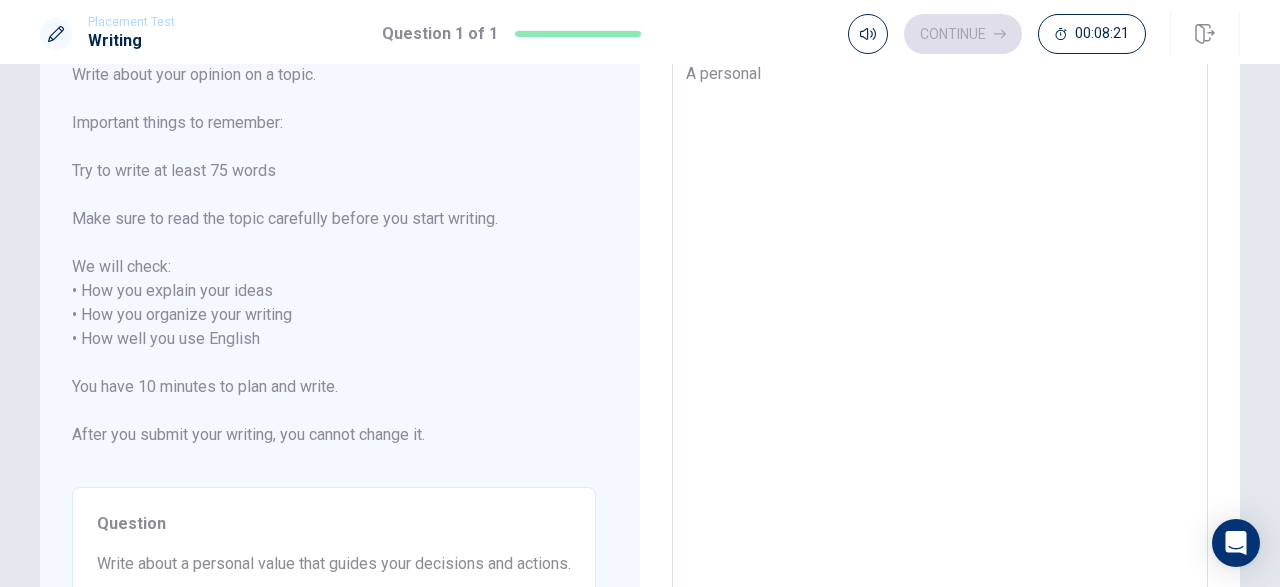 type on "x" 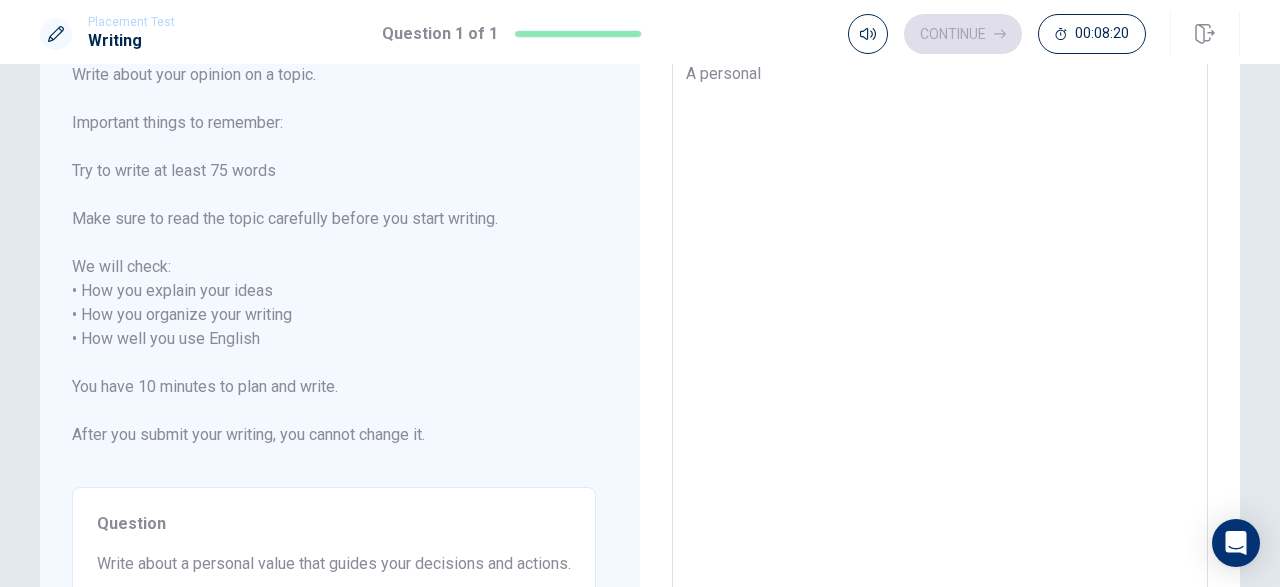 type on "A personal" 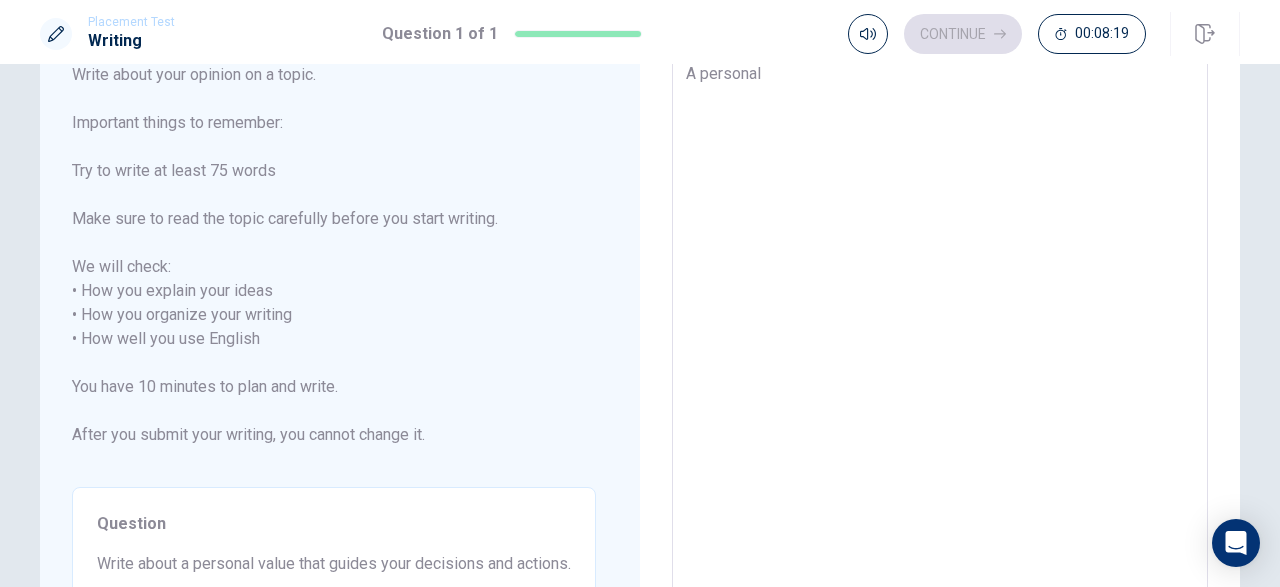 type on "A personal v" 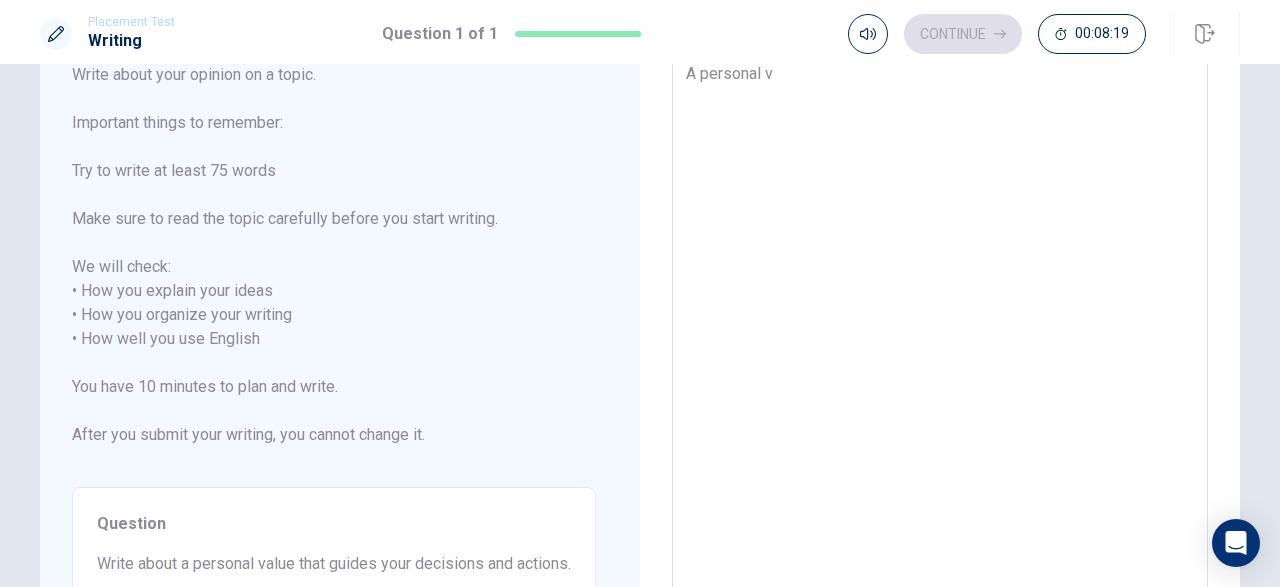 type on "x" 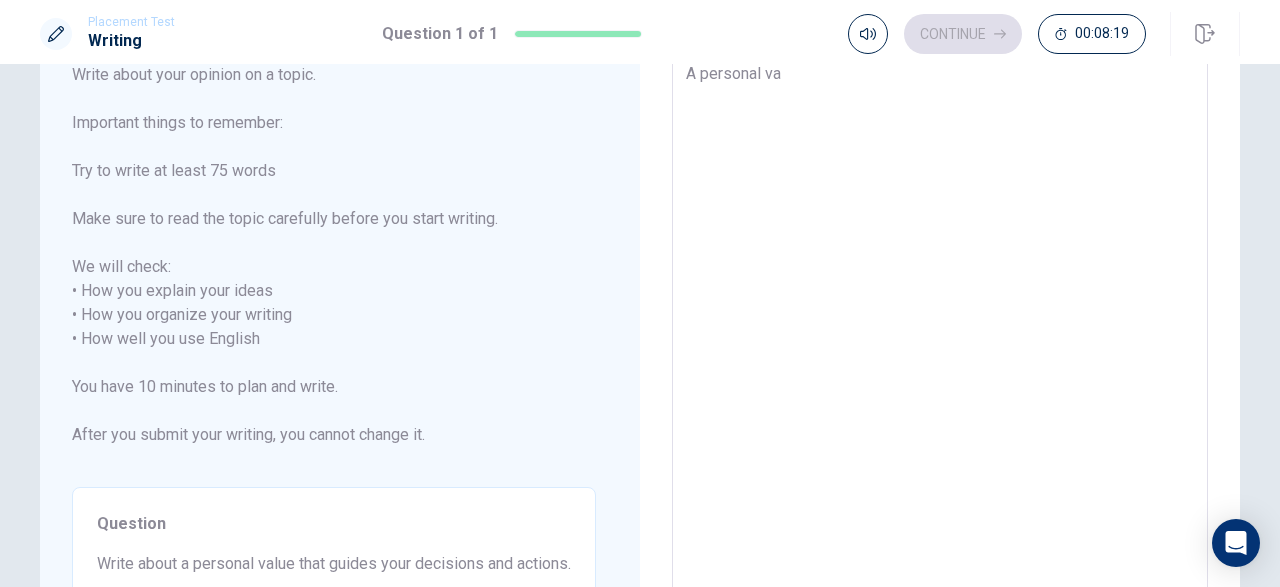 type on "x" 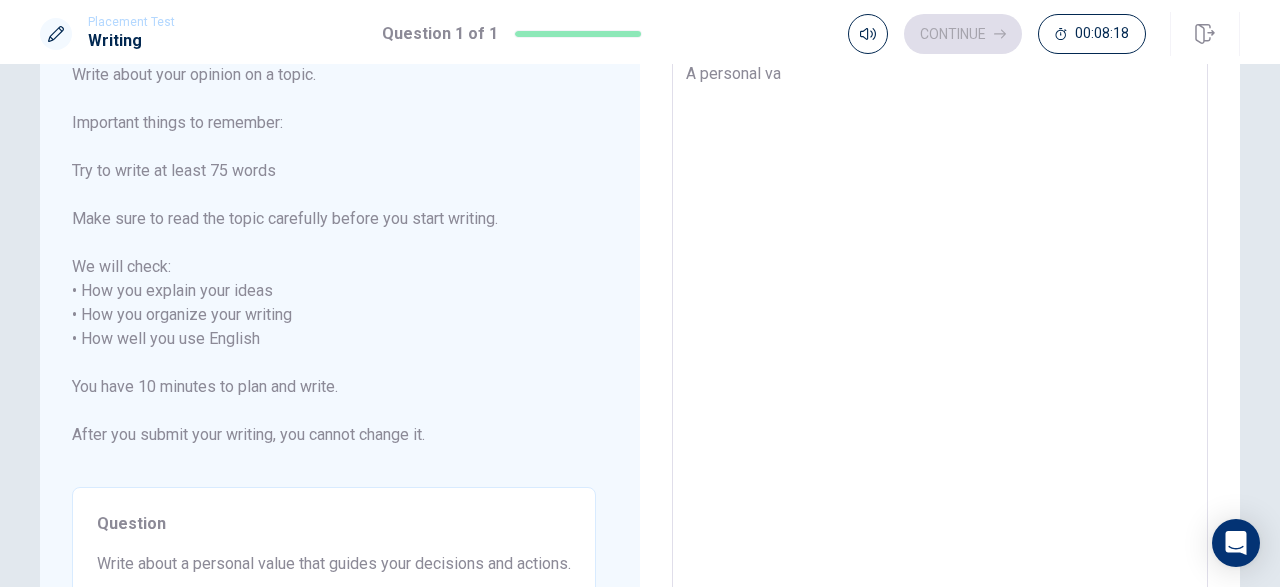 type on "A personal val" 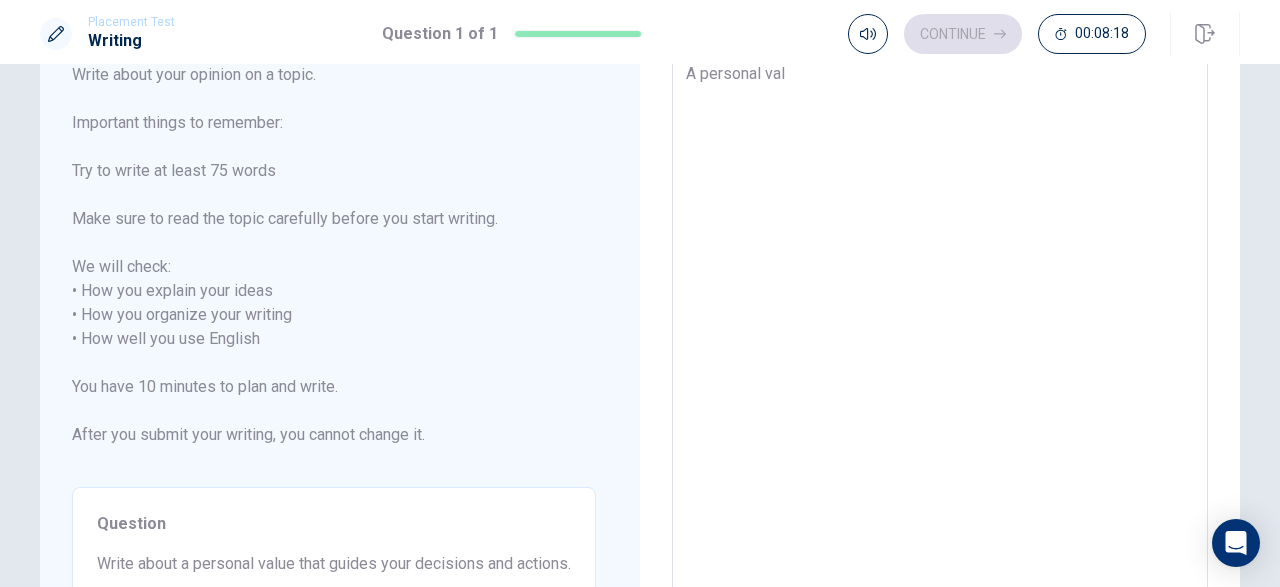 type on "x" 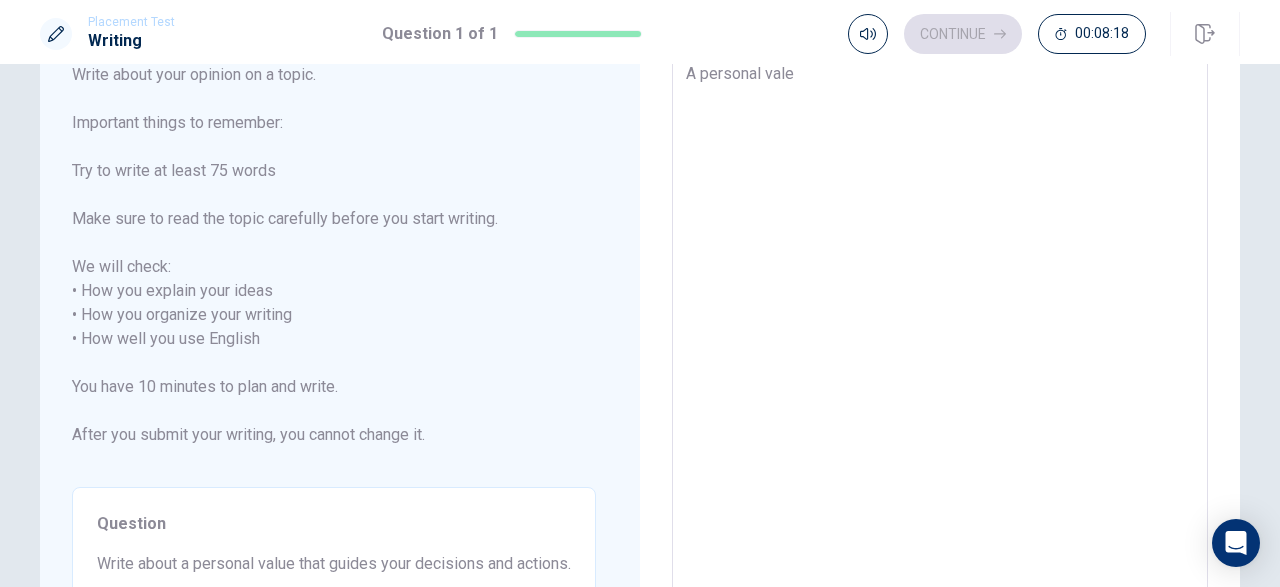 type on "x" 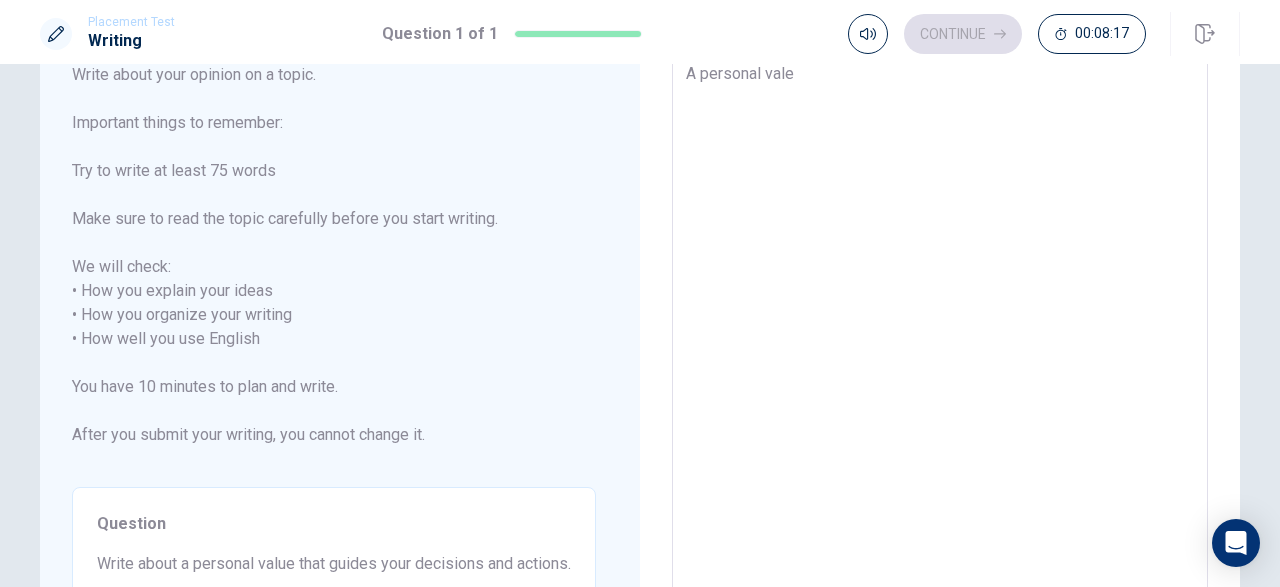 type on "A personal valeu" 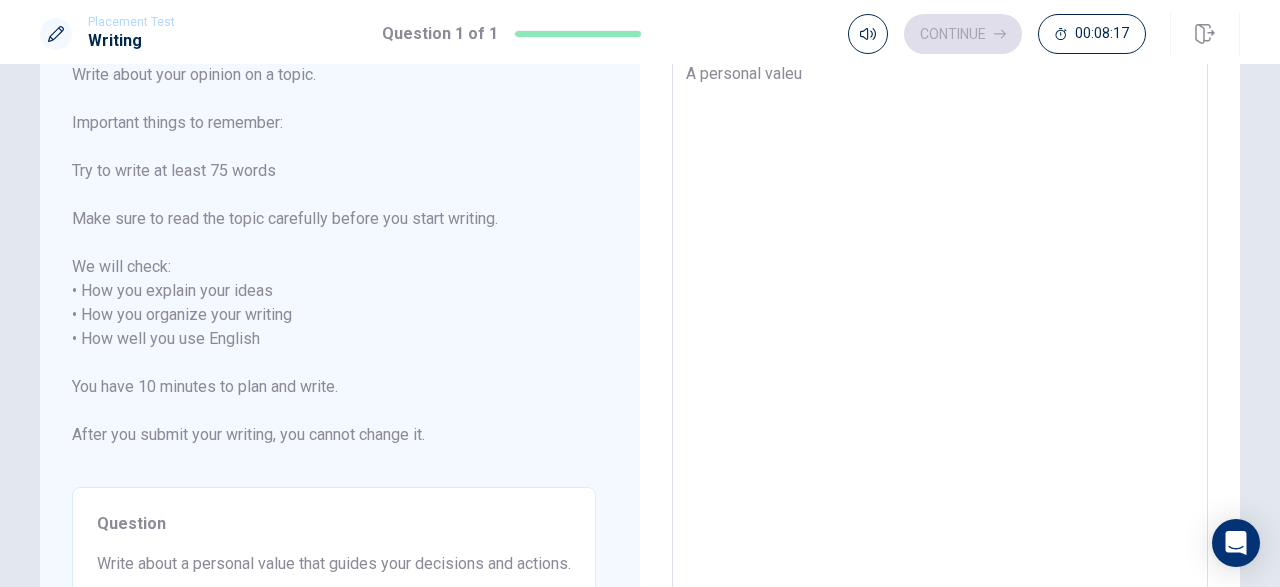 type on "x" 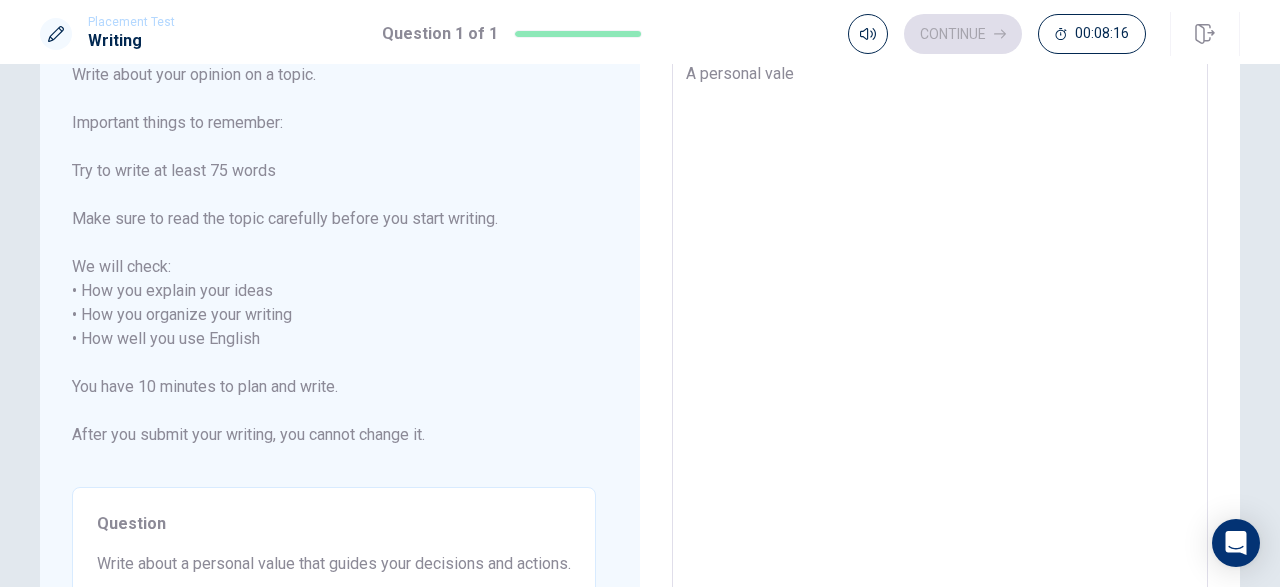 type on "A personal val" 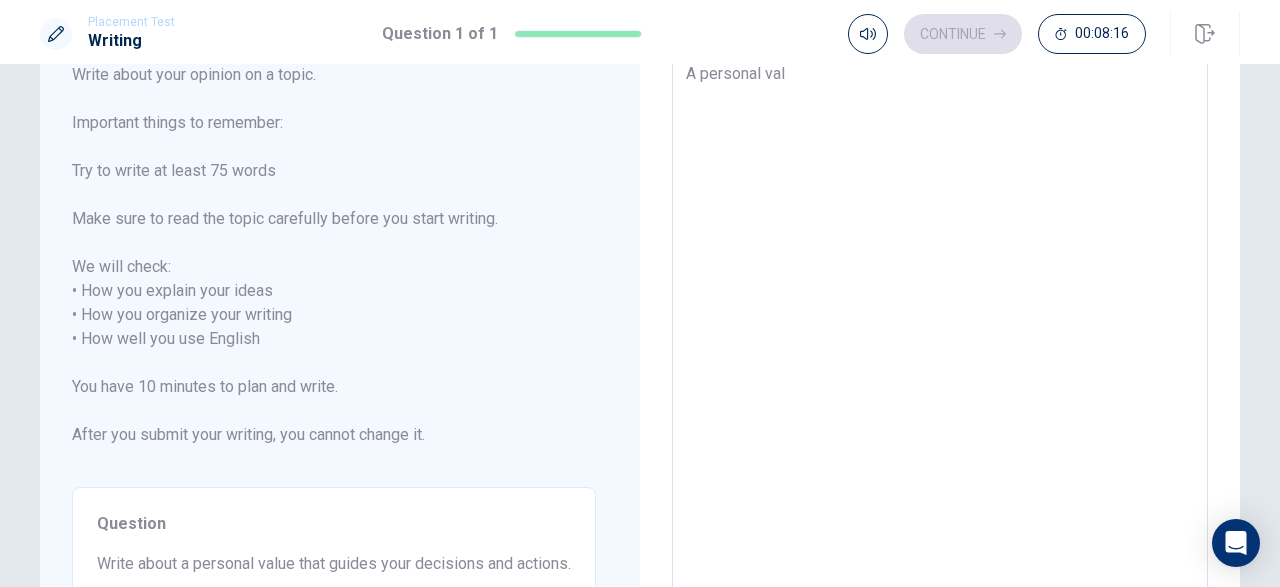 type on "x" 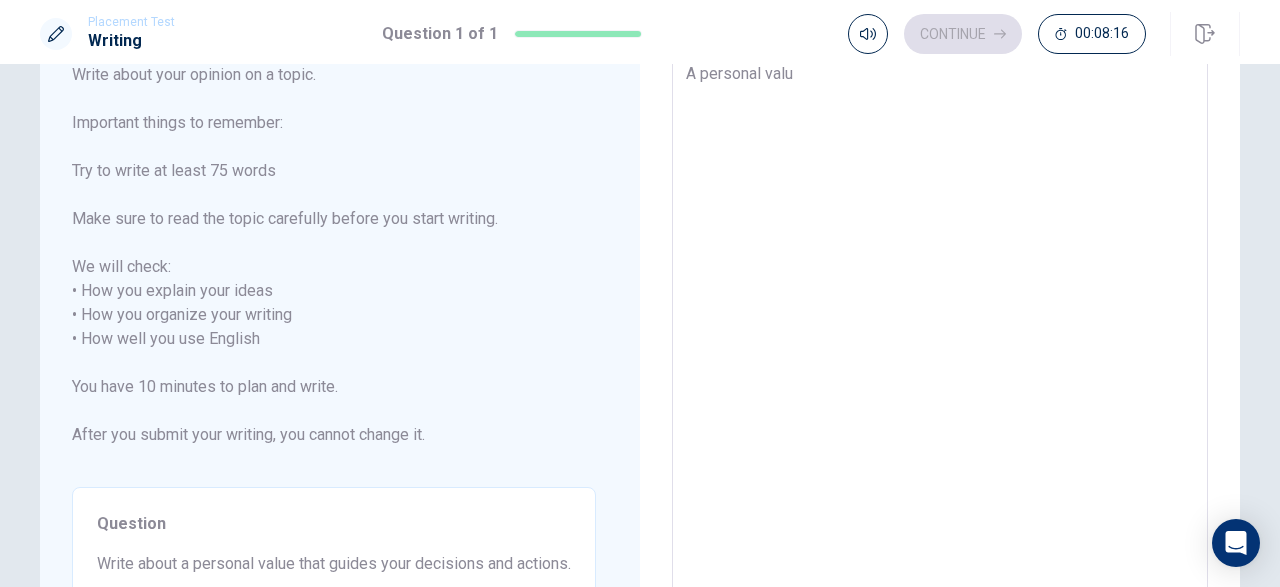type on "x" 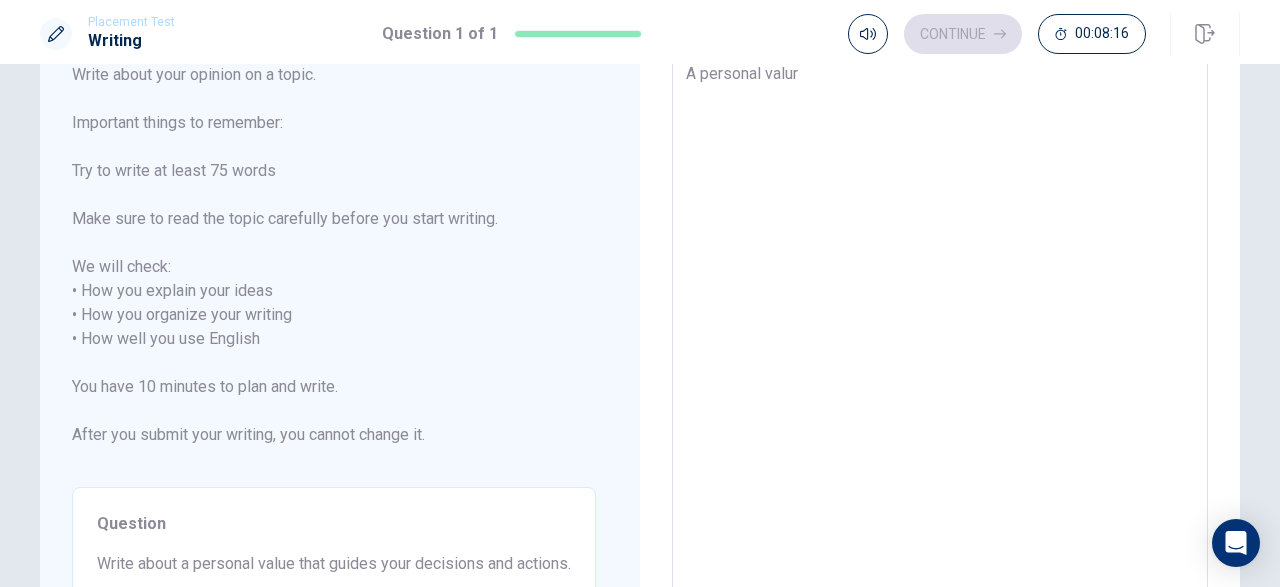 type on "x" 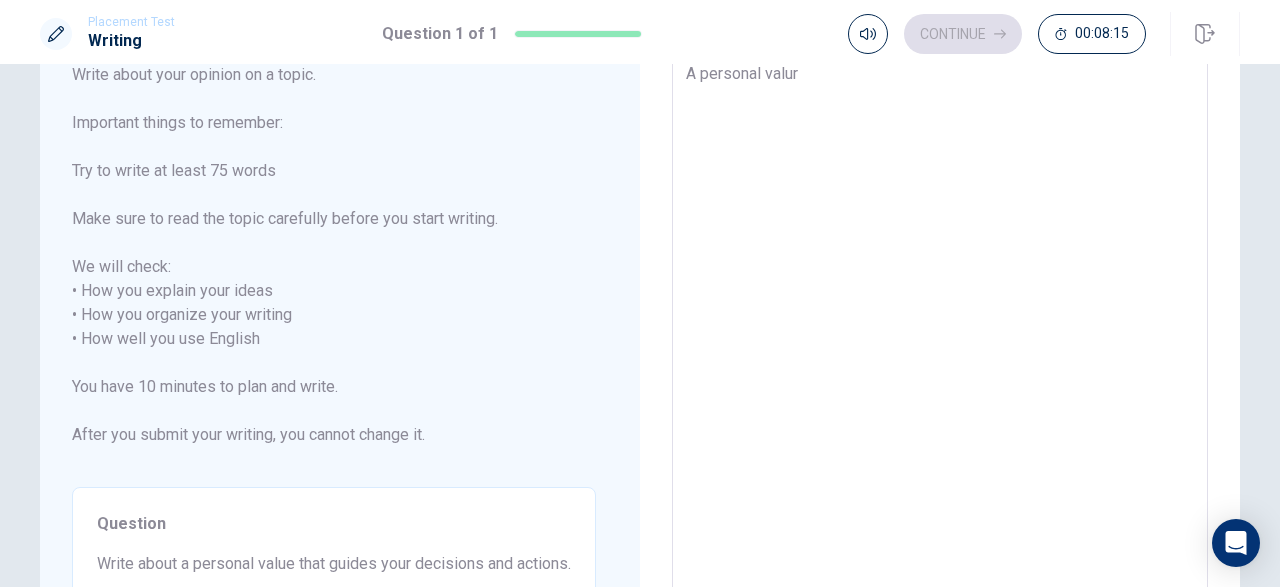 type on "A personal valu" 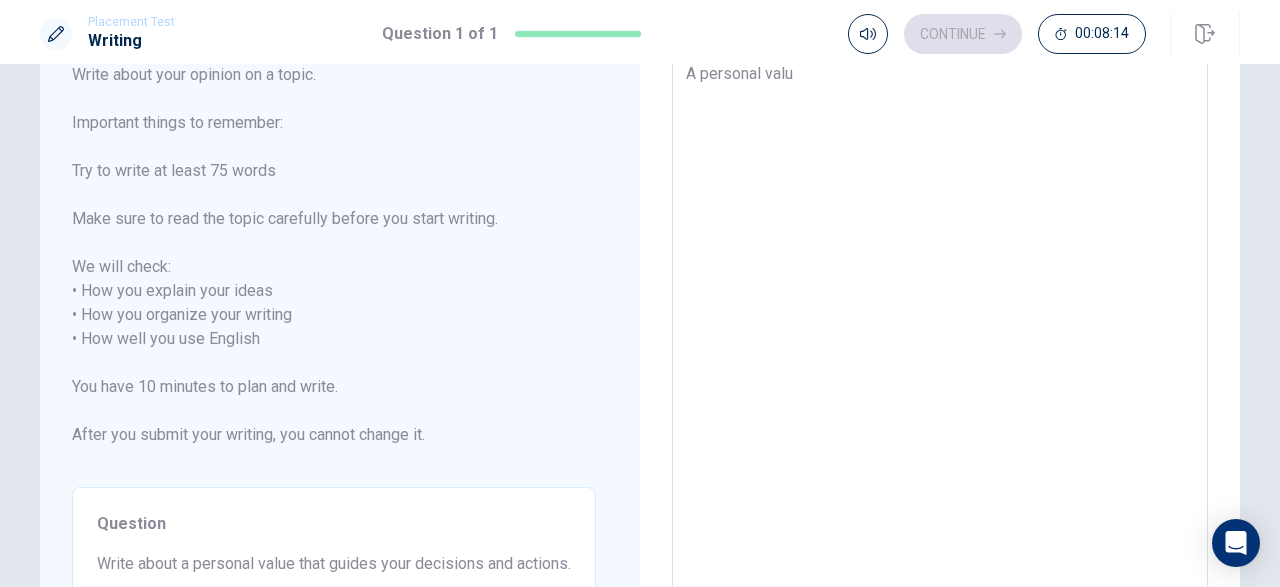 type on "x" 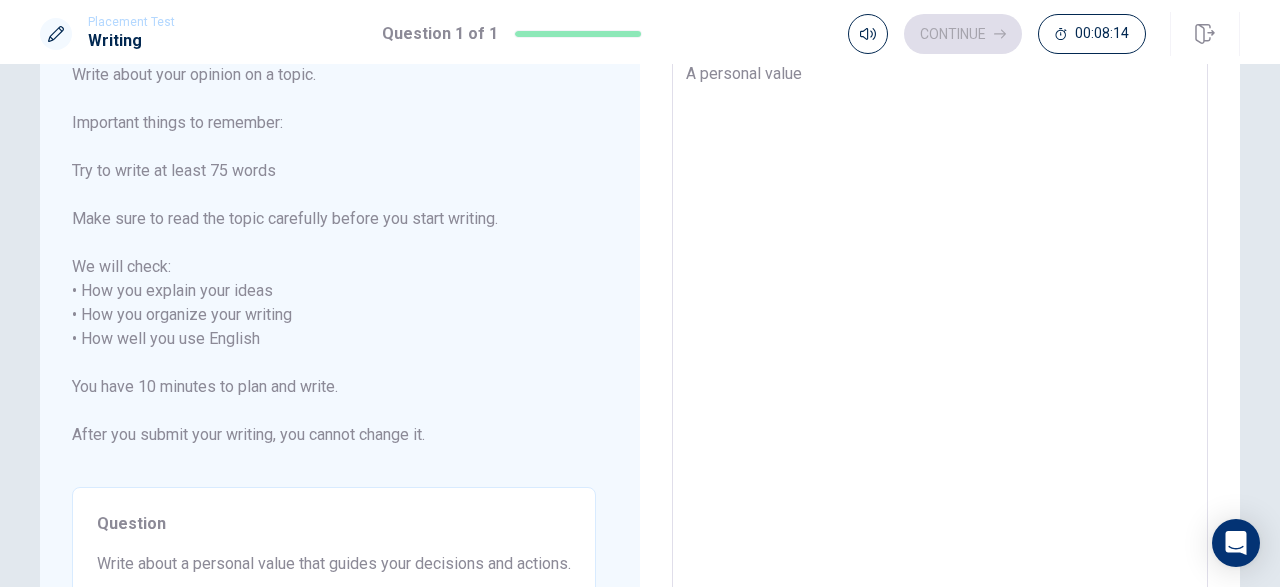 type on "x" 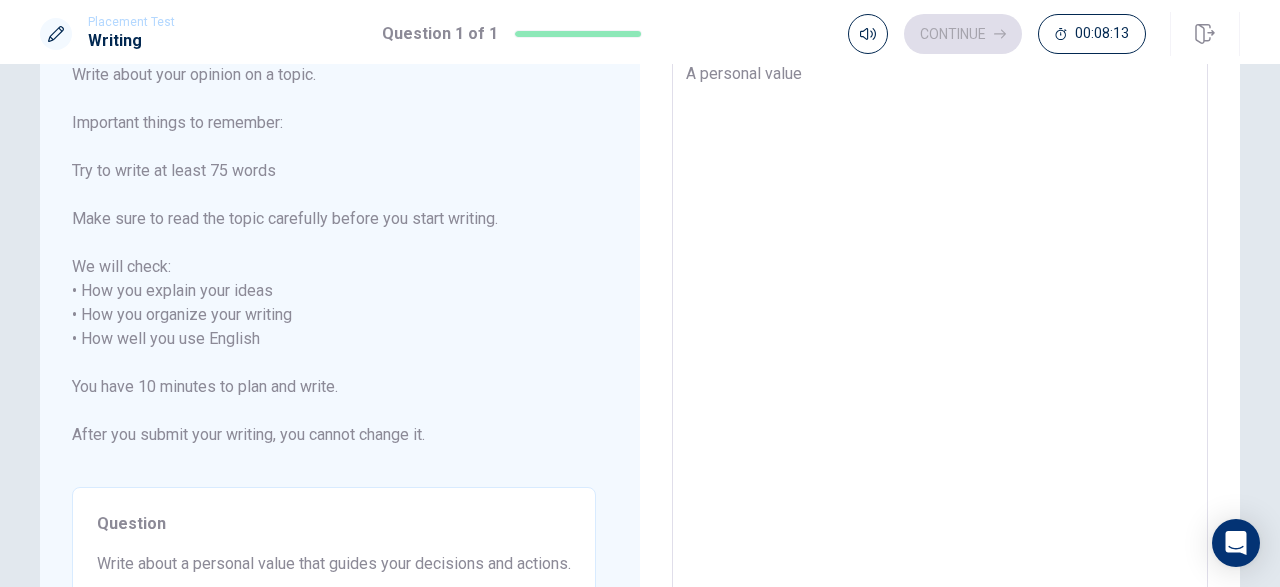 type on "x" 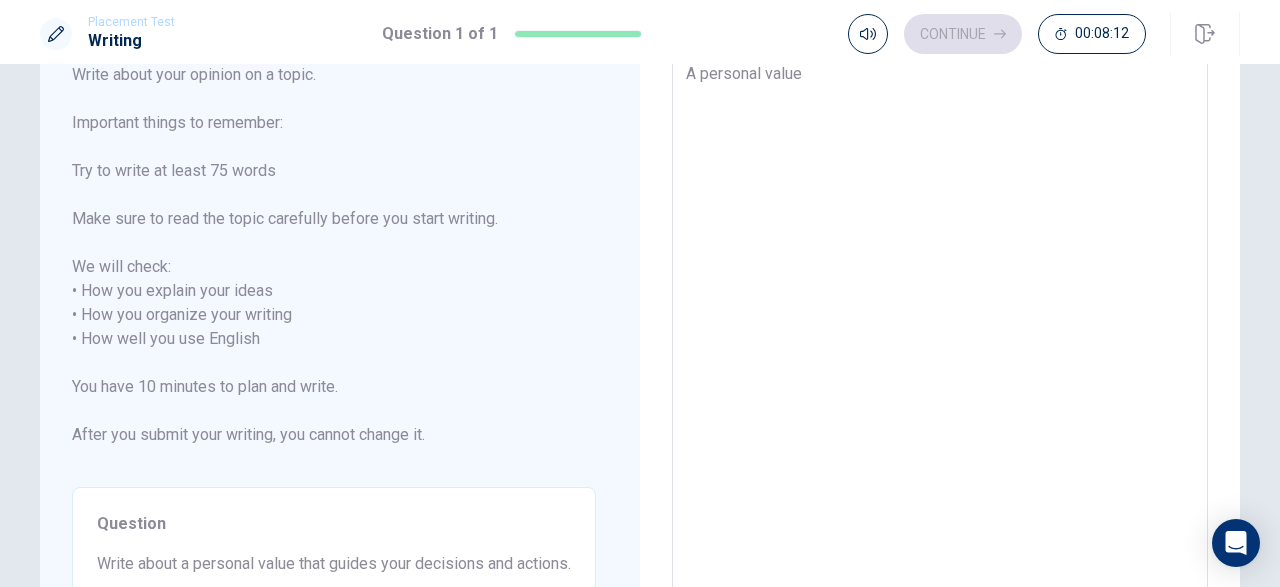 type on "A personal value d" 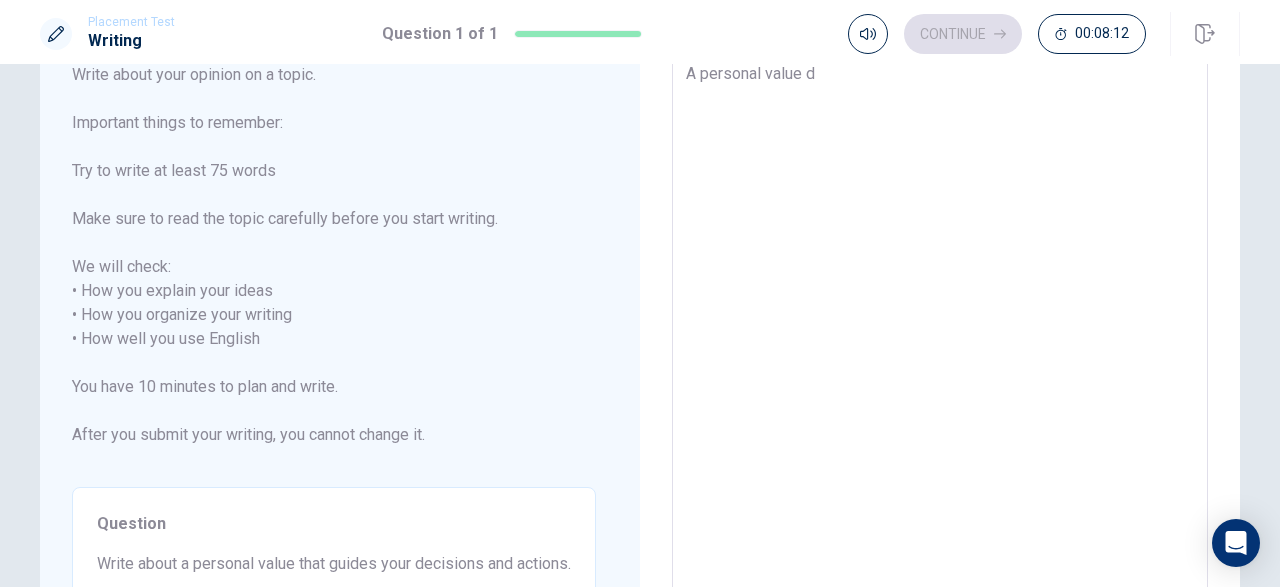 type on "x" 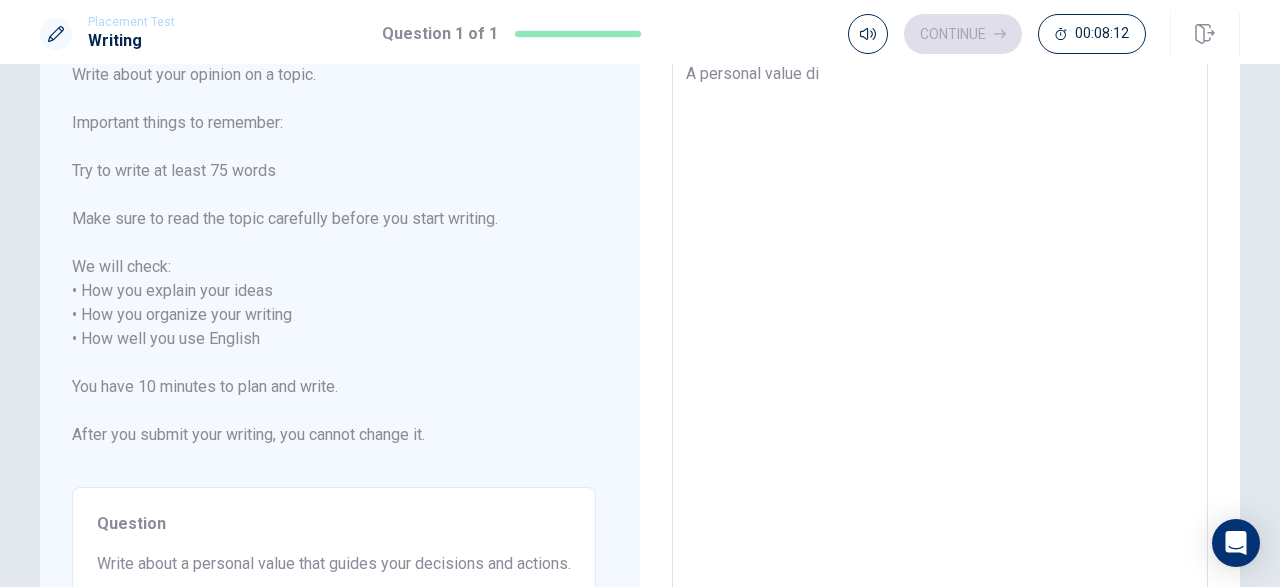 type on "x" 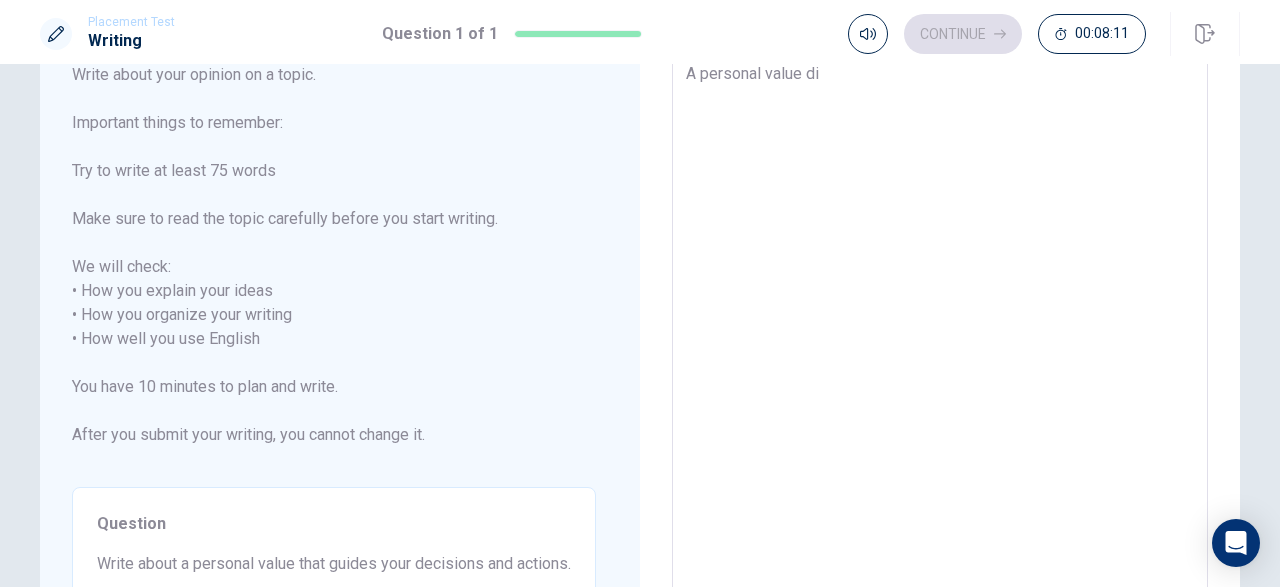 type on "A personal value dif" 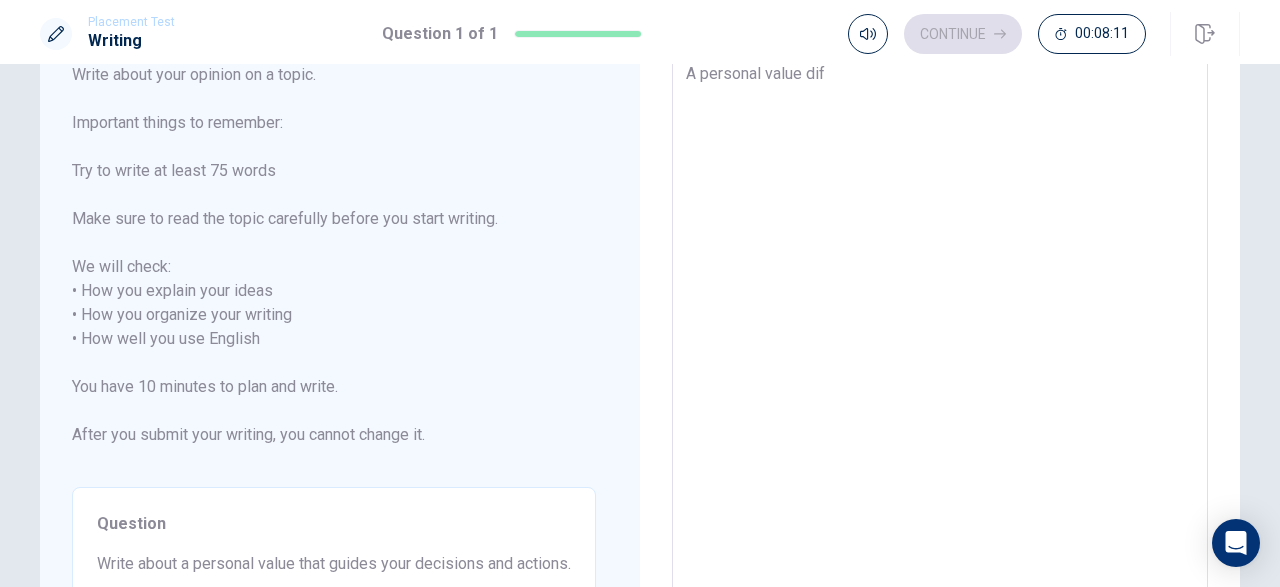type on "x" 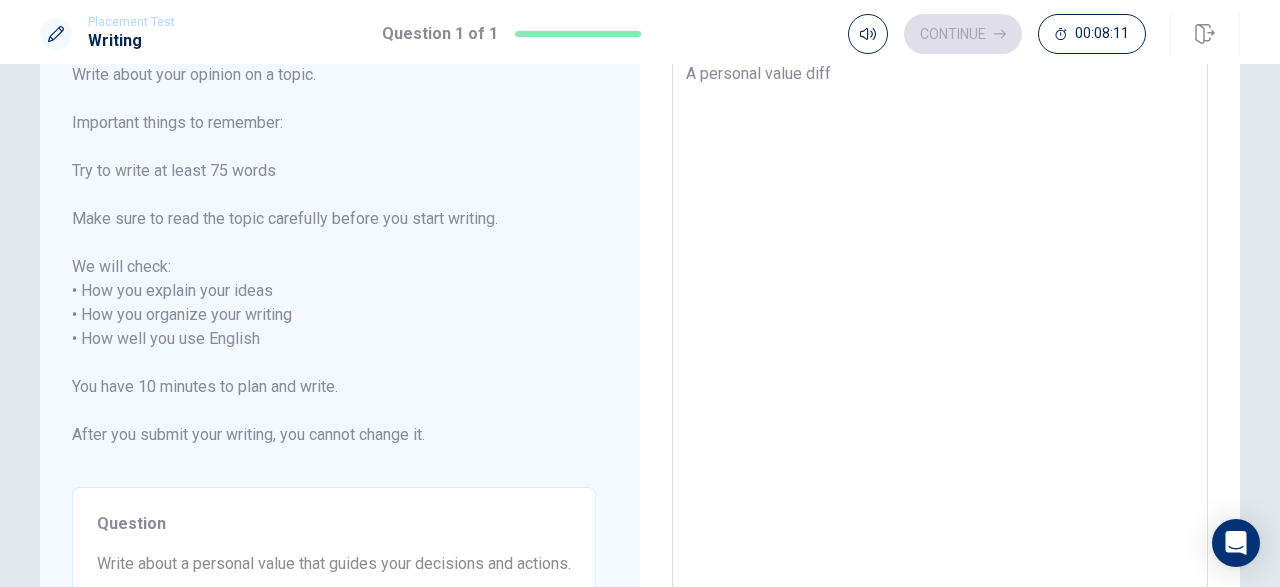 type on "x" 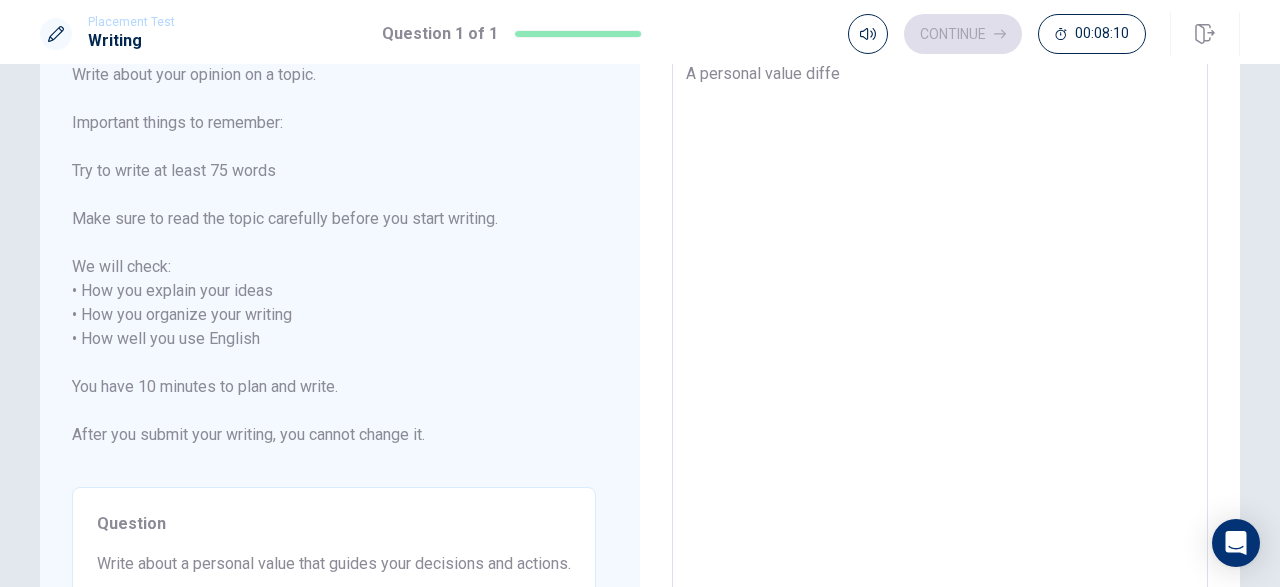 type on "x" 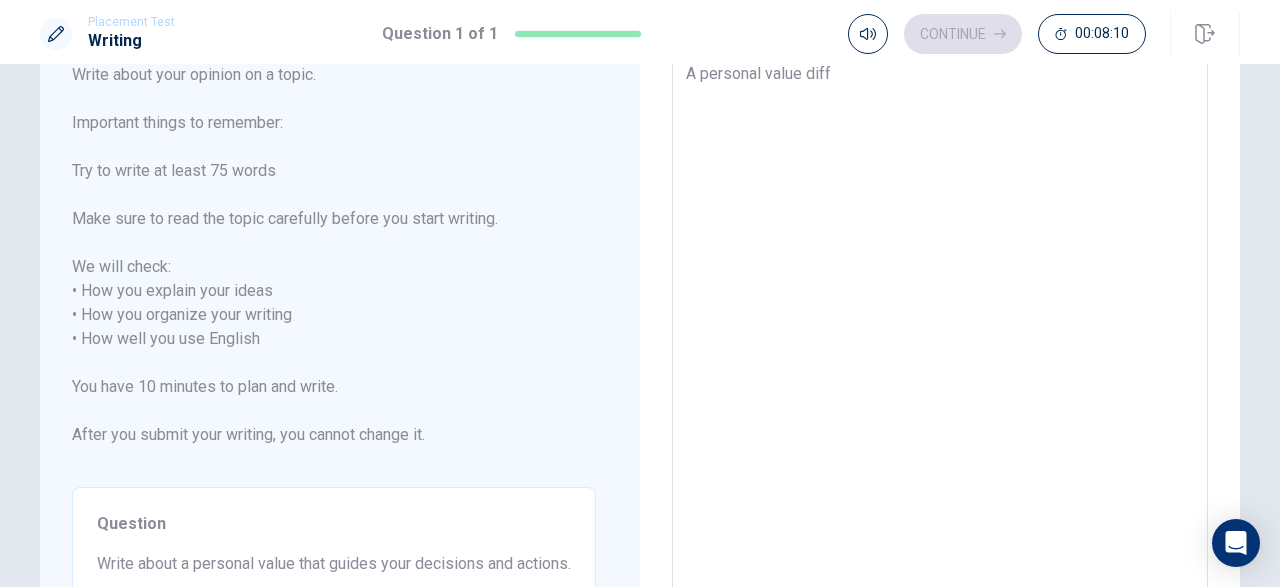 type on "x" 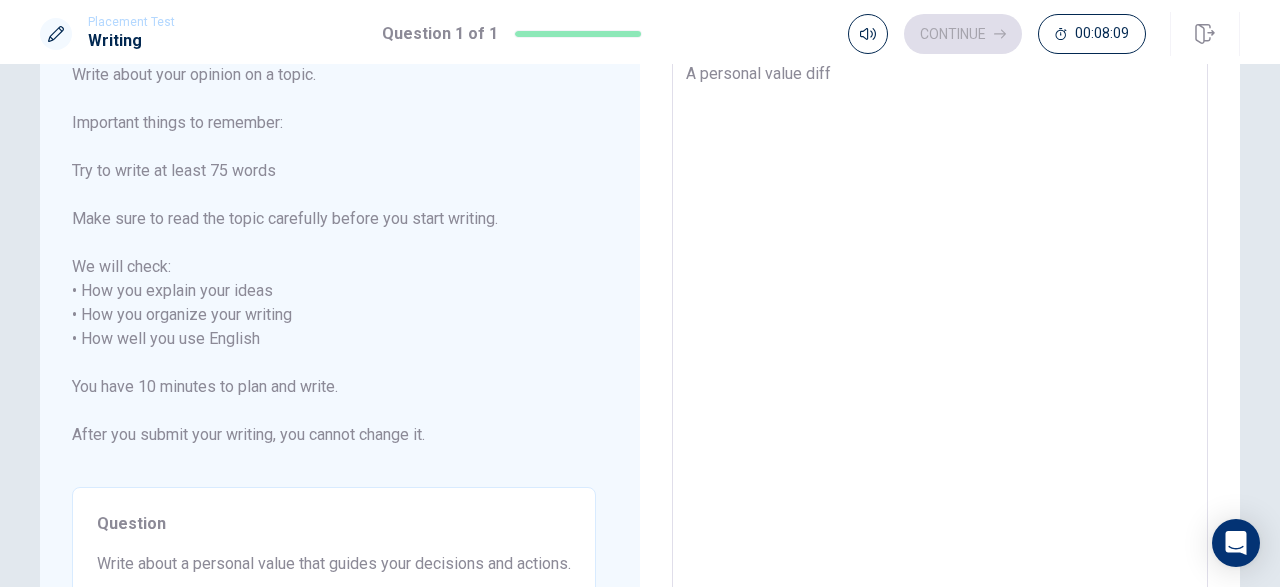 type on "A personal value diffe" 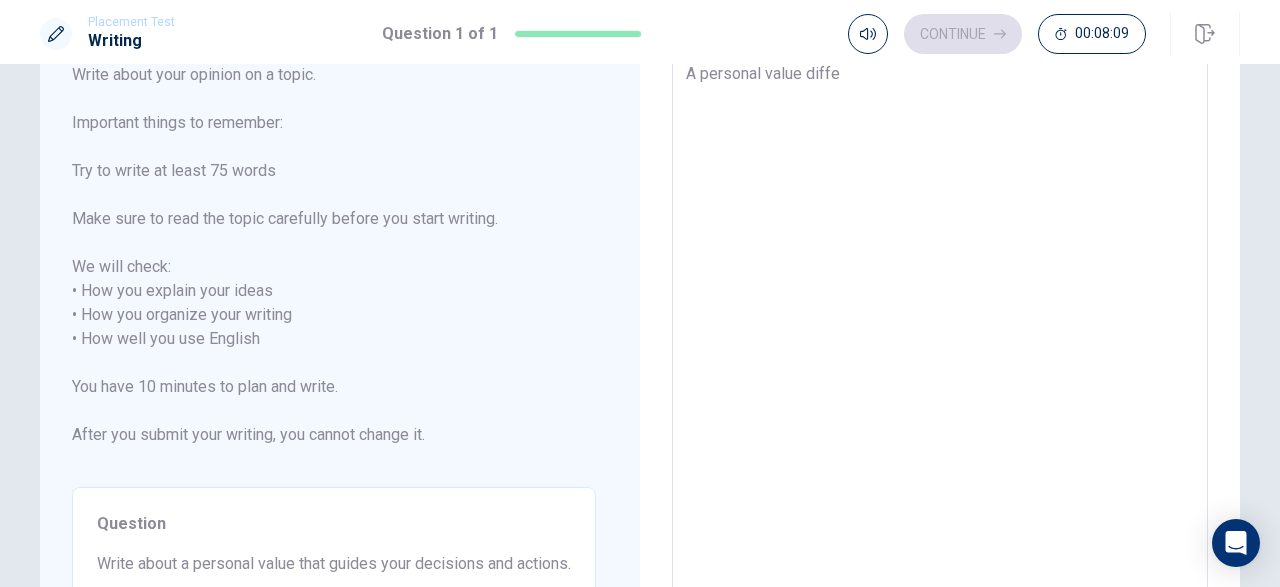type on "x" 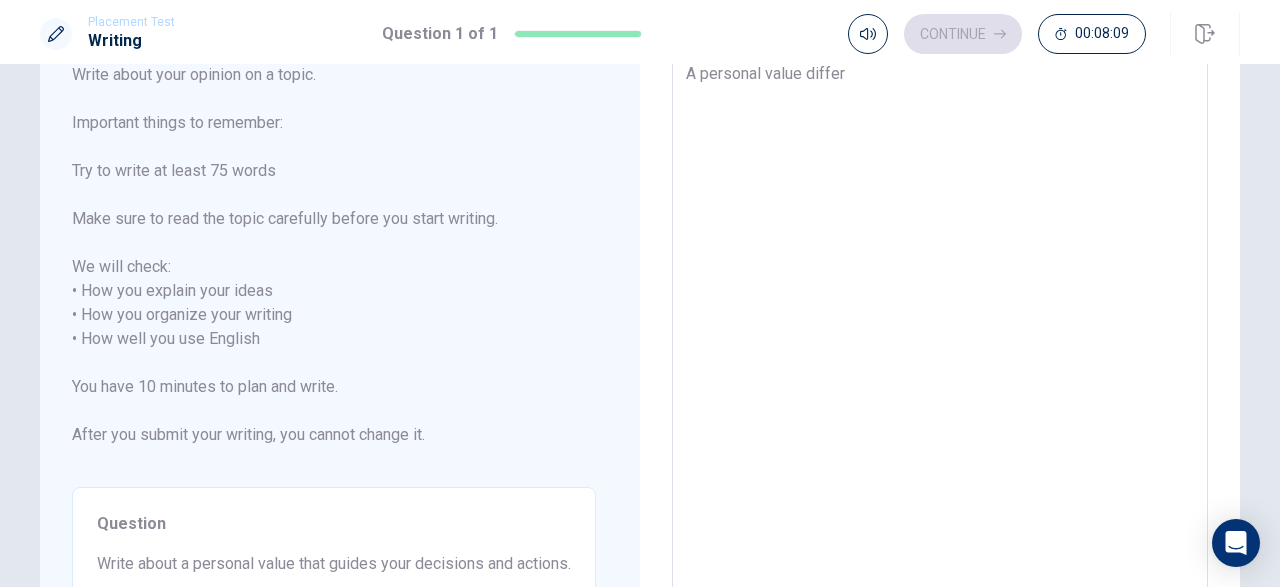 type on "x" 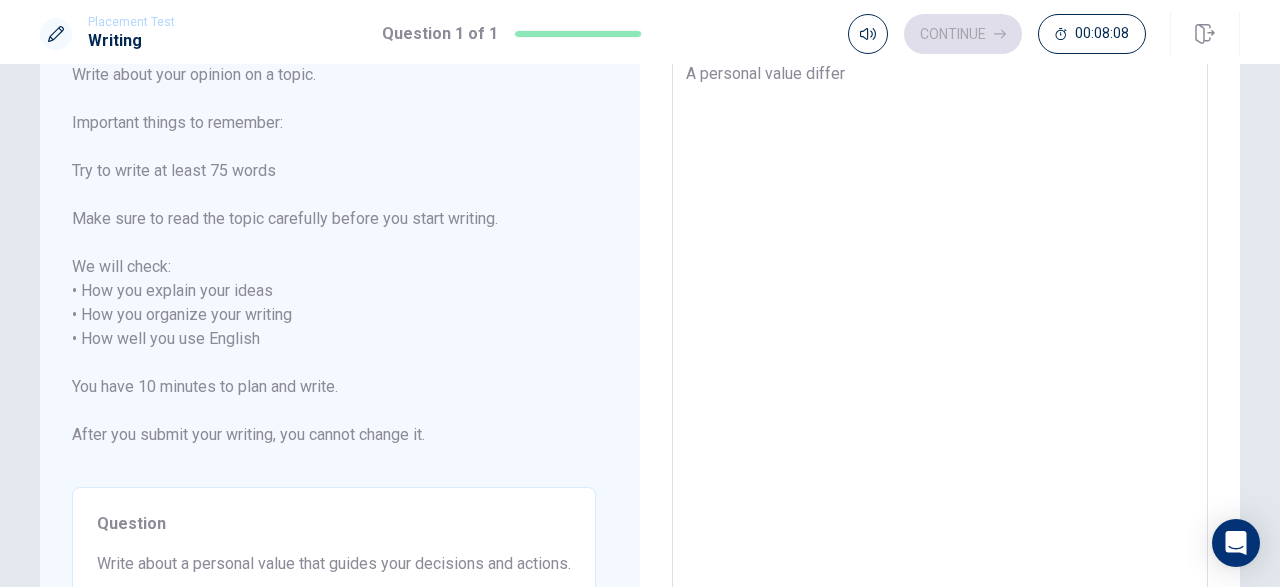 type on "A personal value differe" 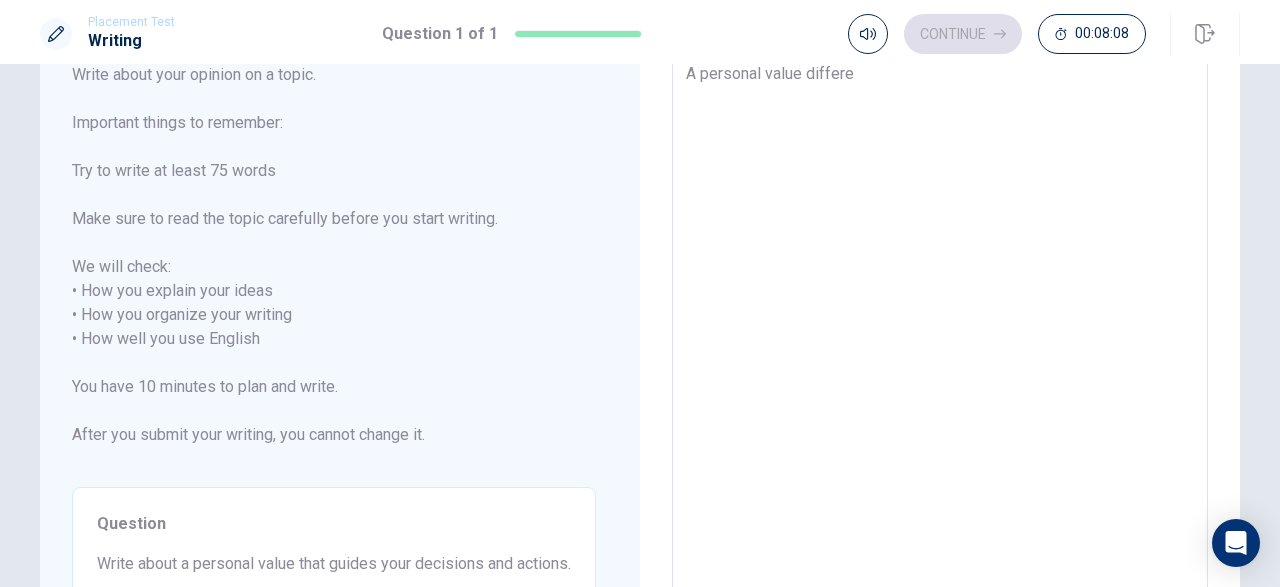 type on "x" 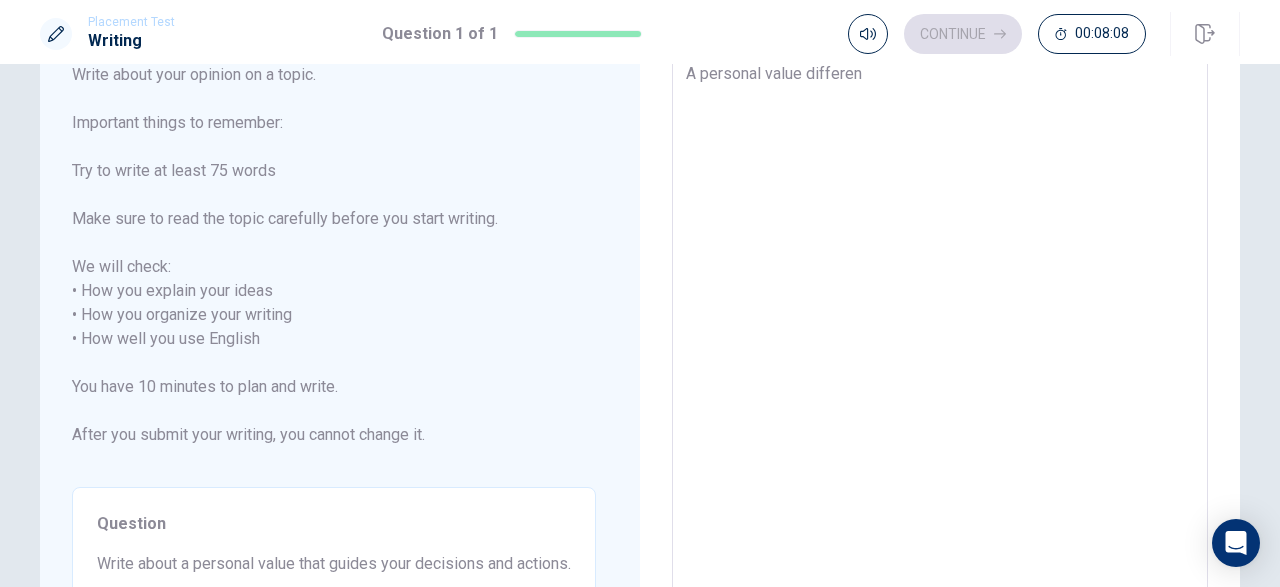 type on "x" 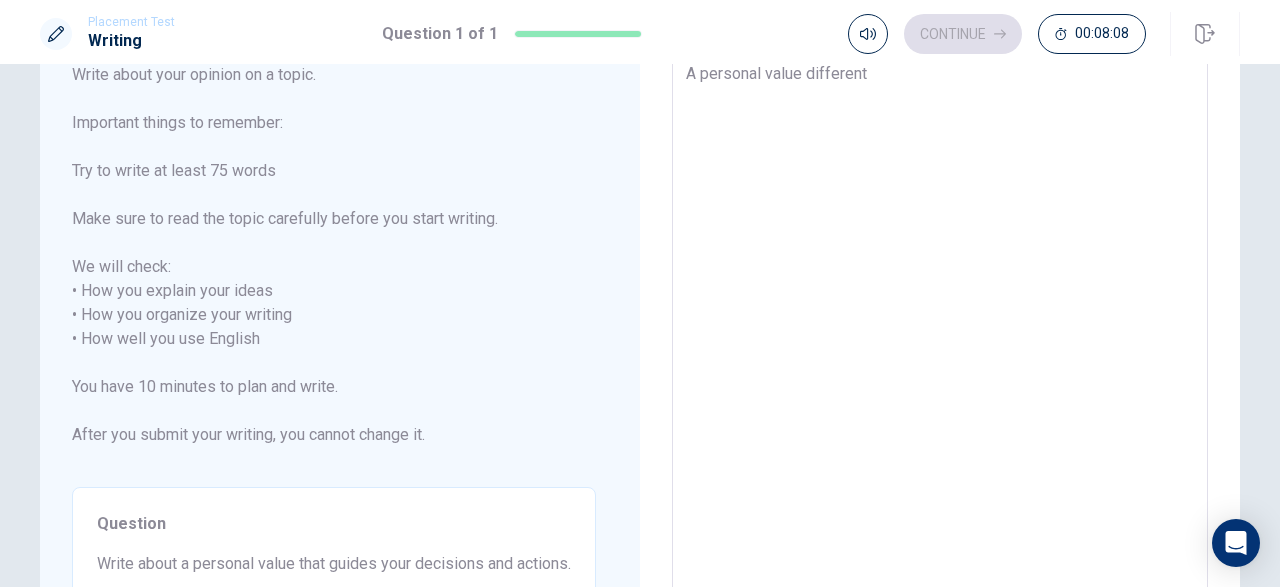 type on "x" 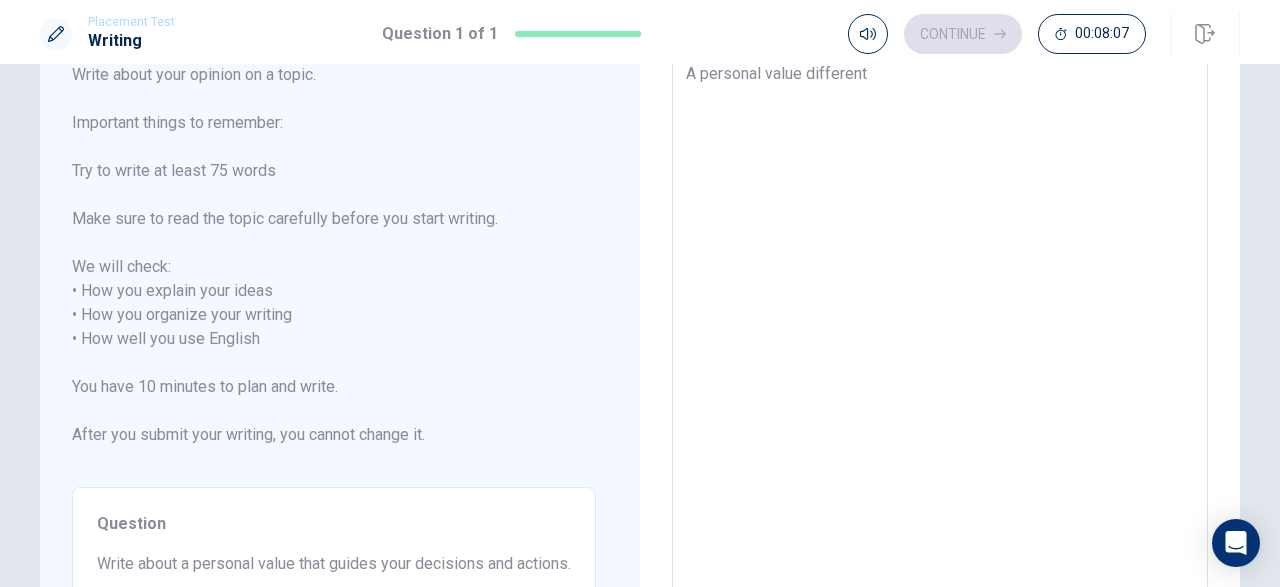 type on "A personal value differents" 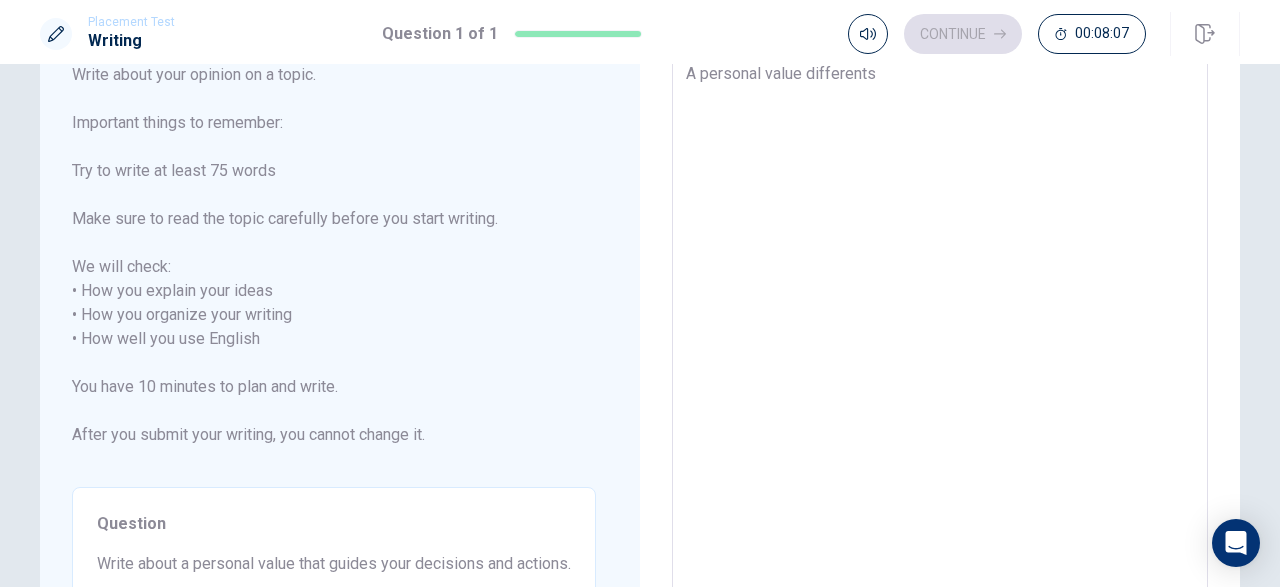 type on "x" 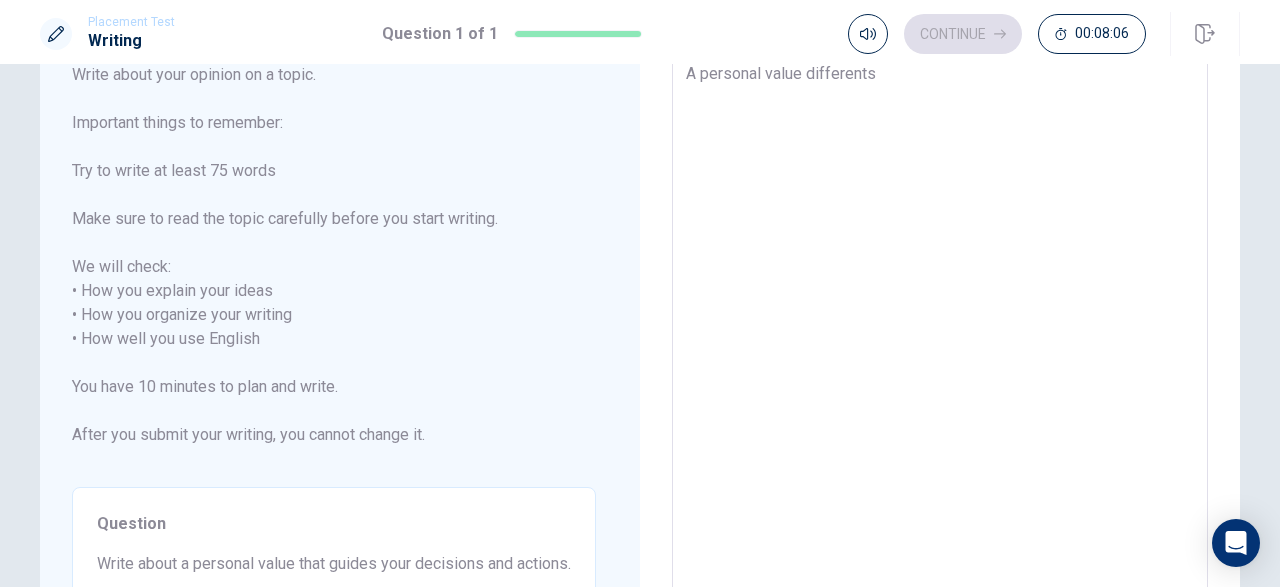 type on "A personal value differents" 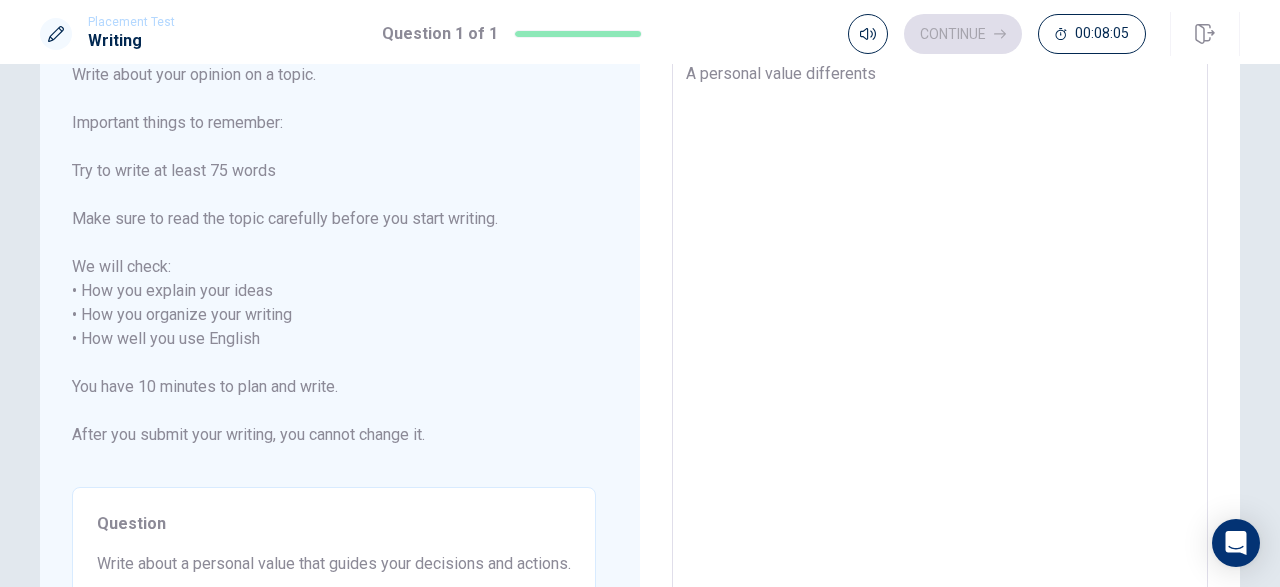 type on "A personal value differents f" 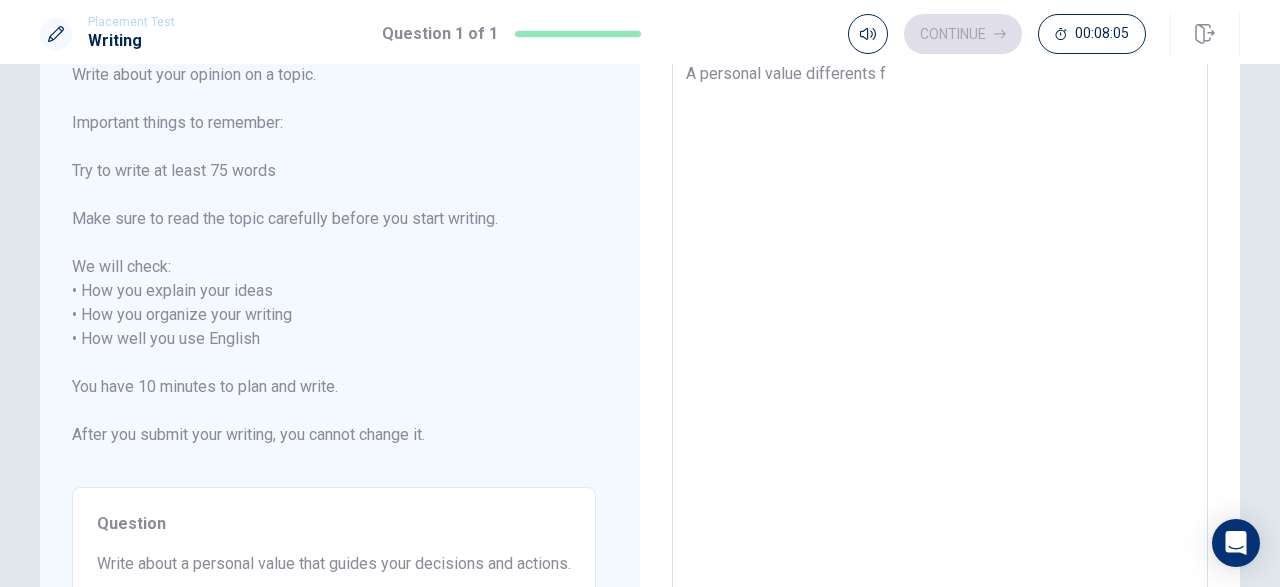 type on "x" 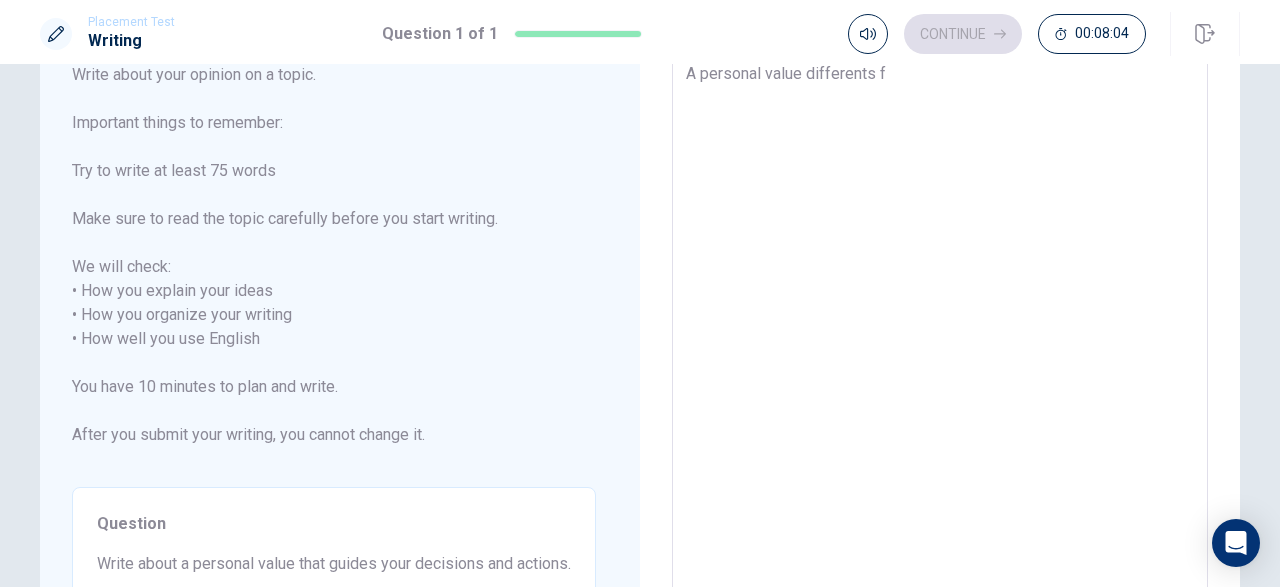 type on "A personal value differents fr" 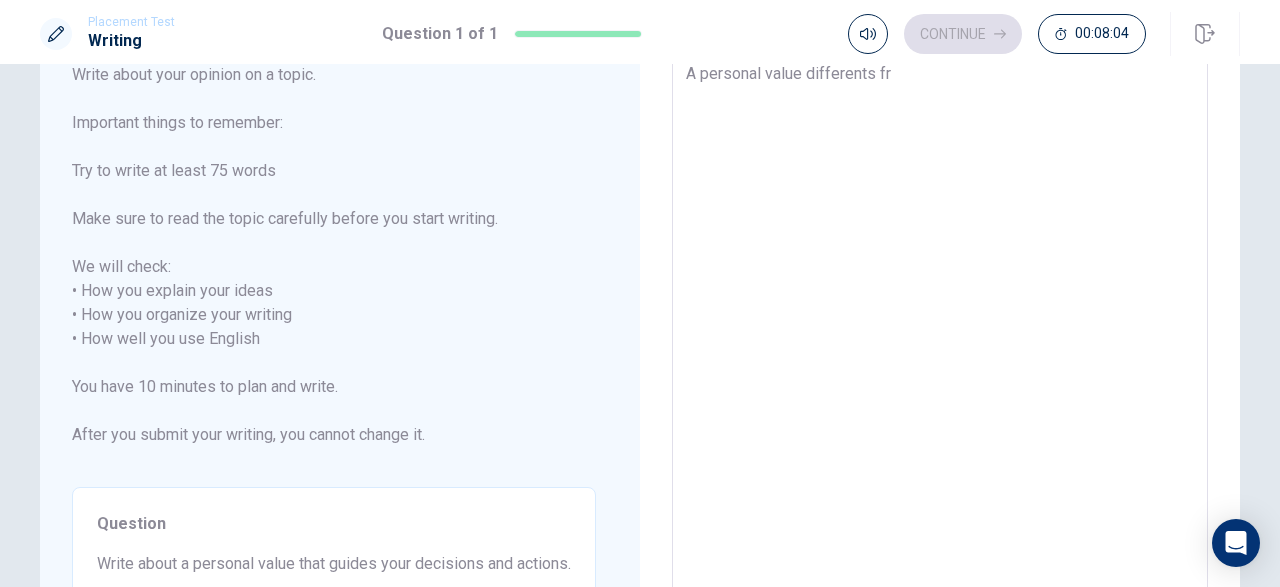 type on "x" 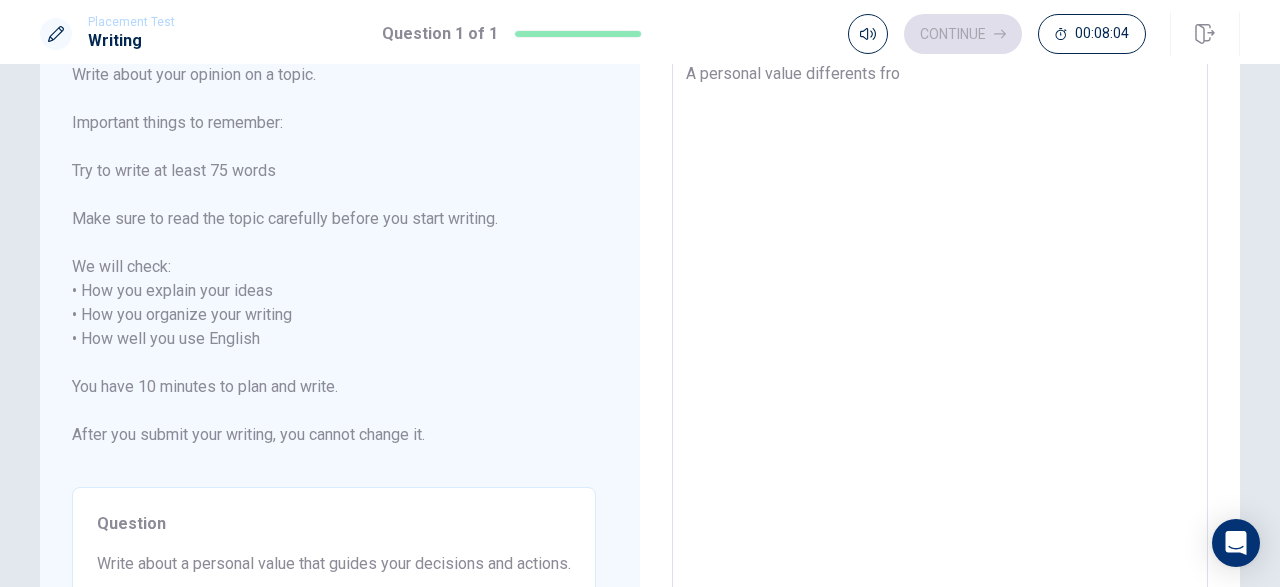 type on "x" 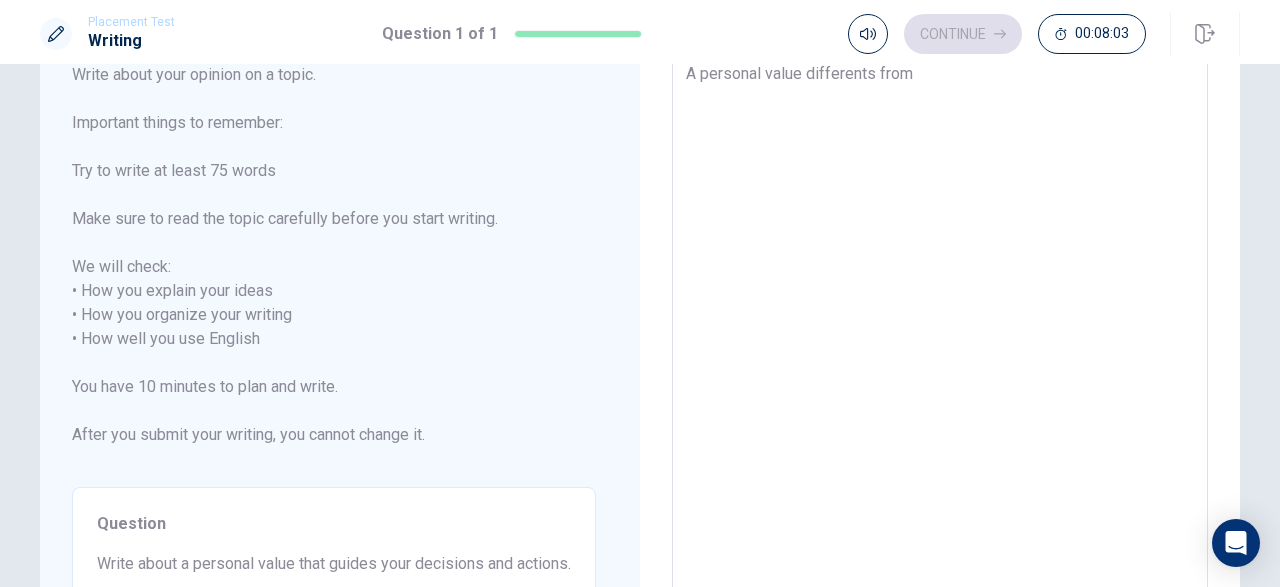 type on "x" 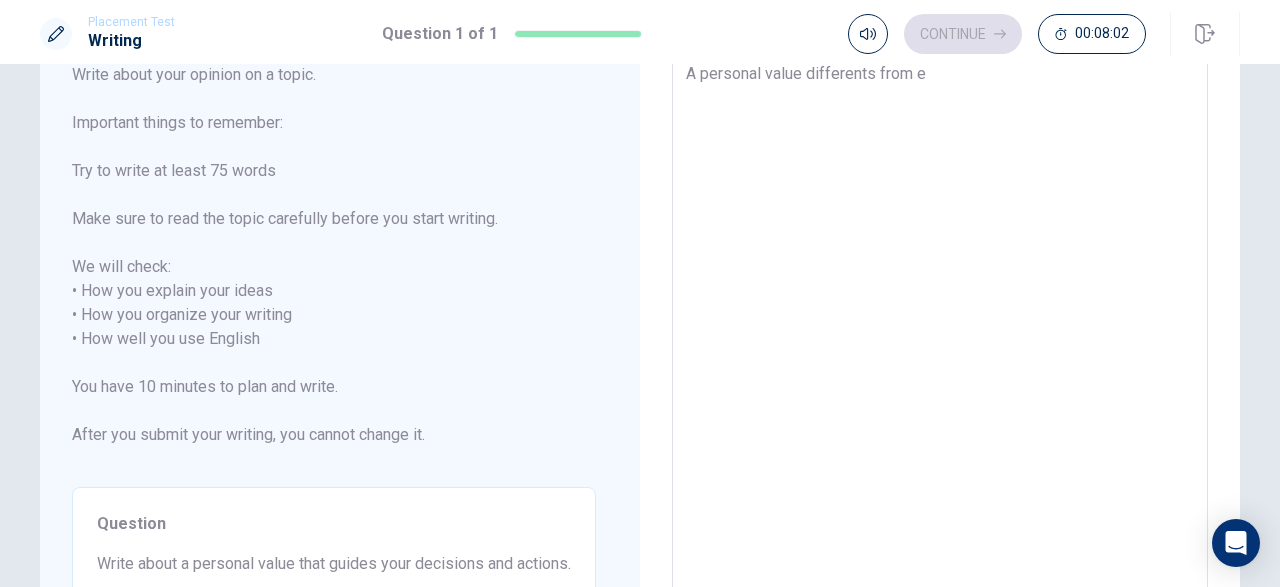 type on "x" 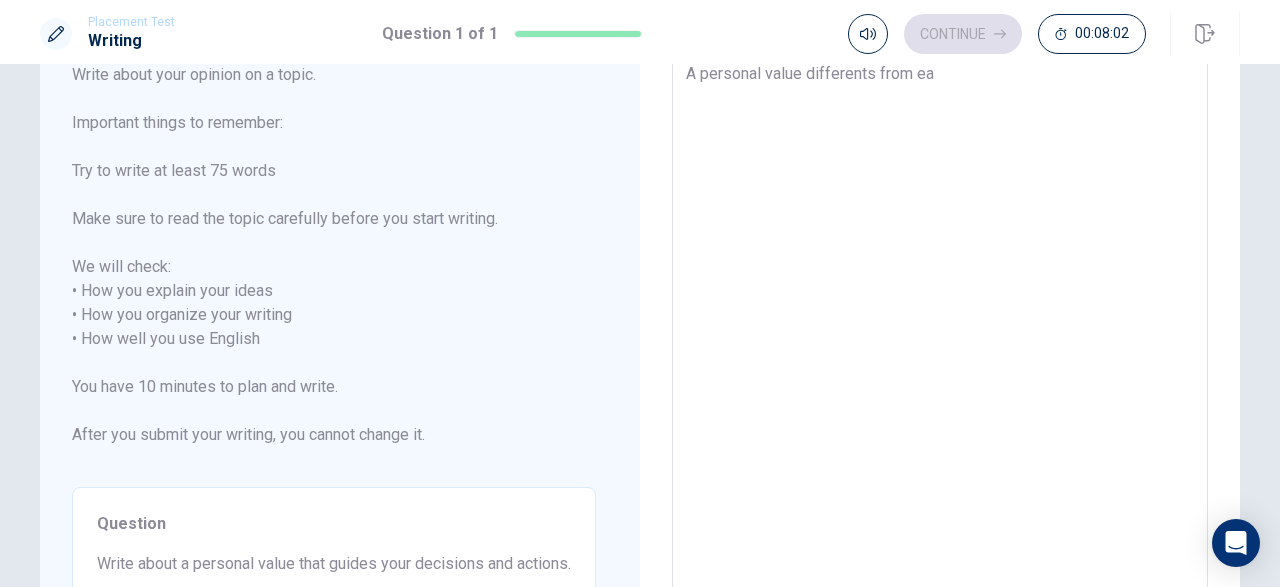 type on "x" 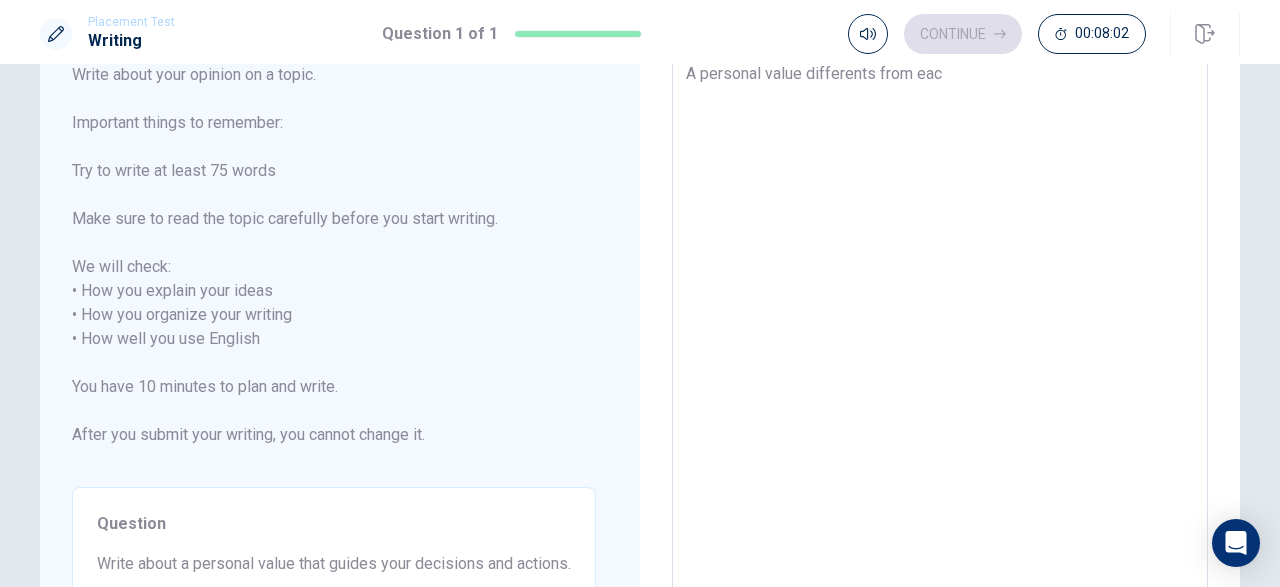 type on "x" 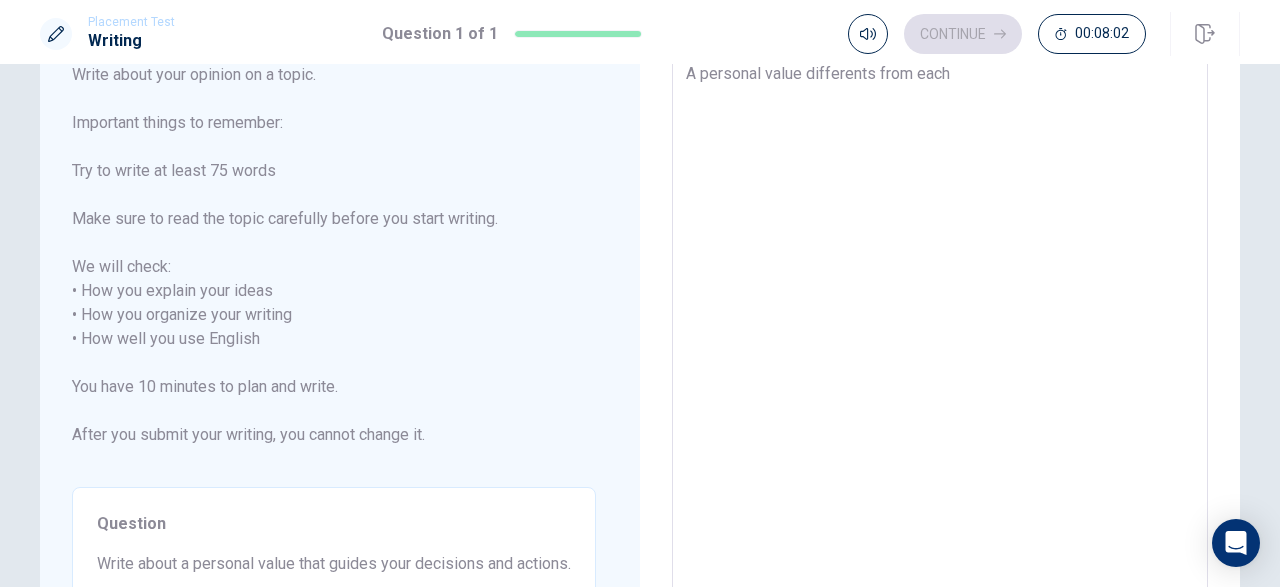 type on "x" 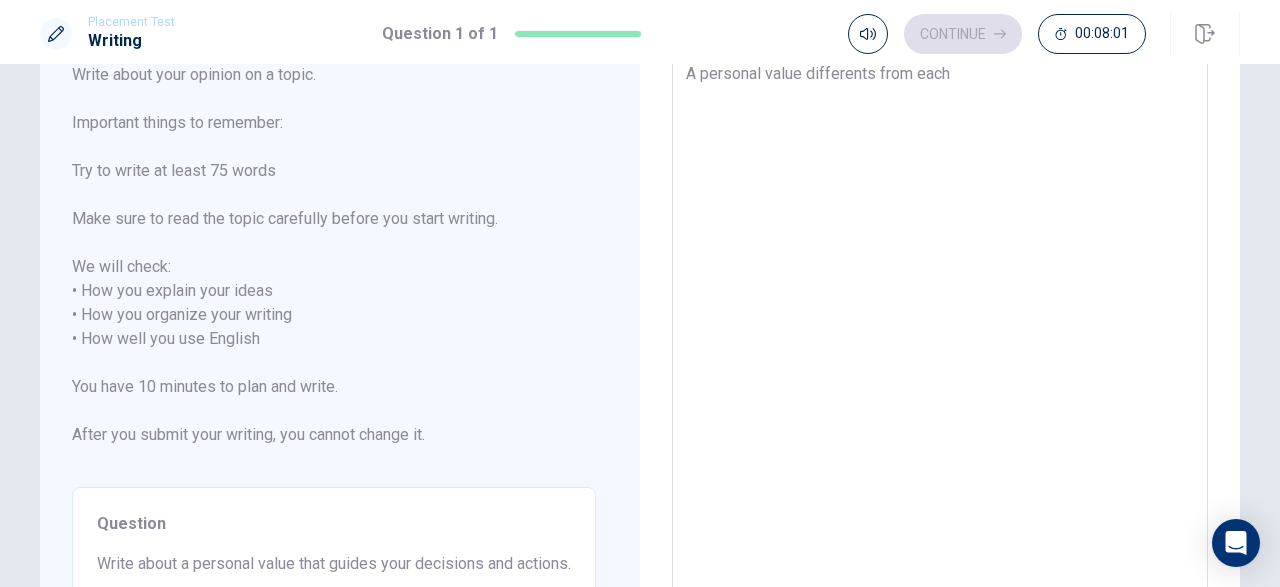 type on "A personal value differents from each" 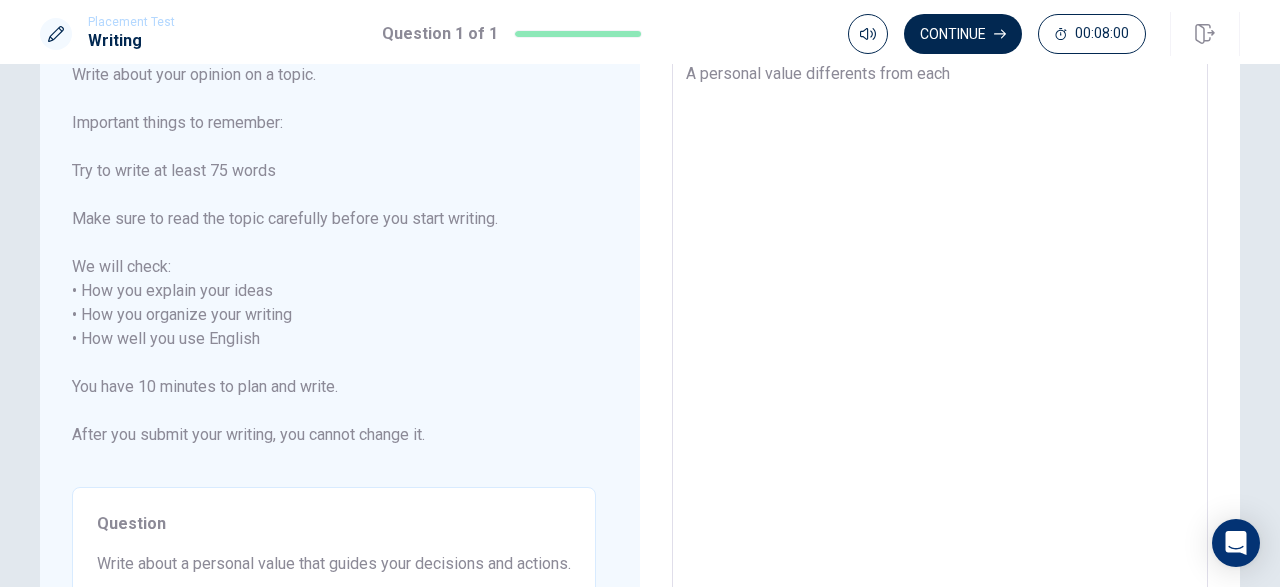type on "A personal value differents from each p" 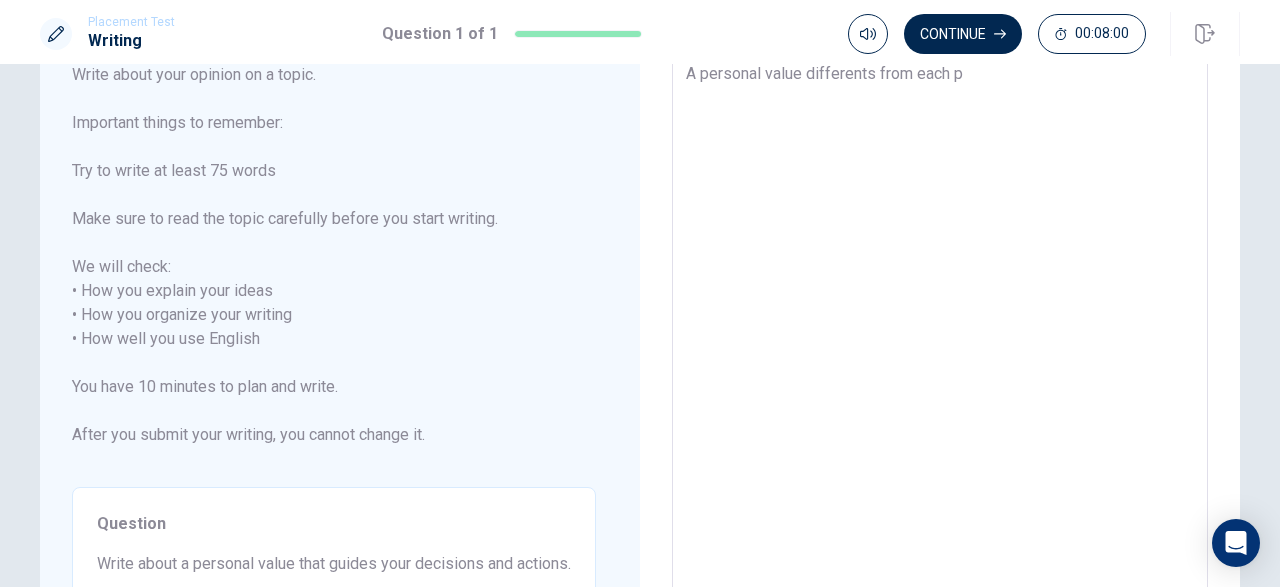 type on "x" 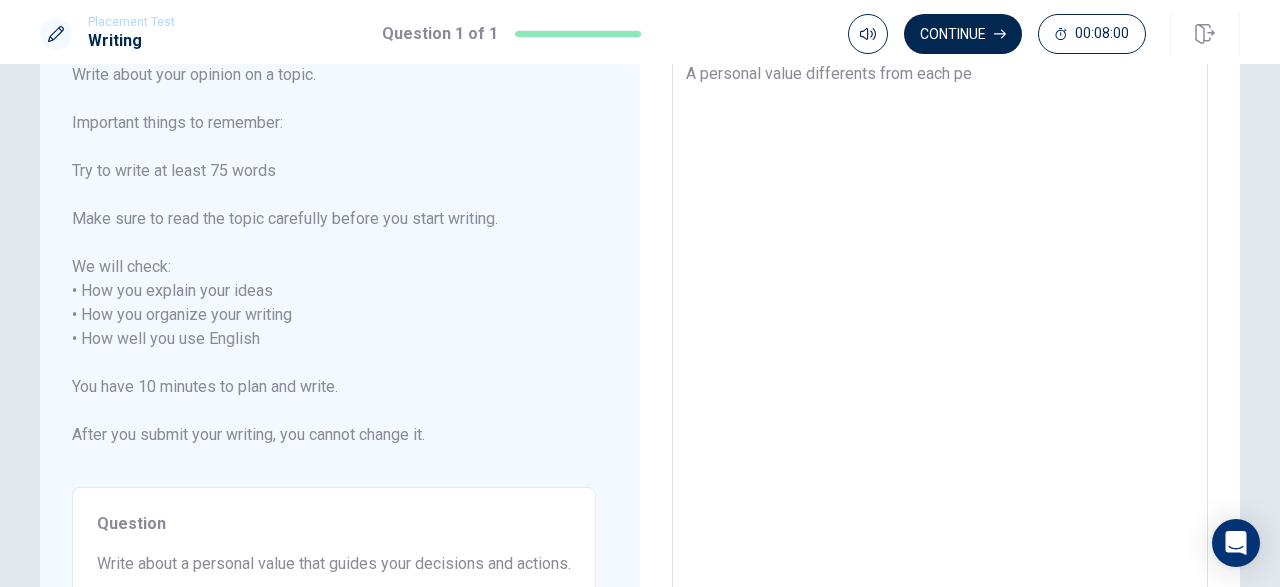 type on "x" 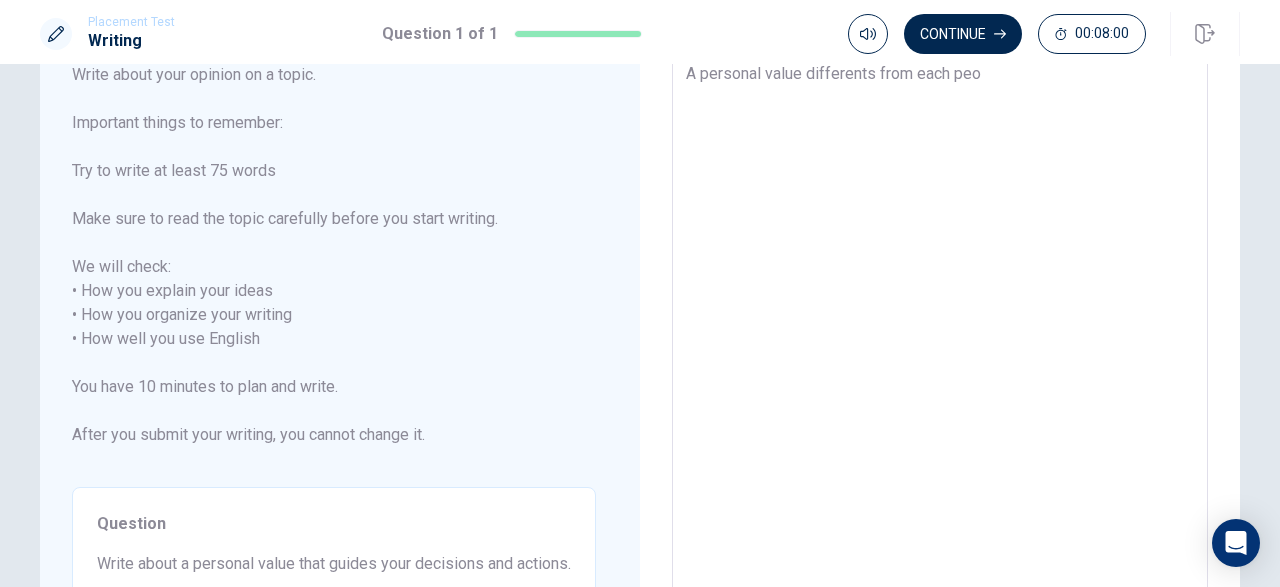 type on "x" 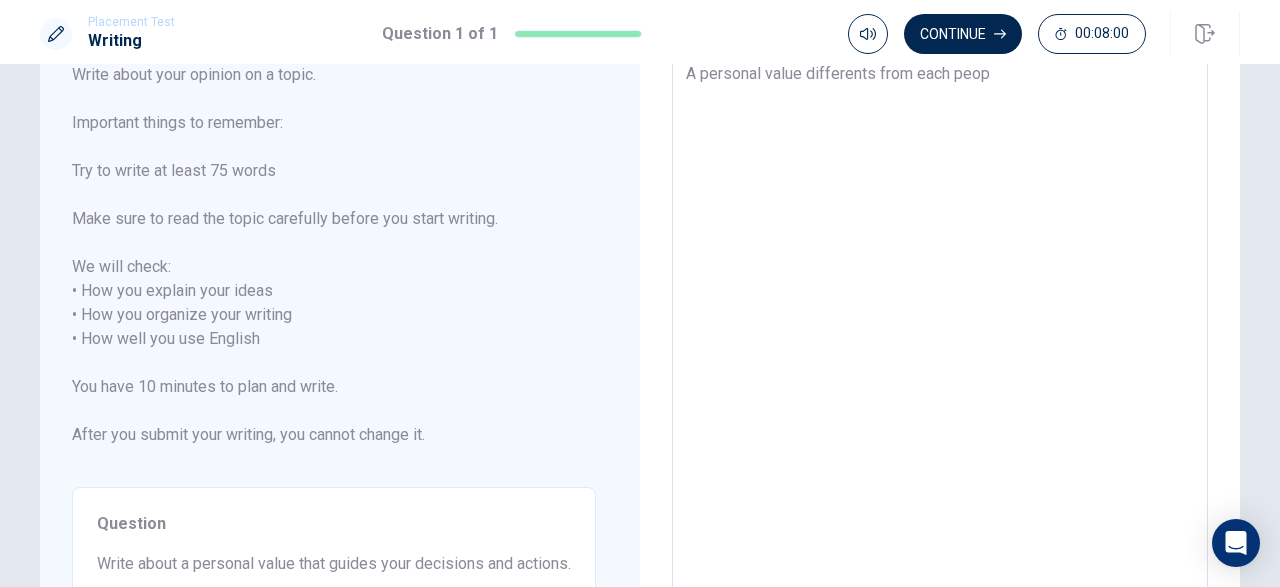 type on "x" 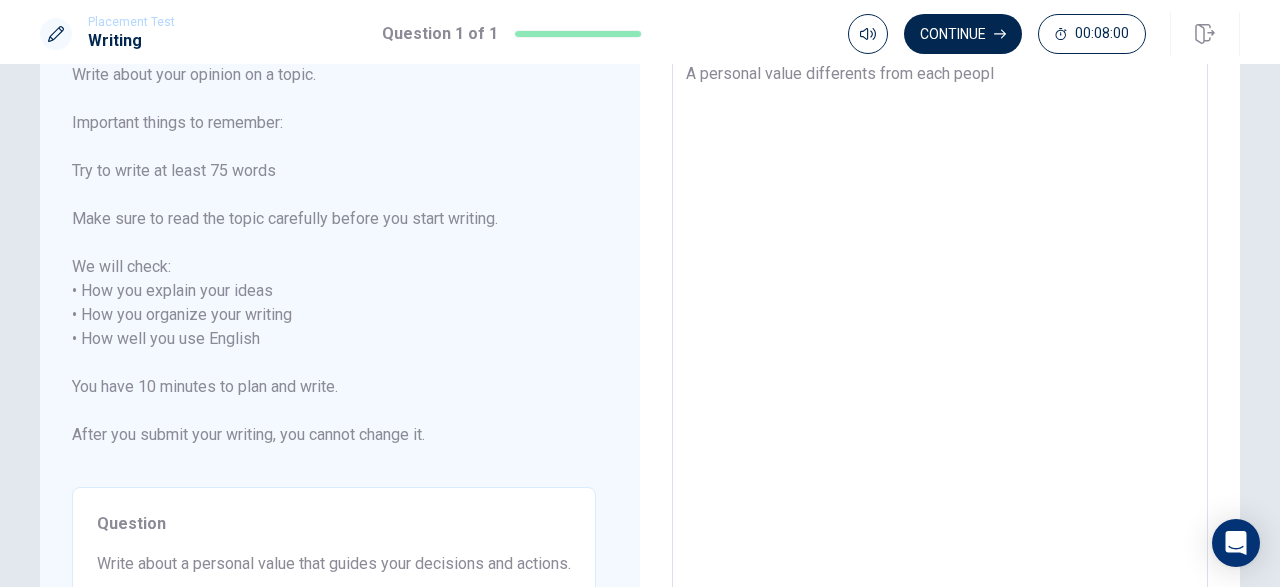 type on "x" 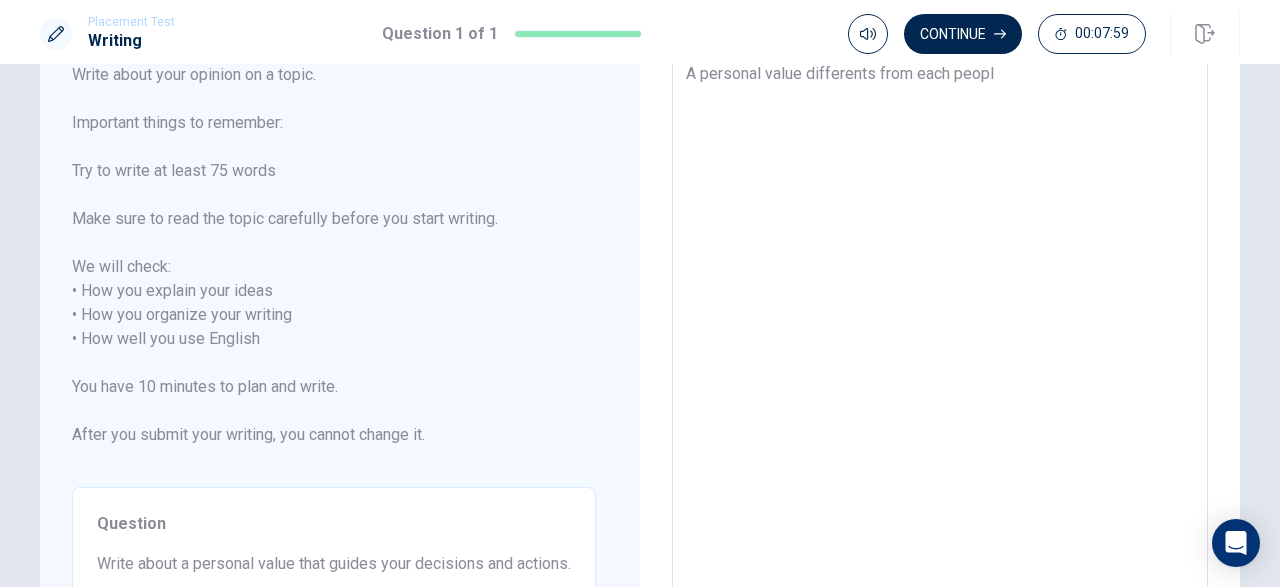 type on "A personal value differents from each people" 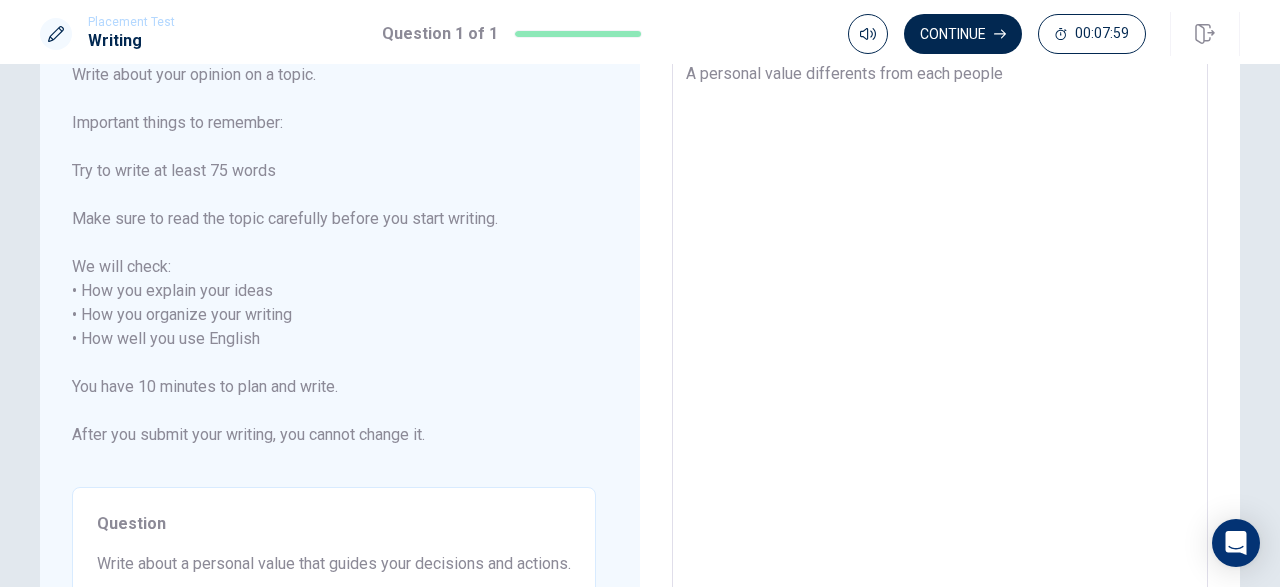 type on "x" 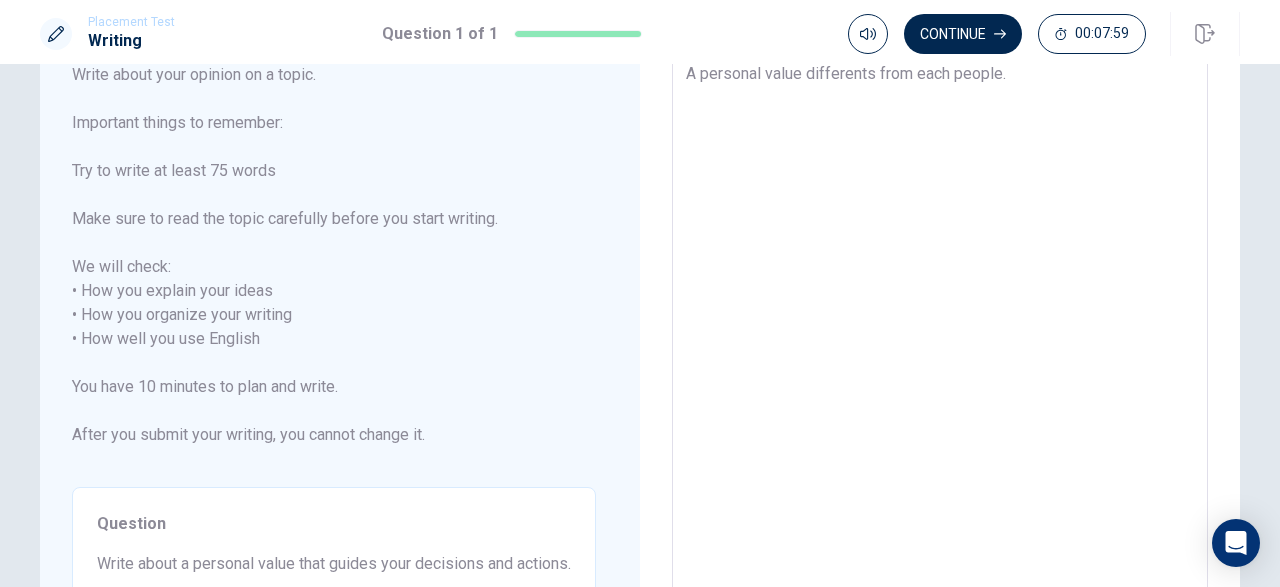 type on "x" 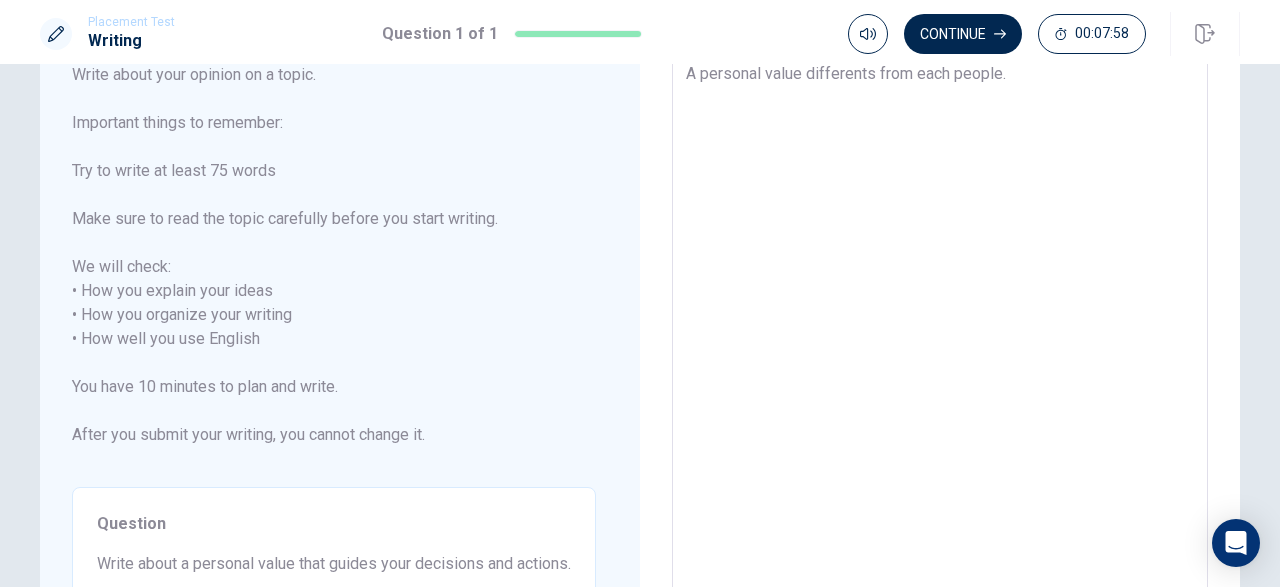 type on "A personal value differents from each people." 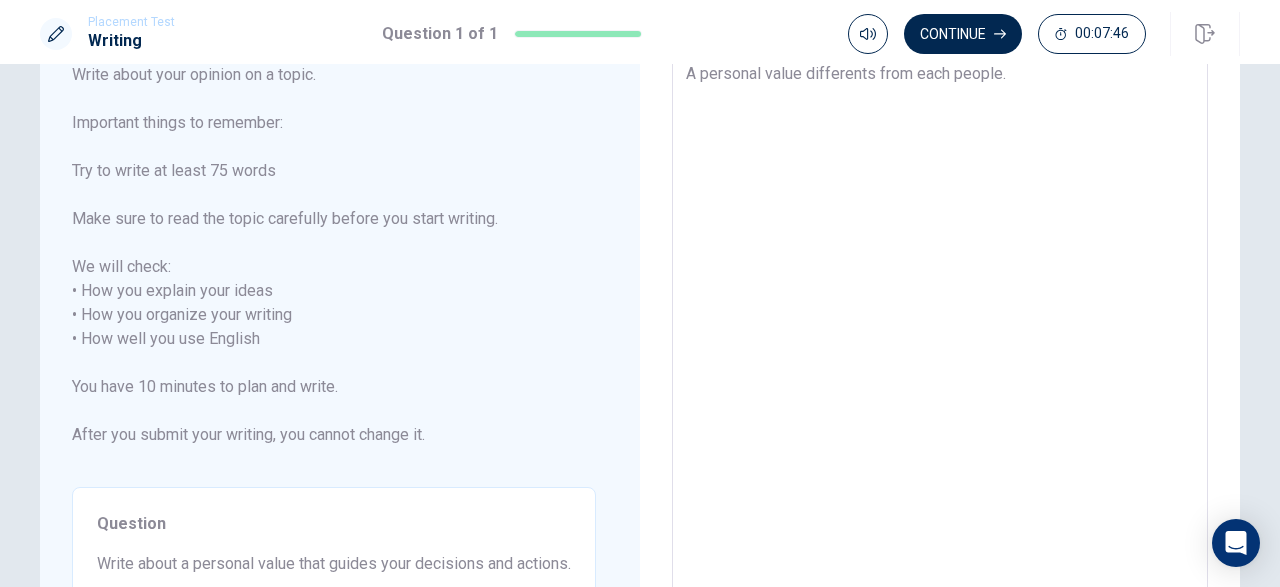 type on "x" 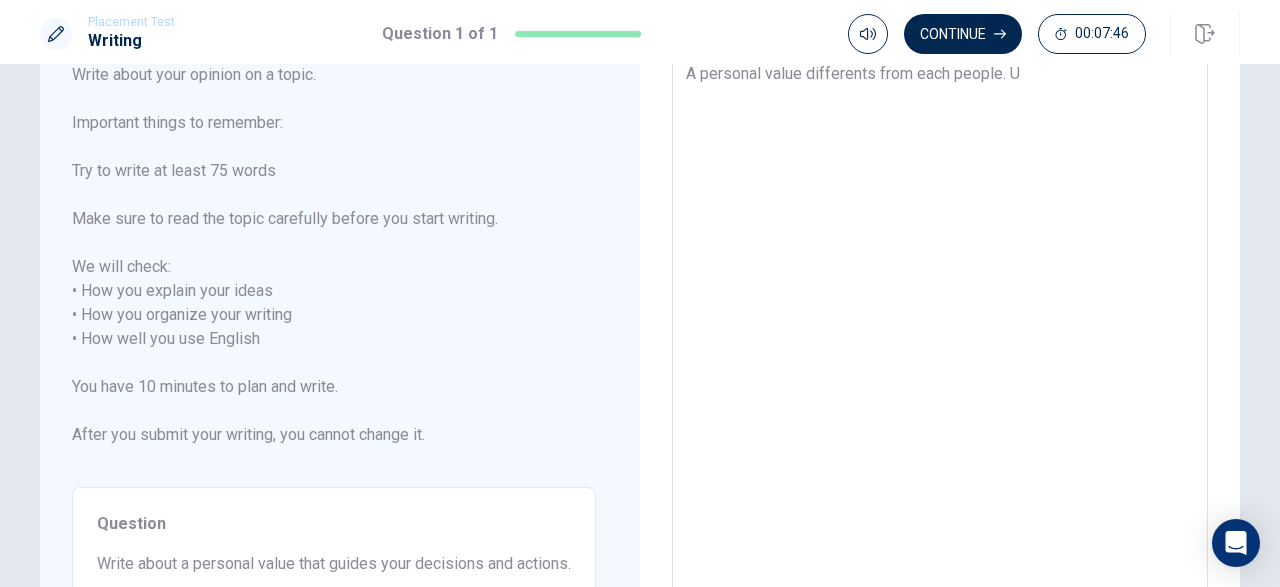 type on "x" 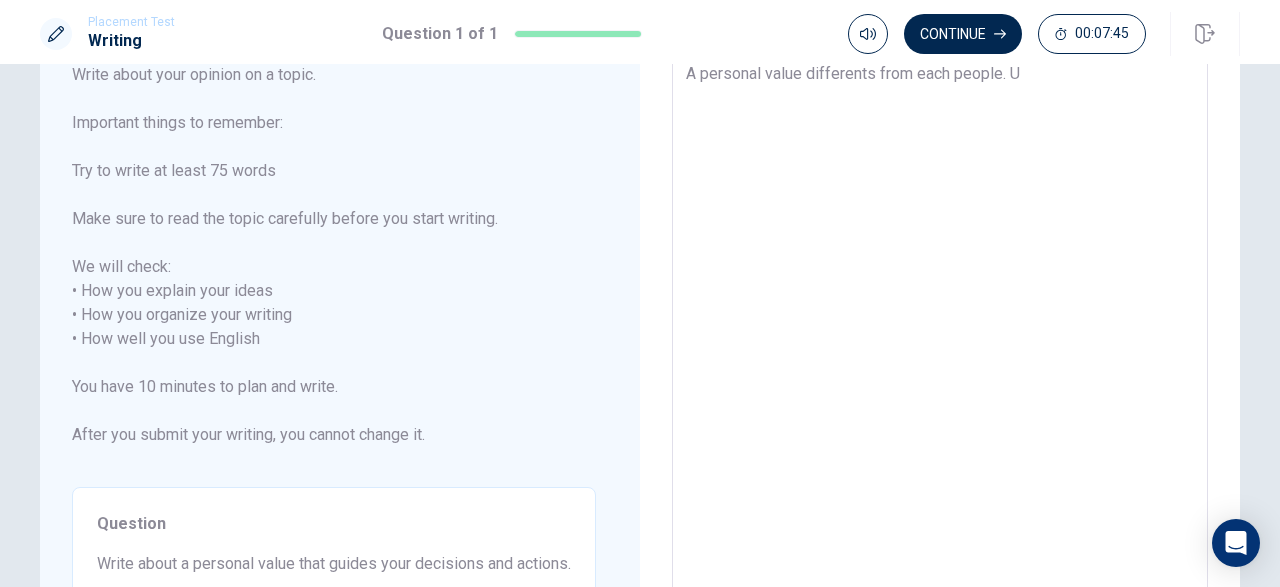 type on "A personal value differents from each people." 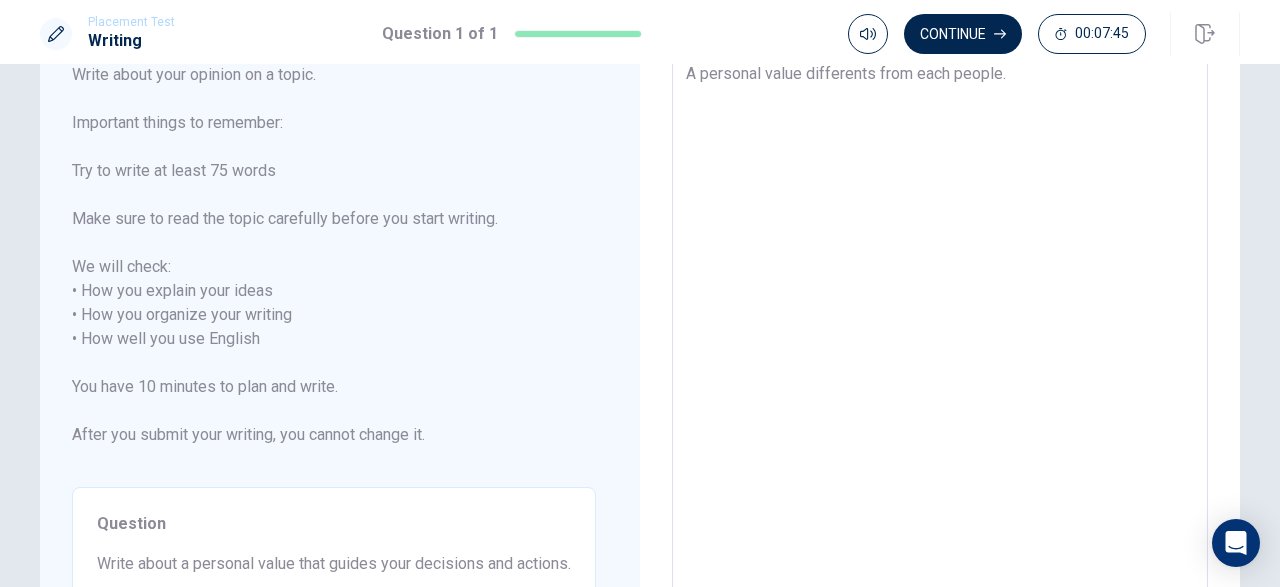 type on "x" 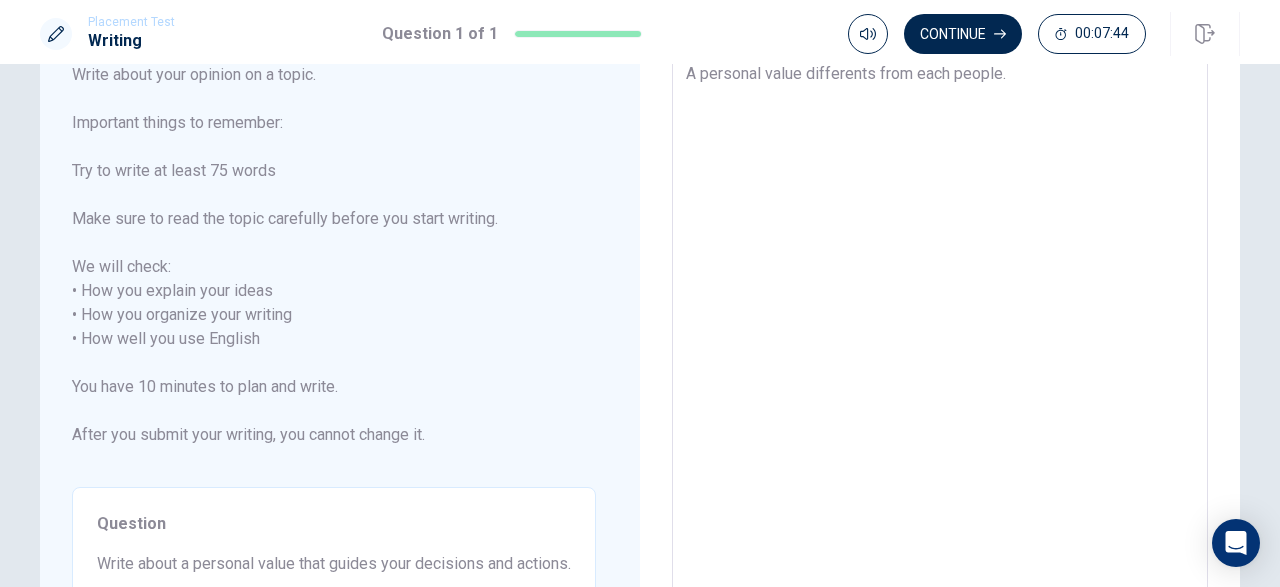 type on "A personal value differents from each people. I" 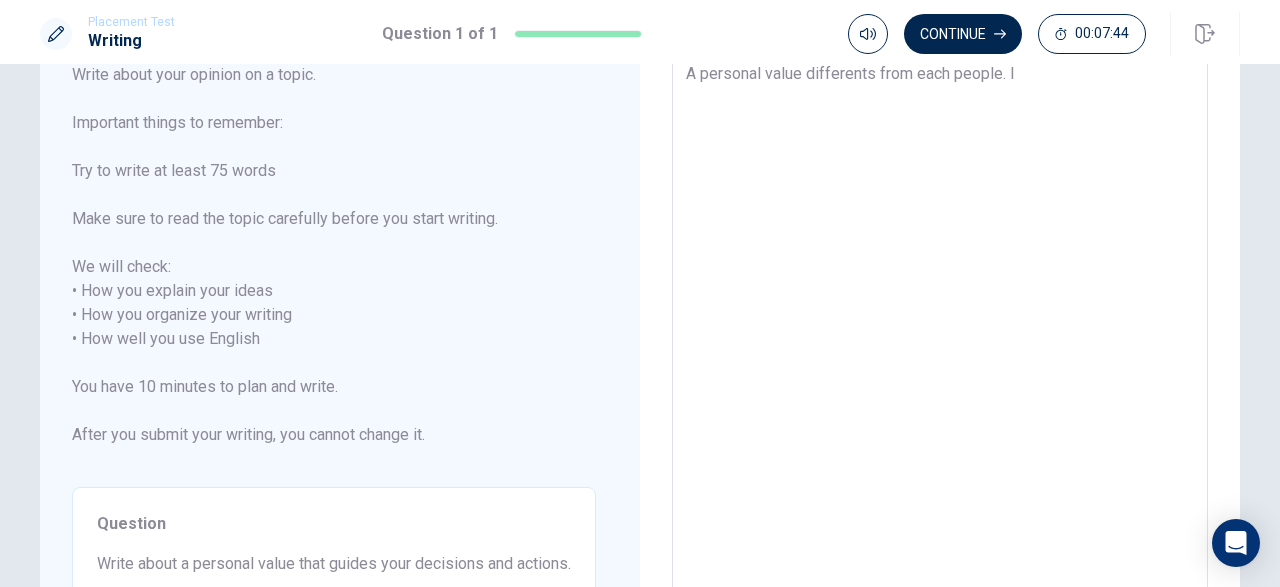 type on "x" 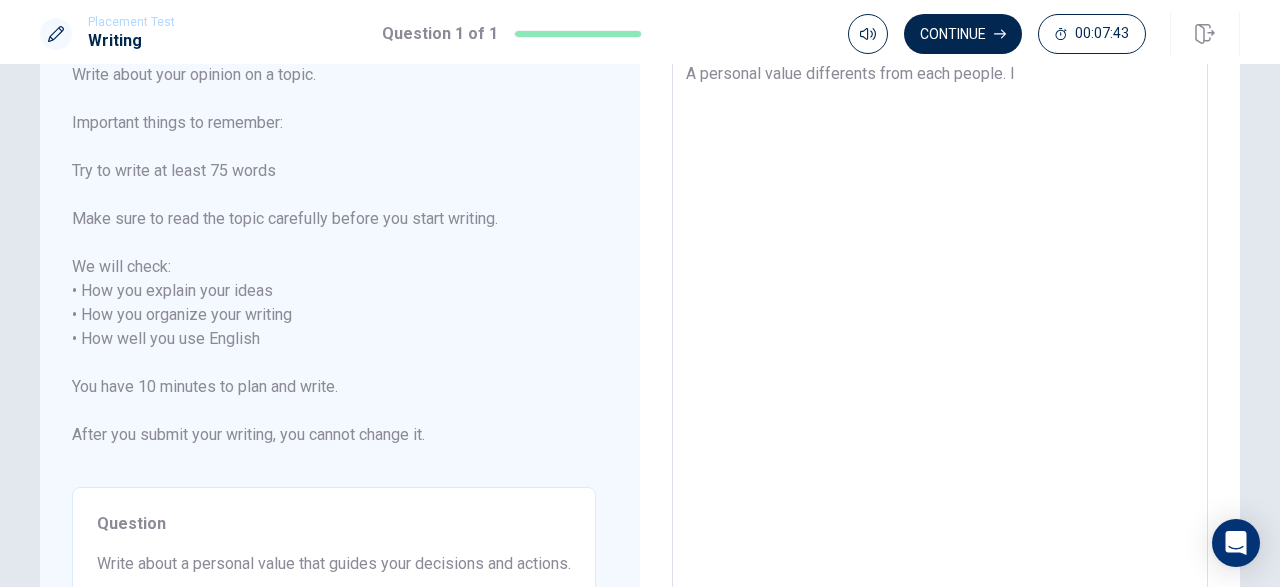 type on "x" 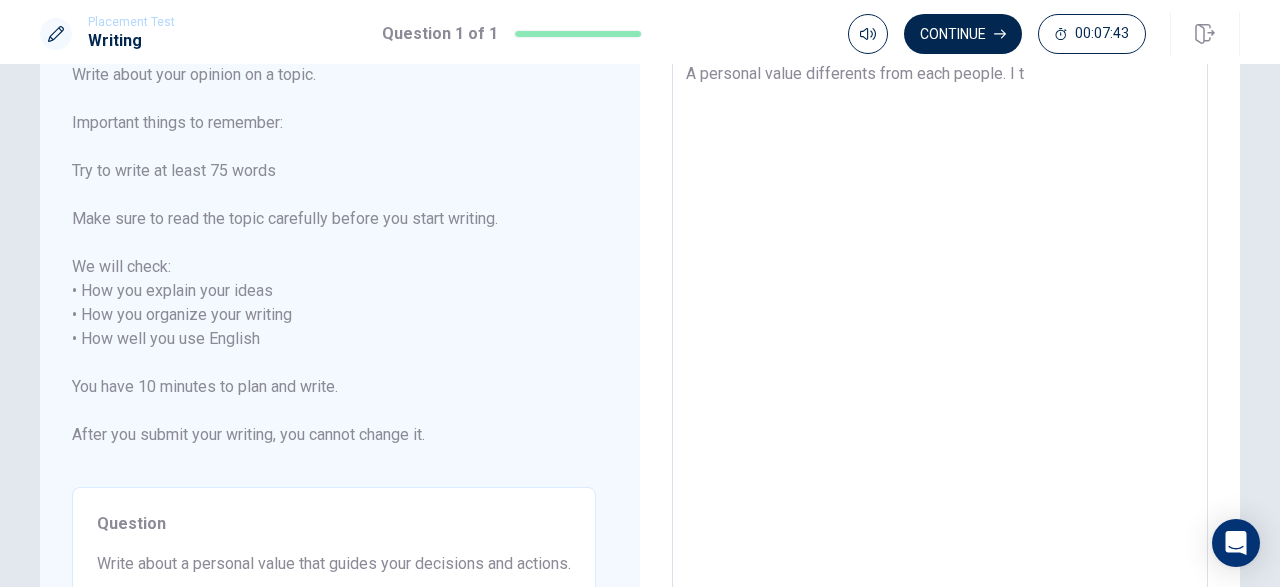 type on "x" 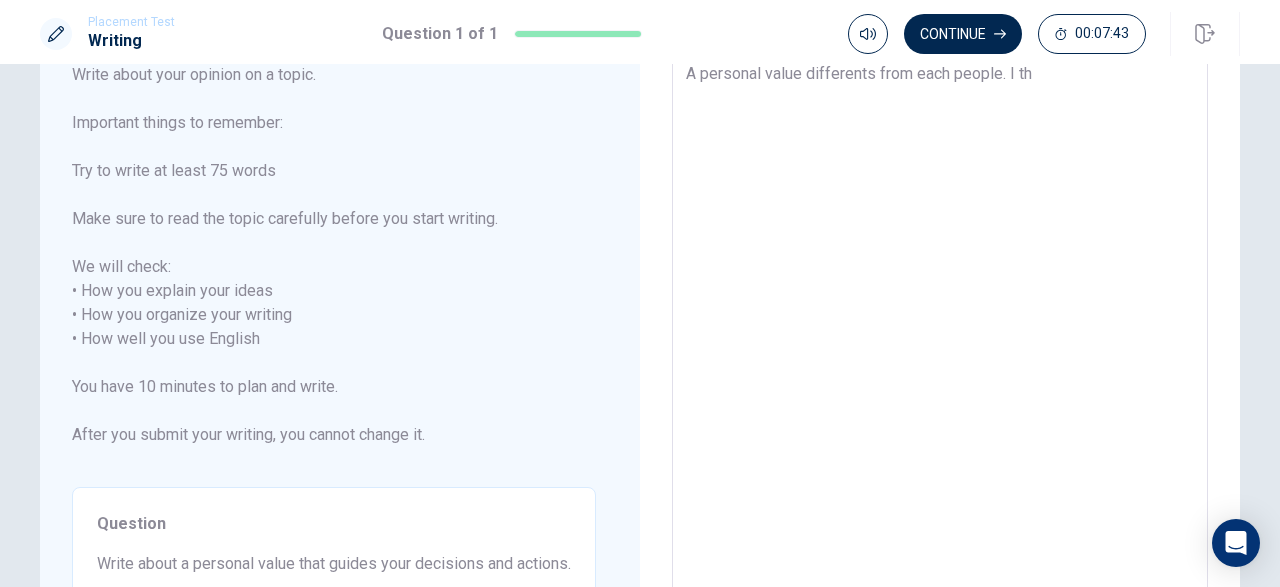 type on "x" 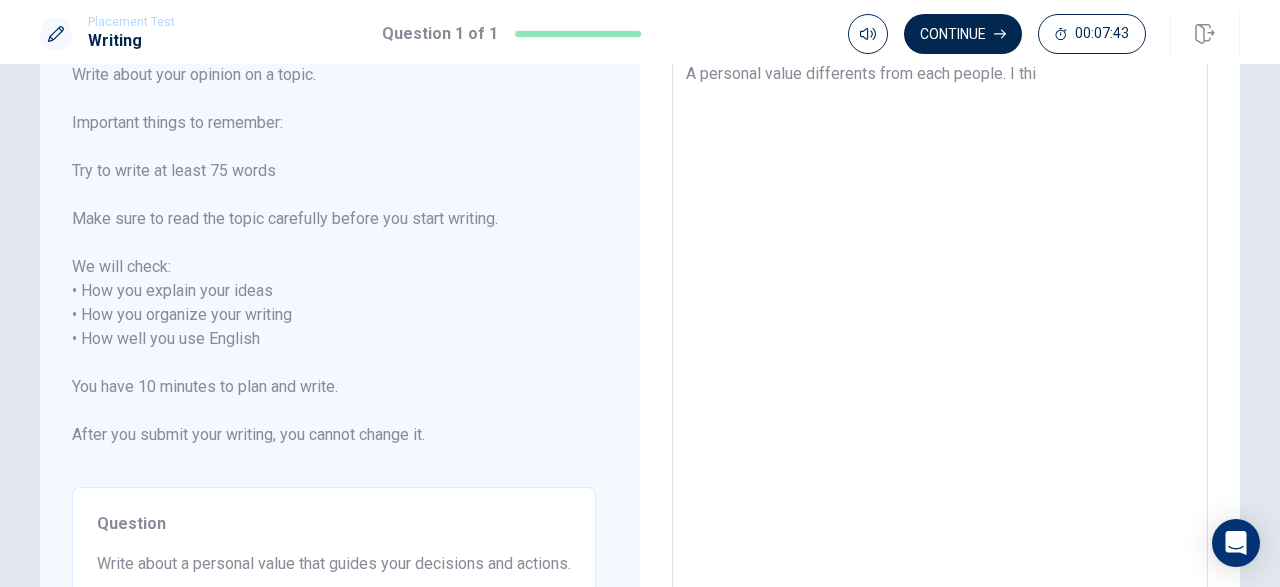 type on "x" 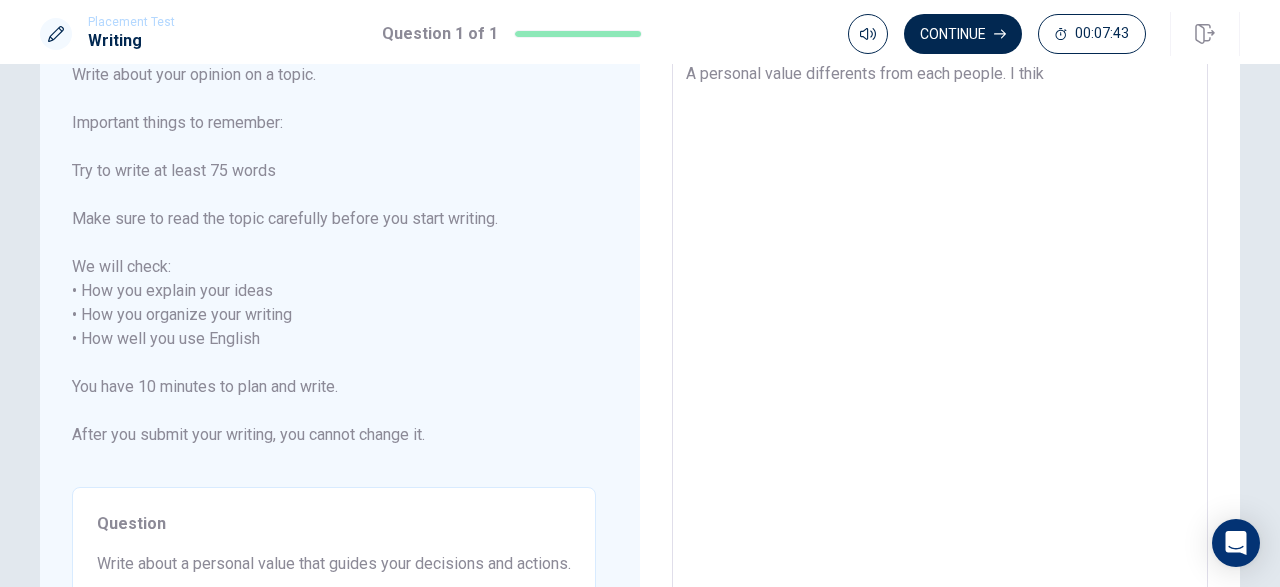 type on "x" 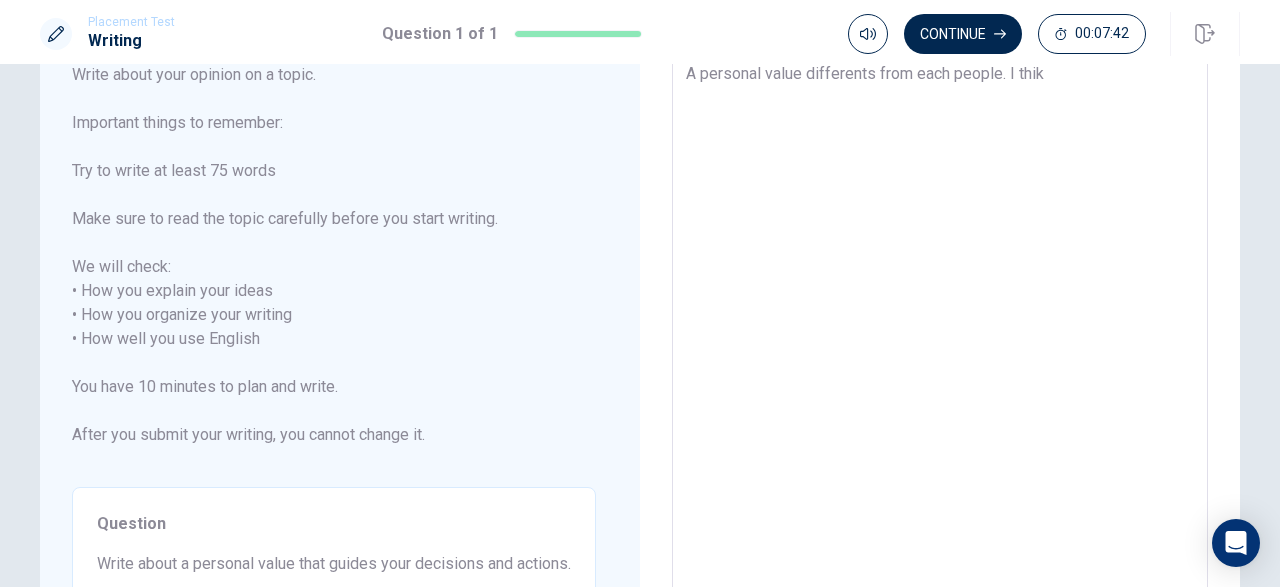 type on "A personal value differents from each people. I thi" 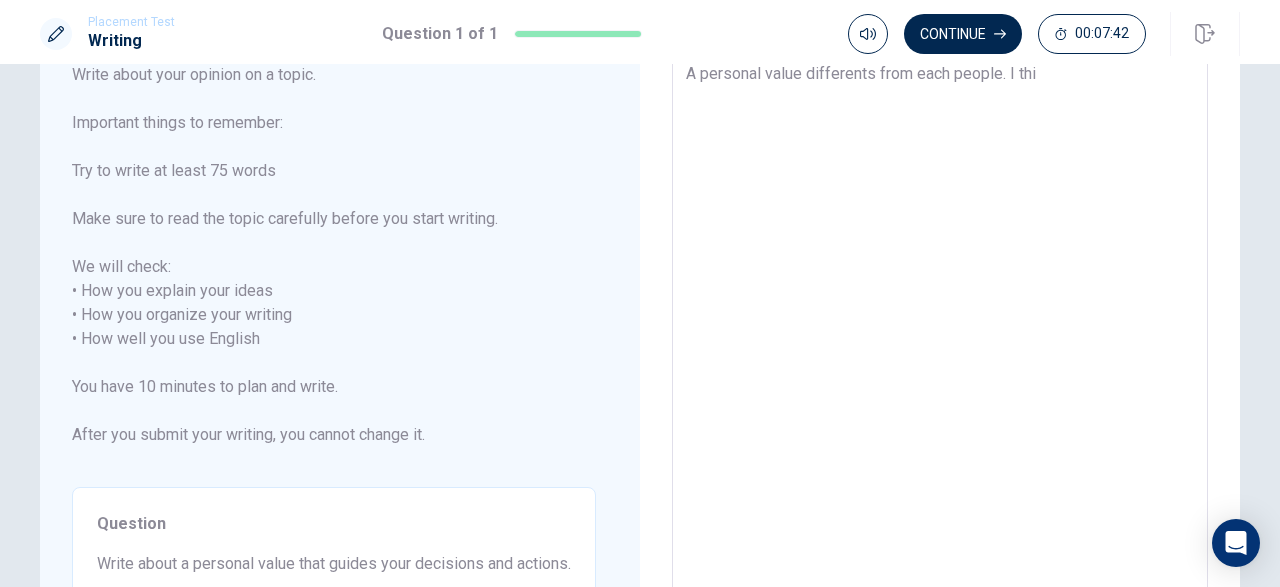 type on "x" 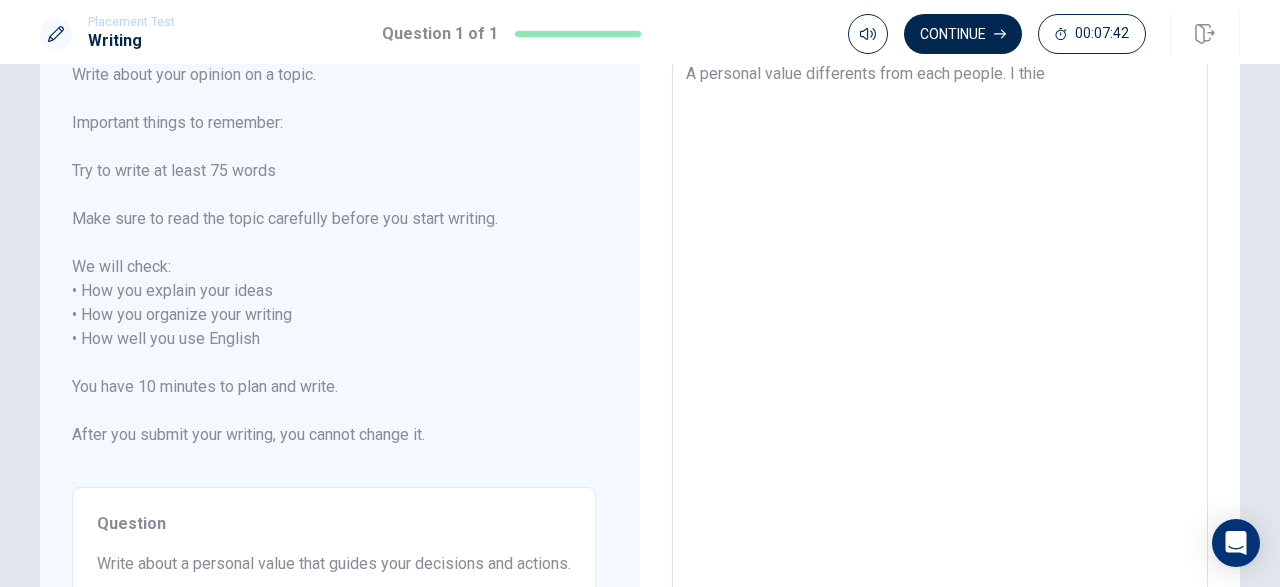 type on "x" 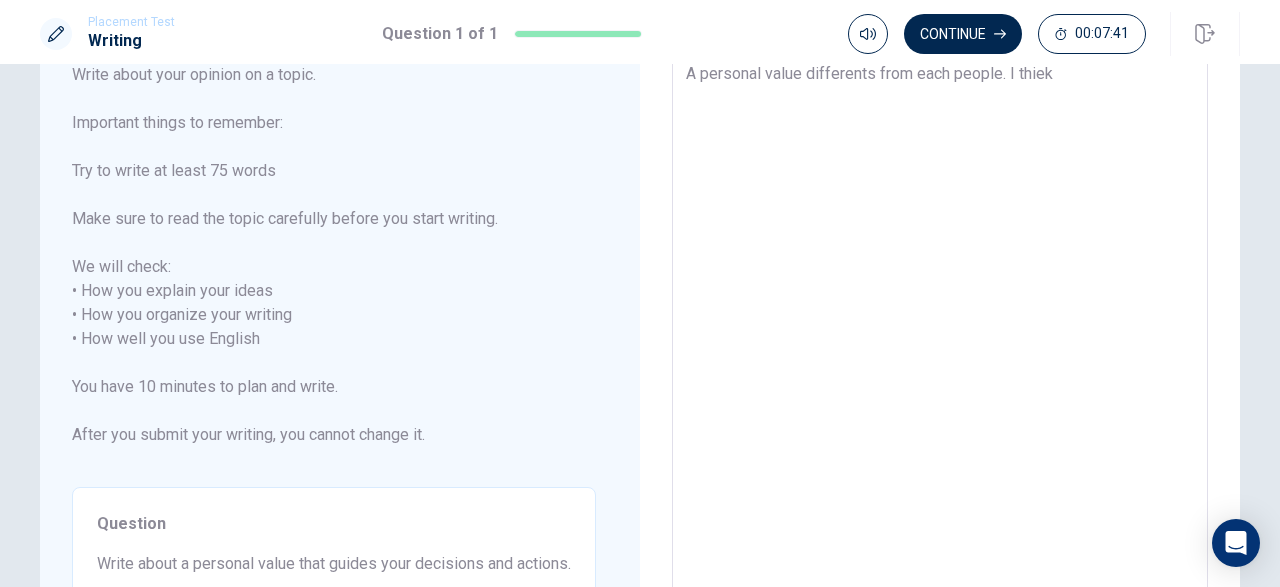 type on "x" 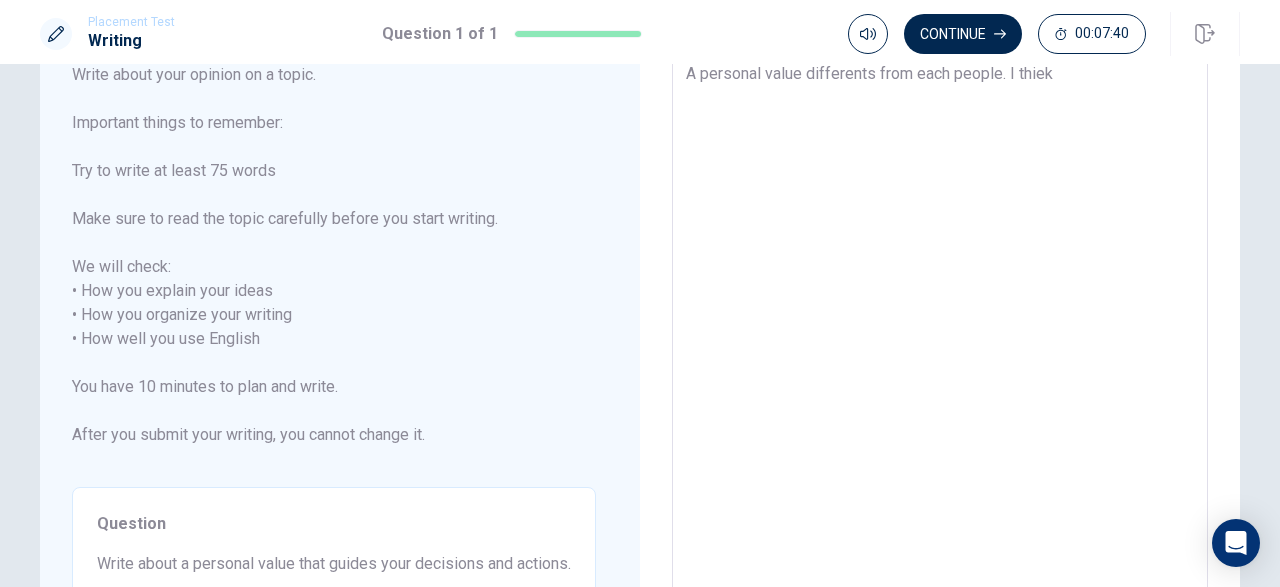 type on "A personal value differents from each people. I thiek" 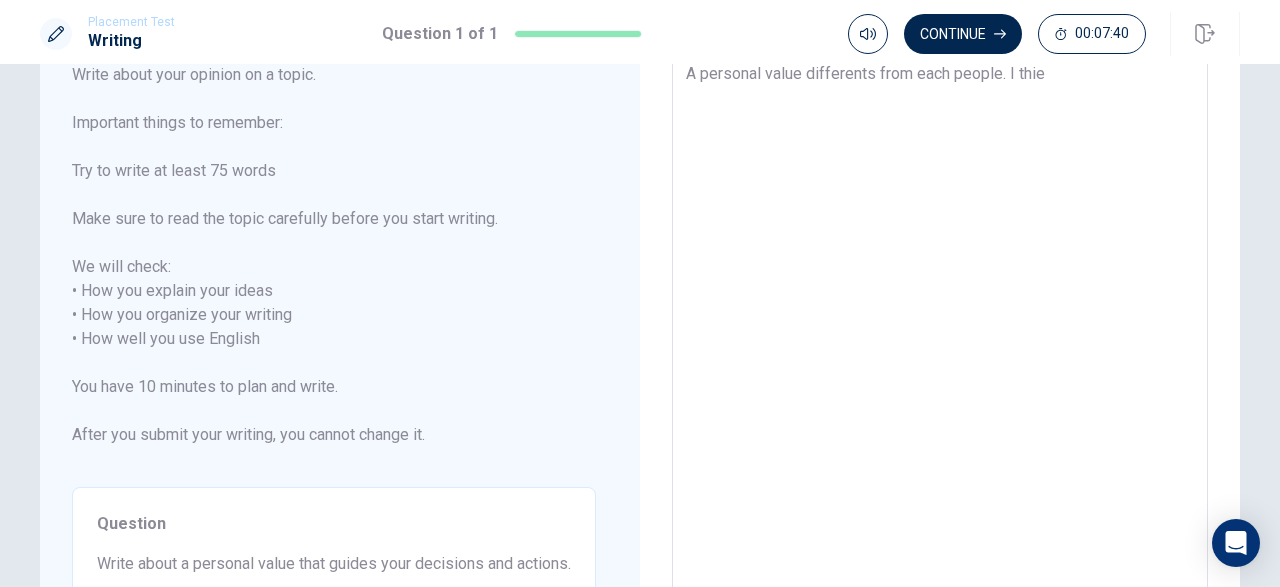 type on "x" 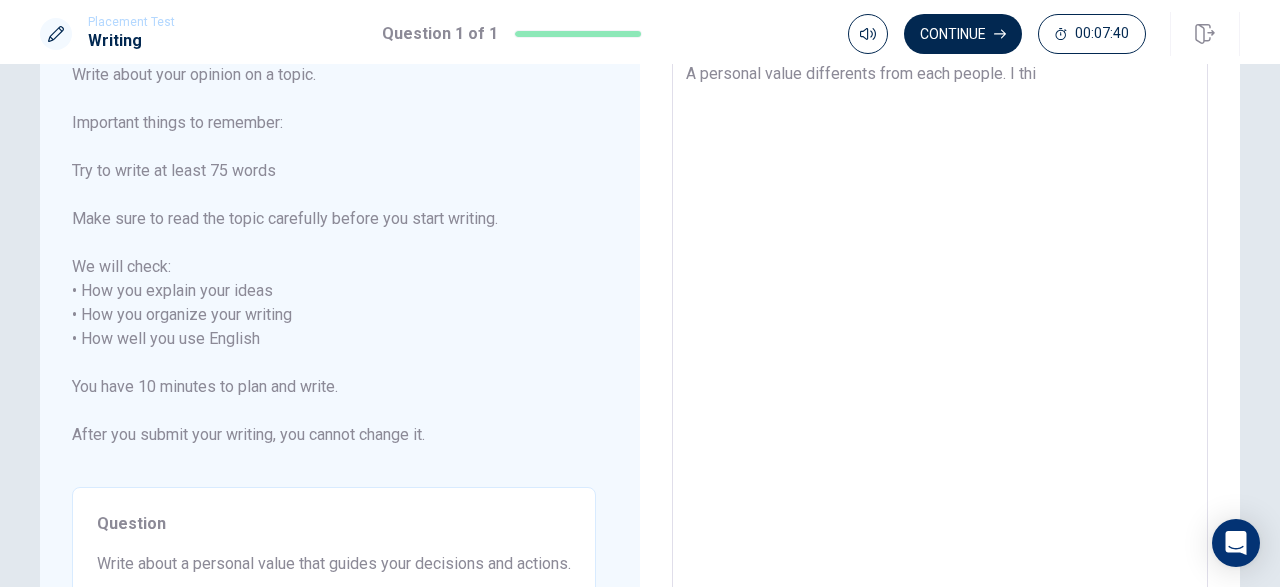 type on "x" 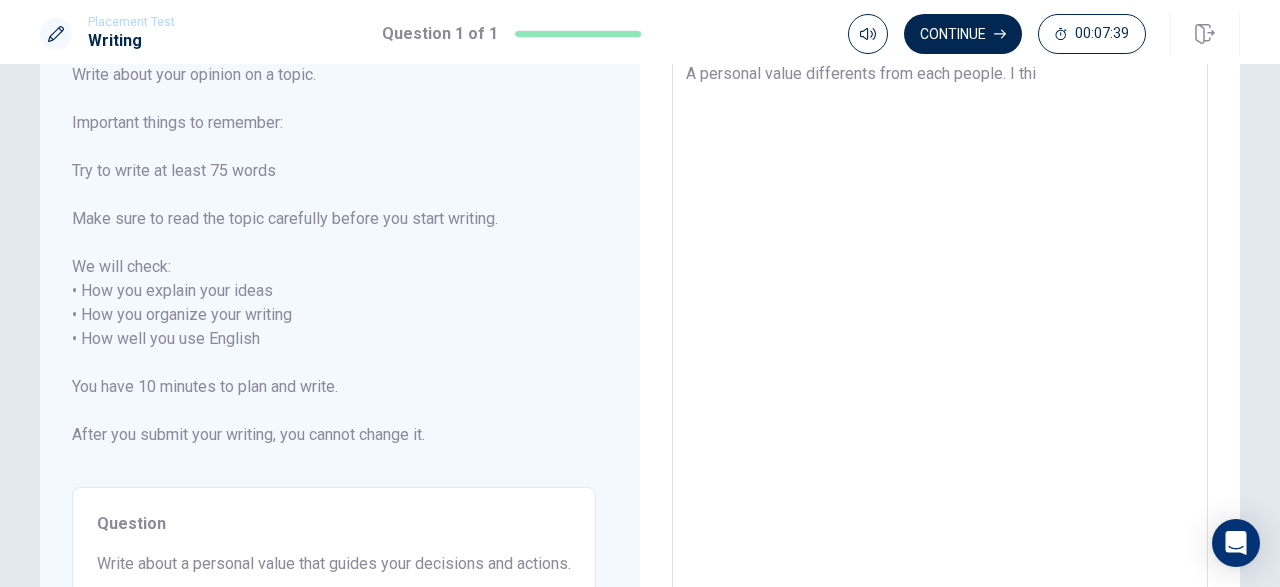 type on "A personal value differents from each people. I thin" 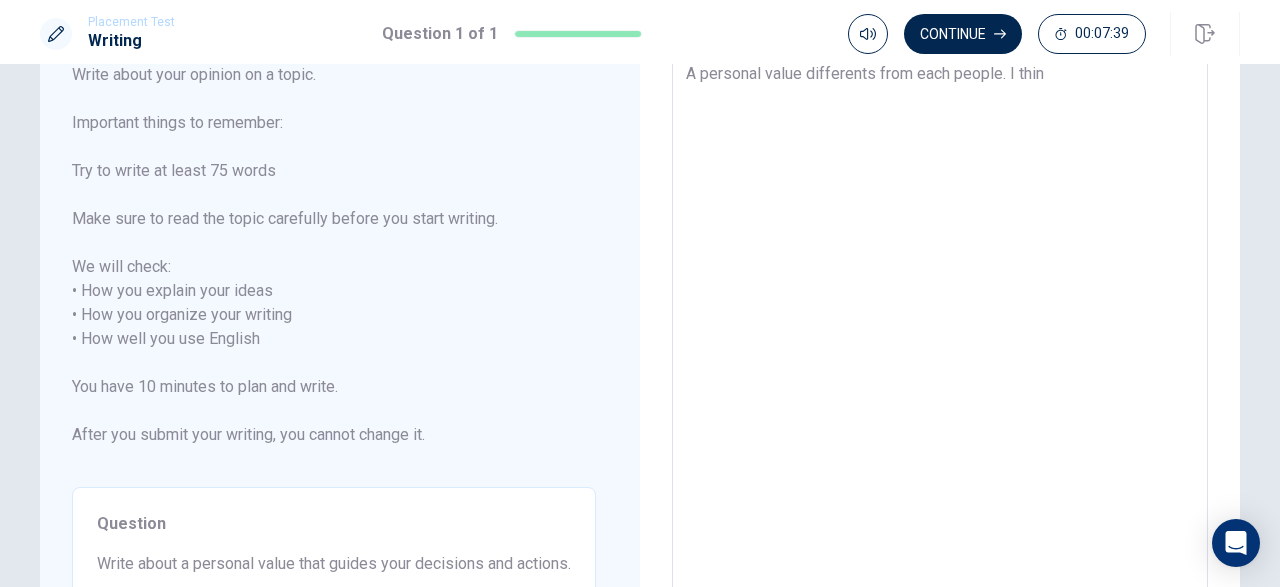 type on "x" 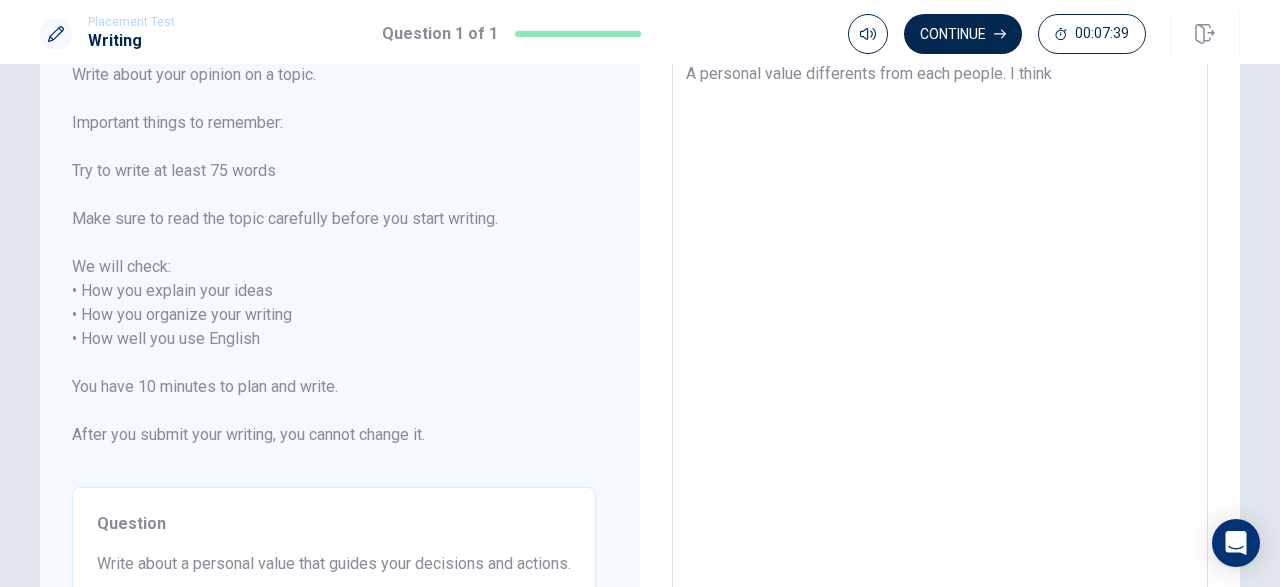 type on "x" 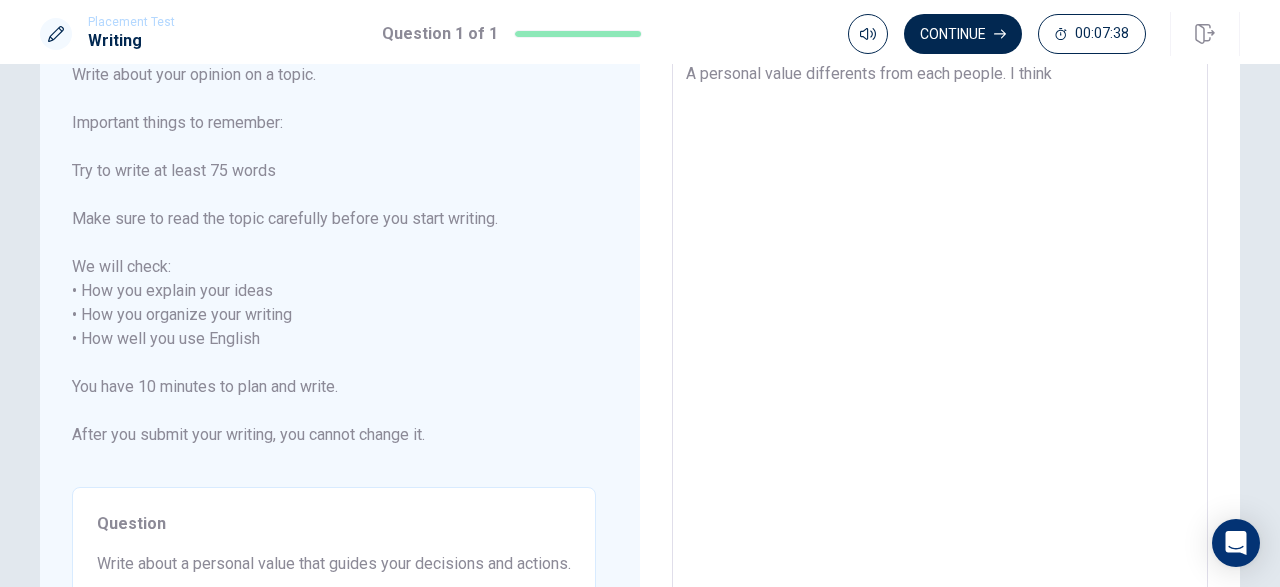 type on "A personal value differents from each people. I think y" 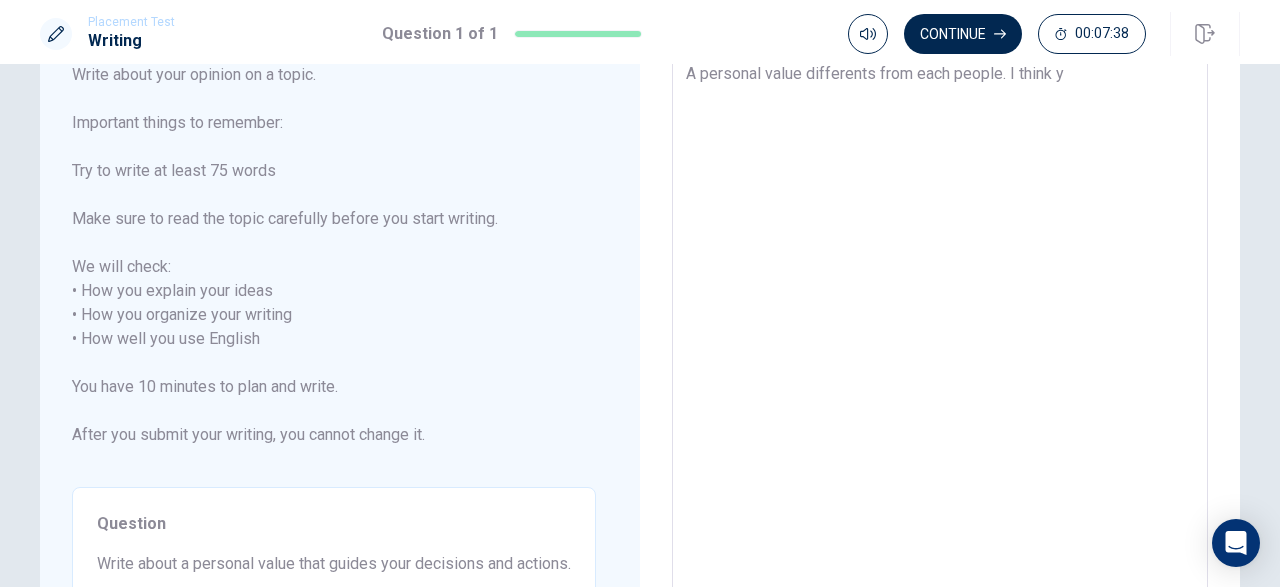 type on "x" 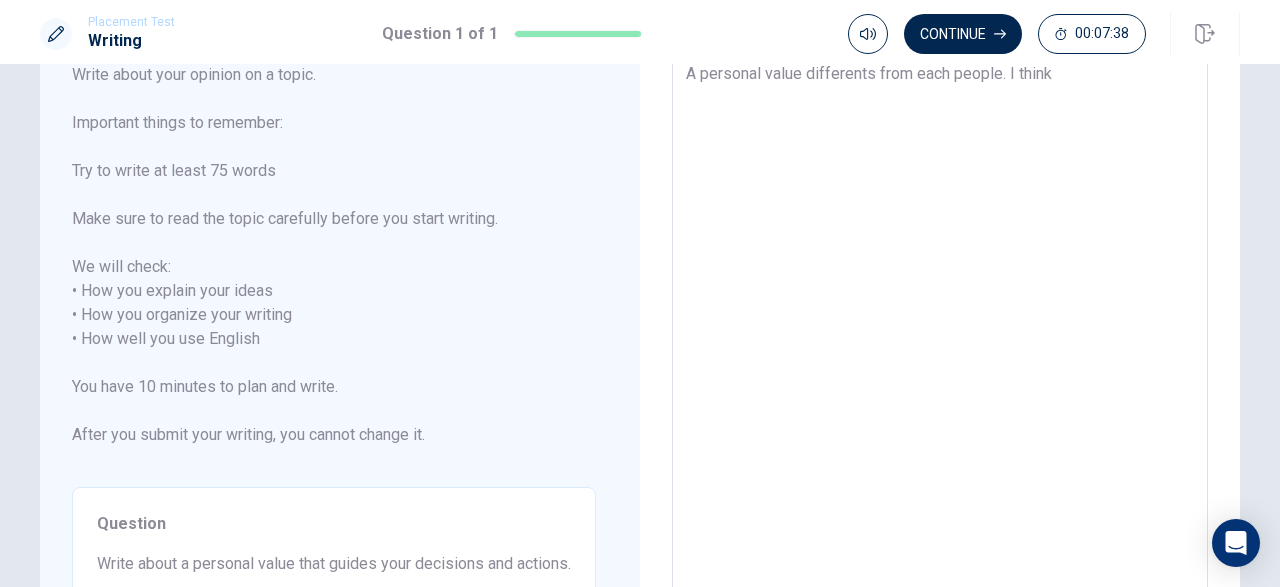 type on "x" 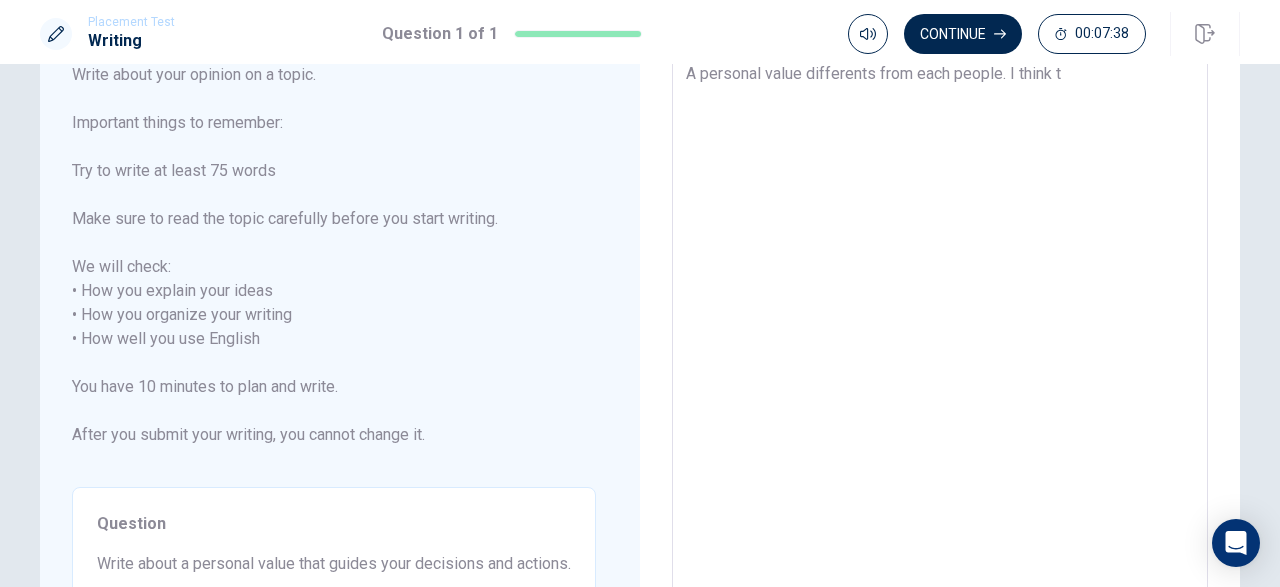 type on "x" 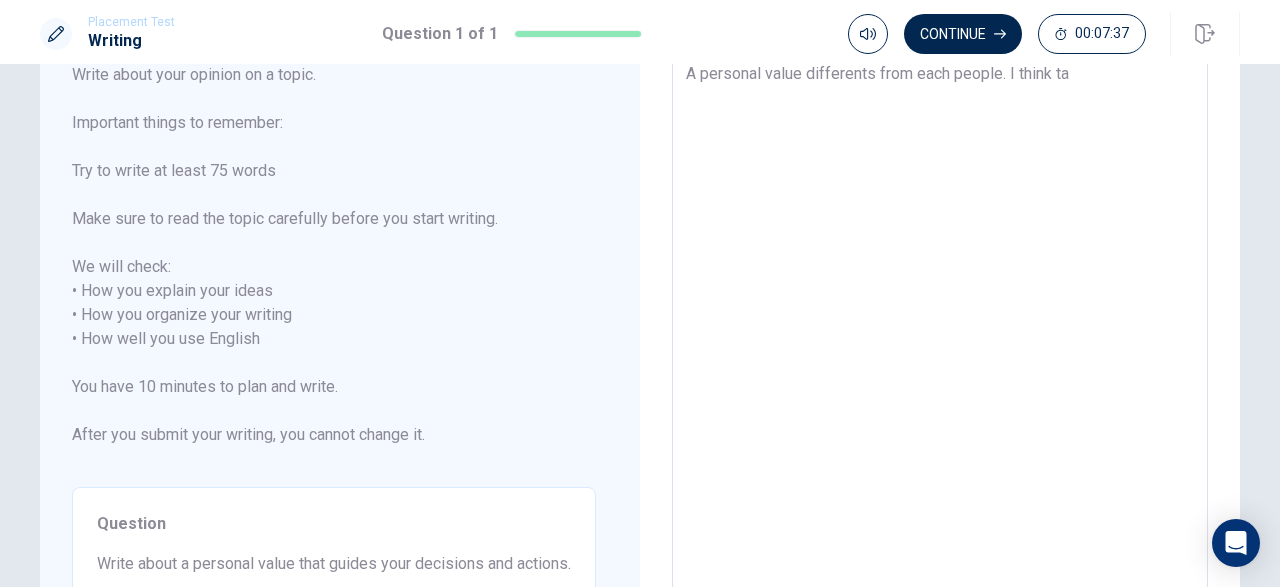 type on "x" 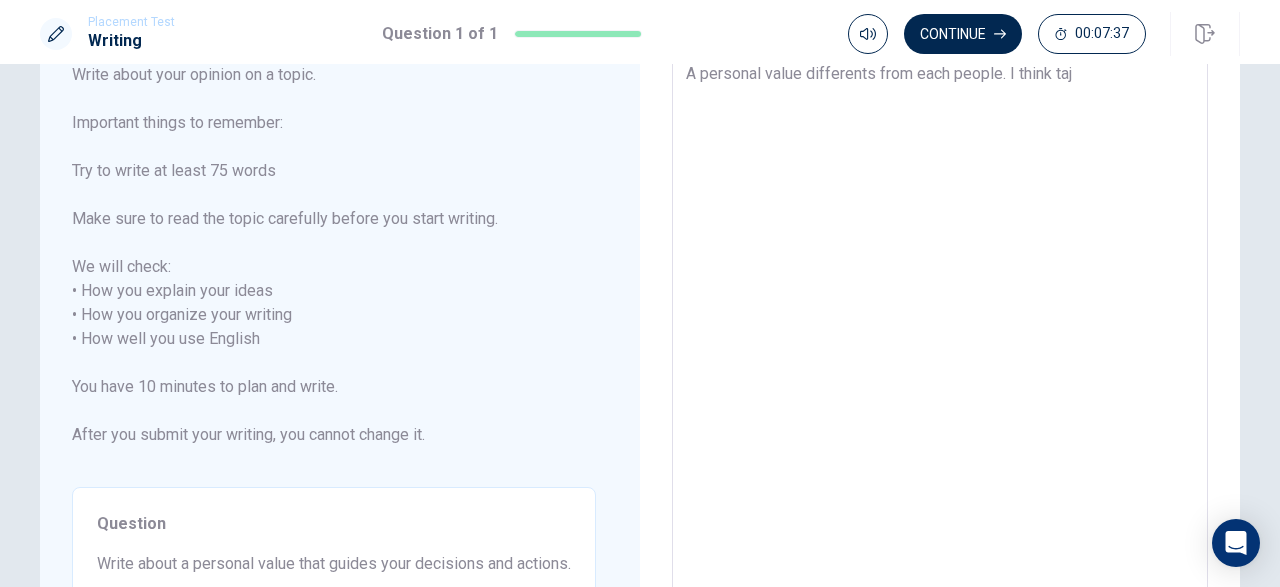 type on "x" 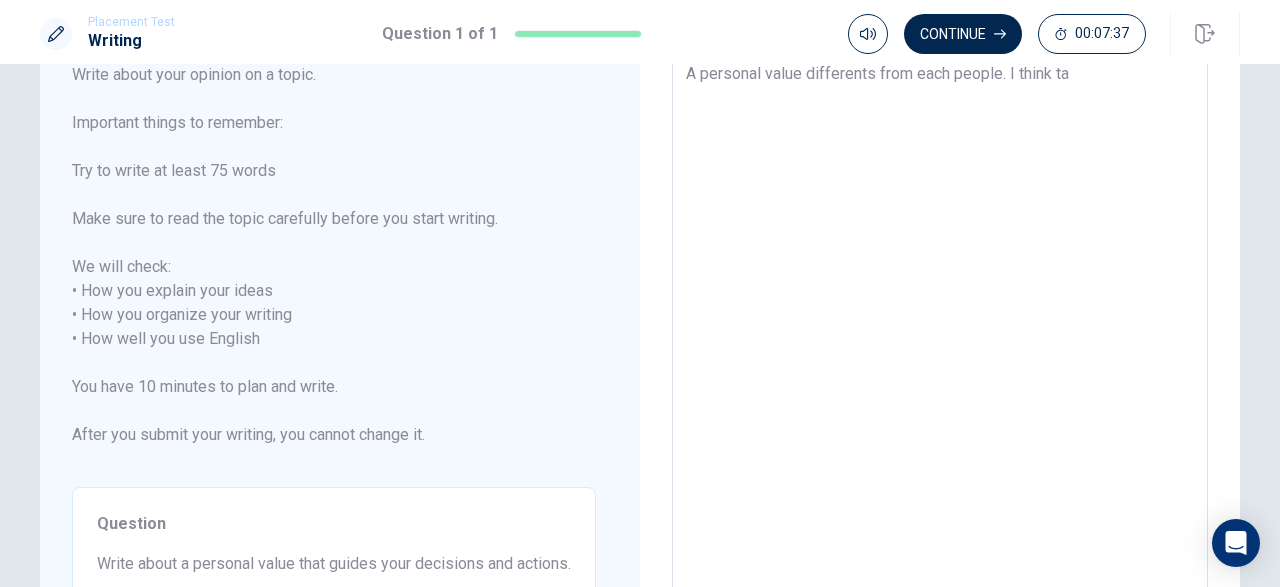 type on "x" 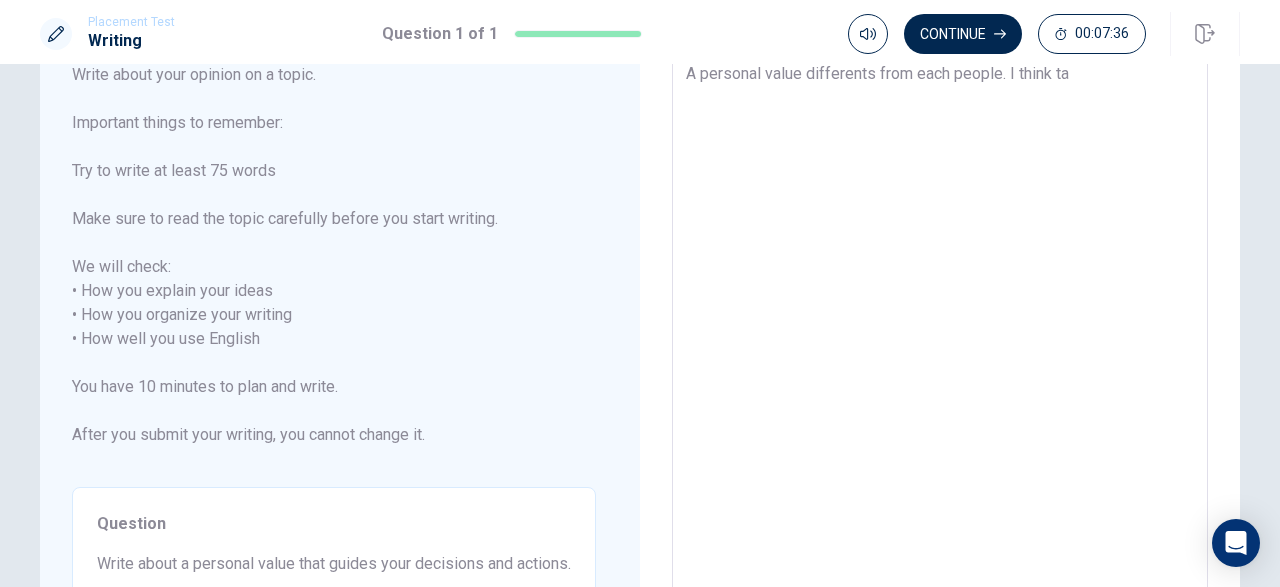 type on "A personal value differents from each people. I think t" 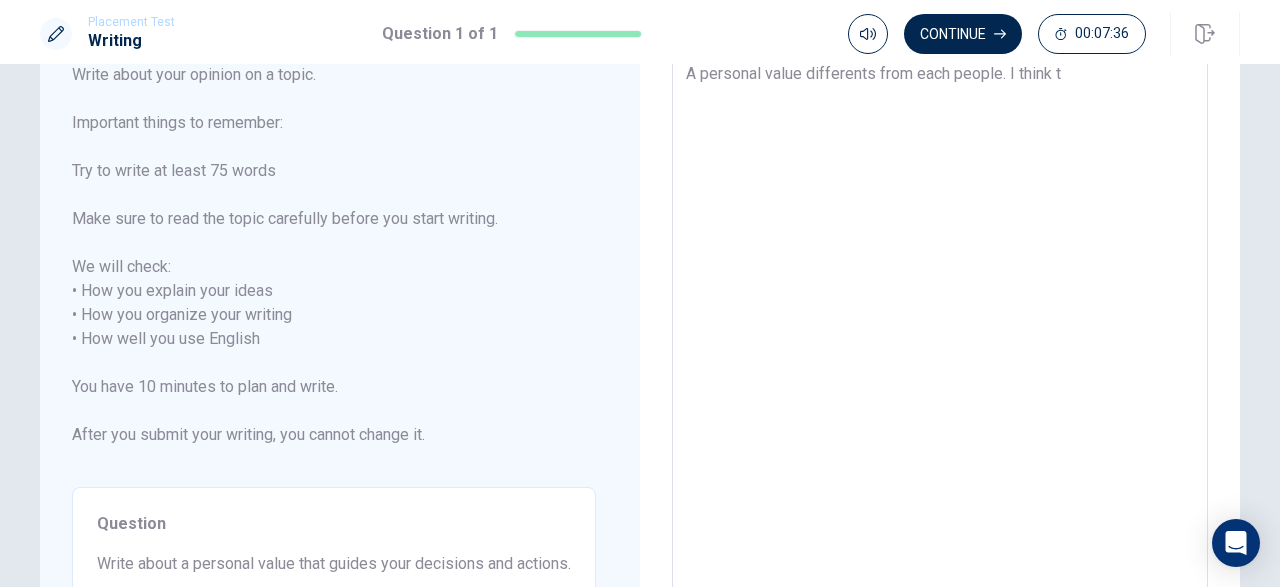 type on "x" 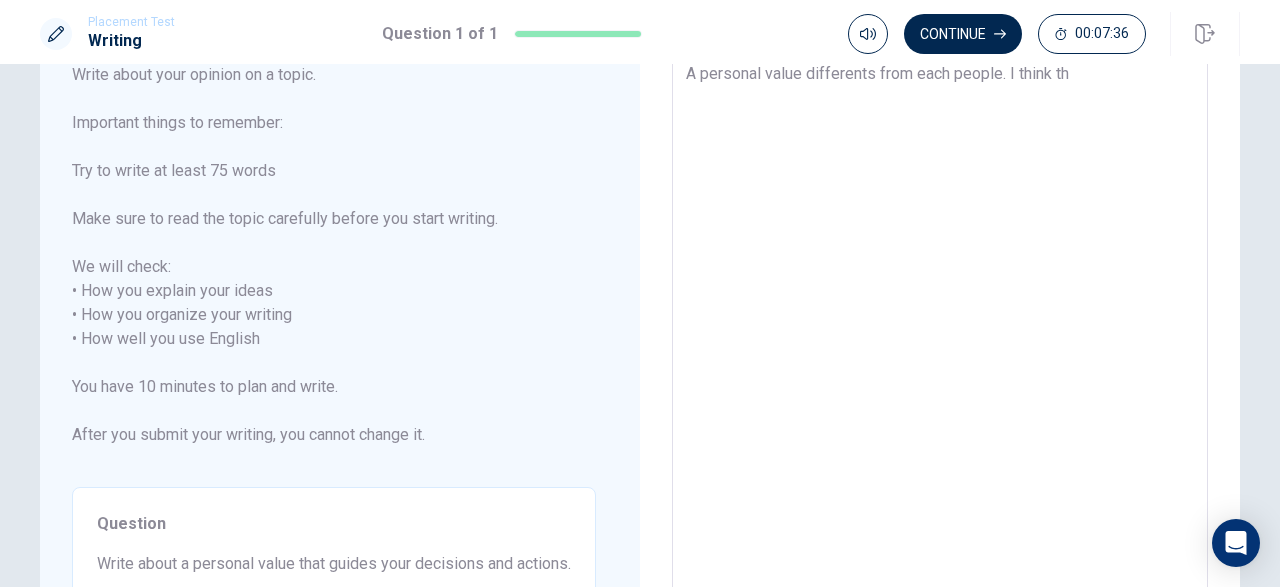 type on "x" 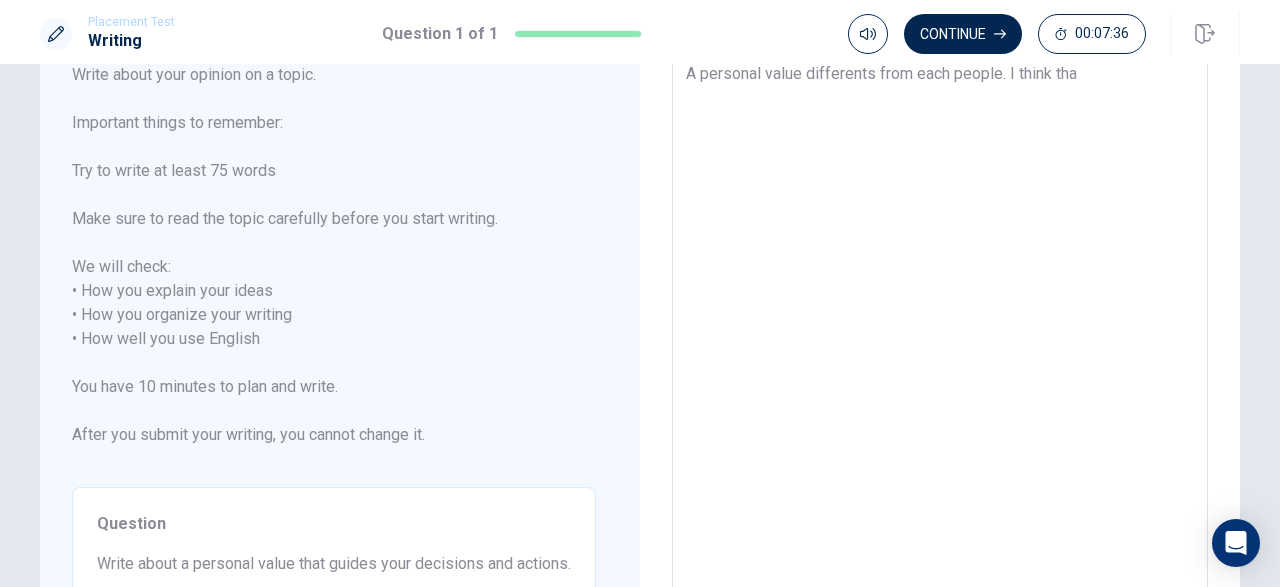 type on "x" 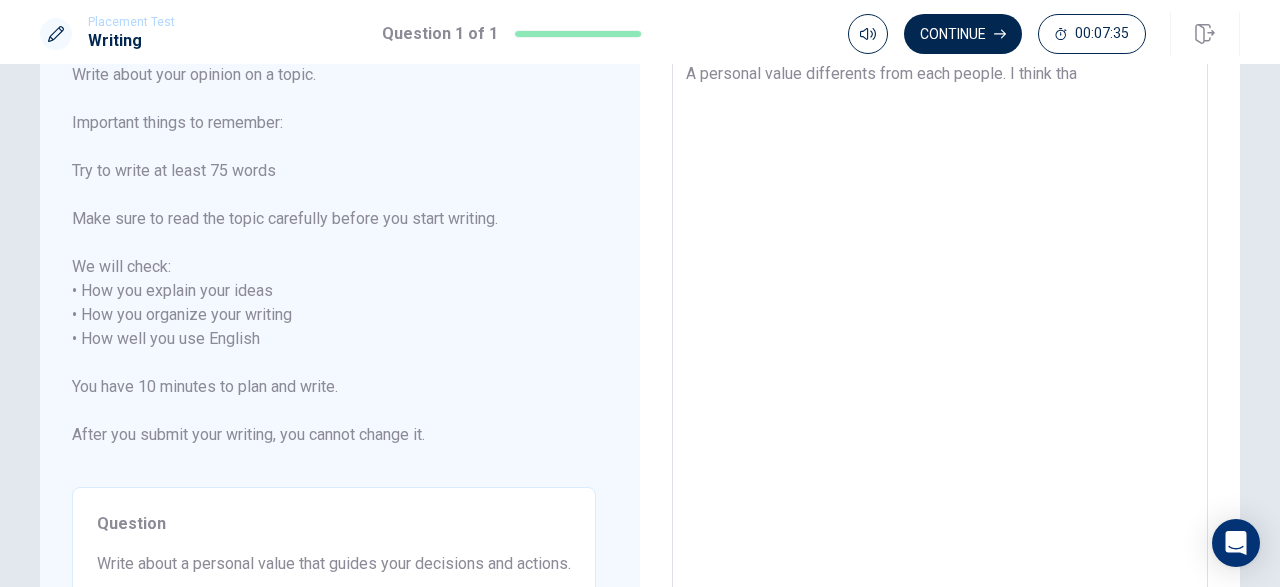 type on "A personal value differents from each people. I think that" 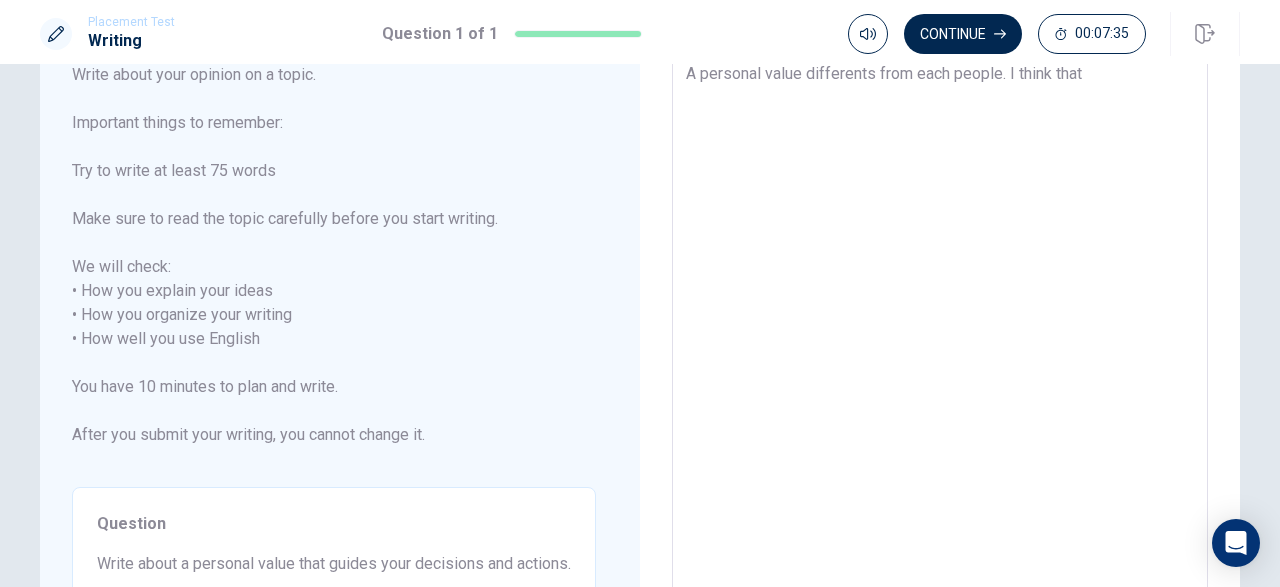 type on "x" 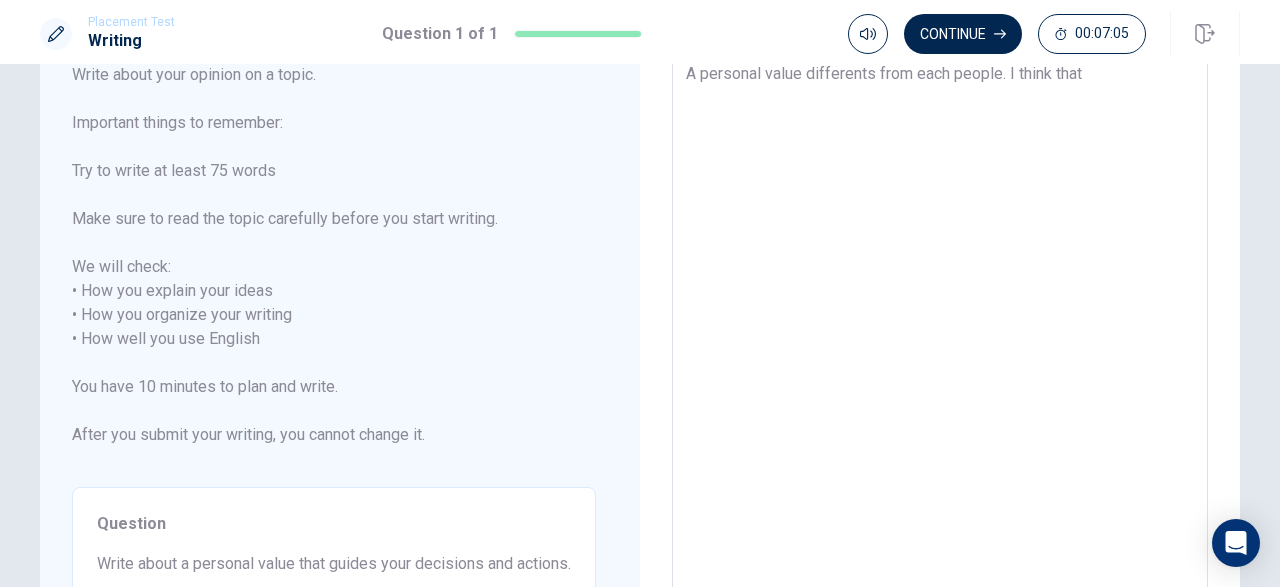 type on "x" 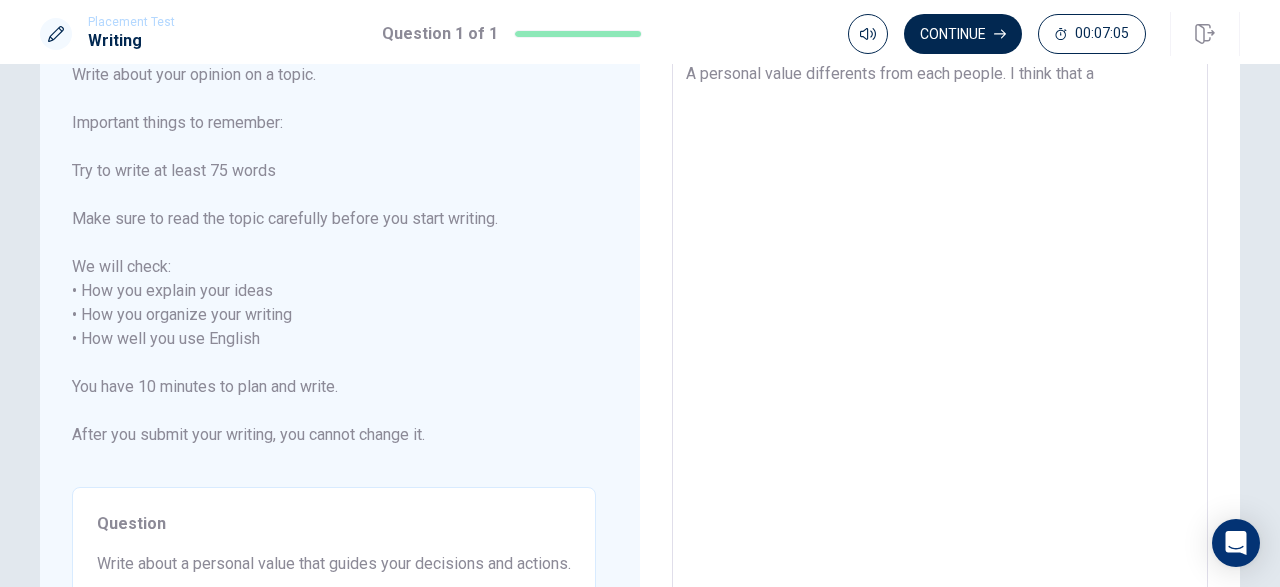 type on "x" 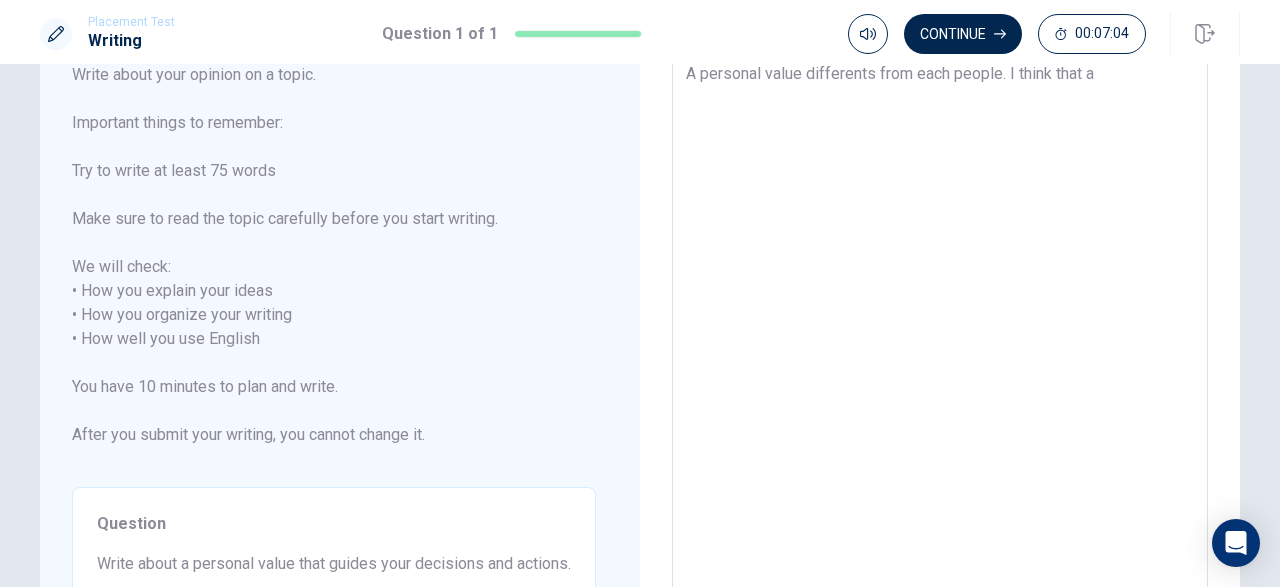 type on "A personal value differents from each people. I think that a" 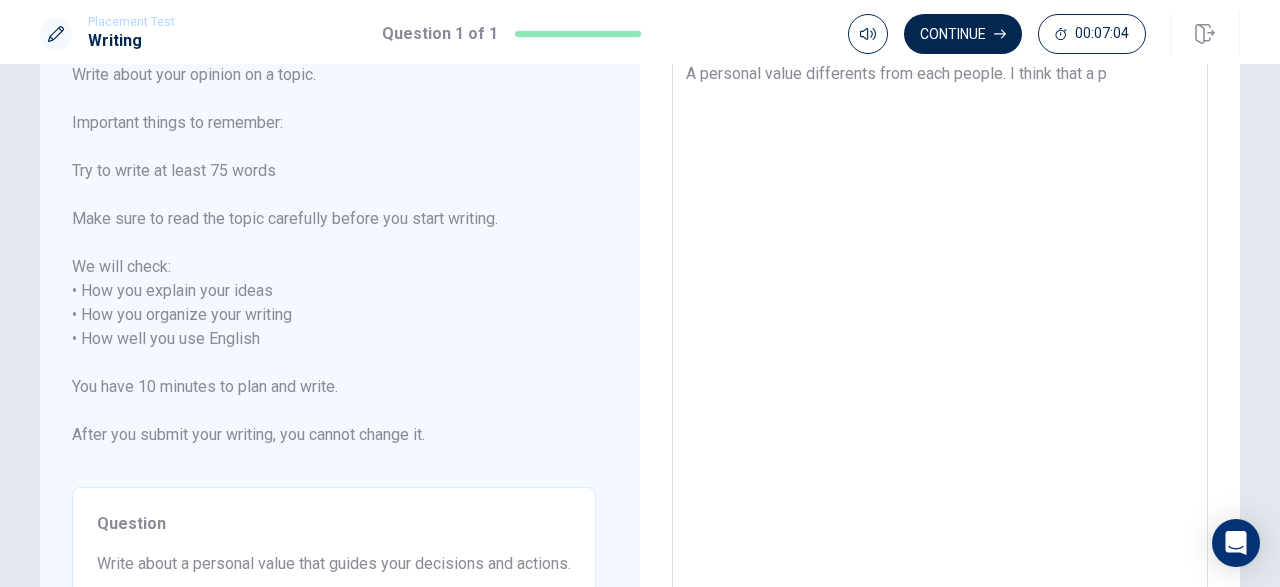 type on "x" 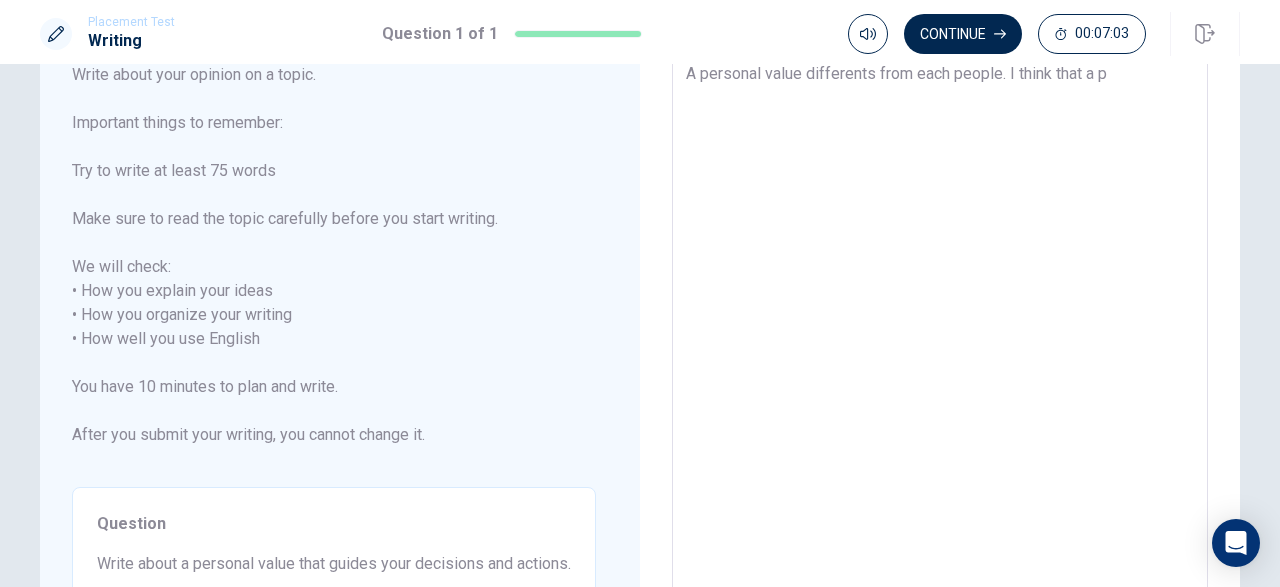 type on "A personal value differents from each people. I think that a pe" 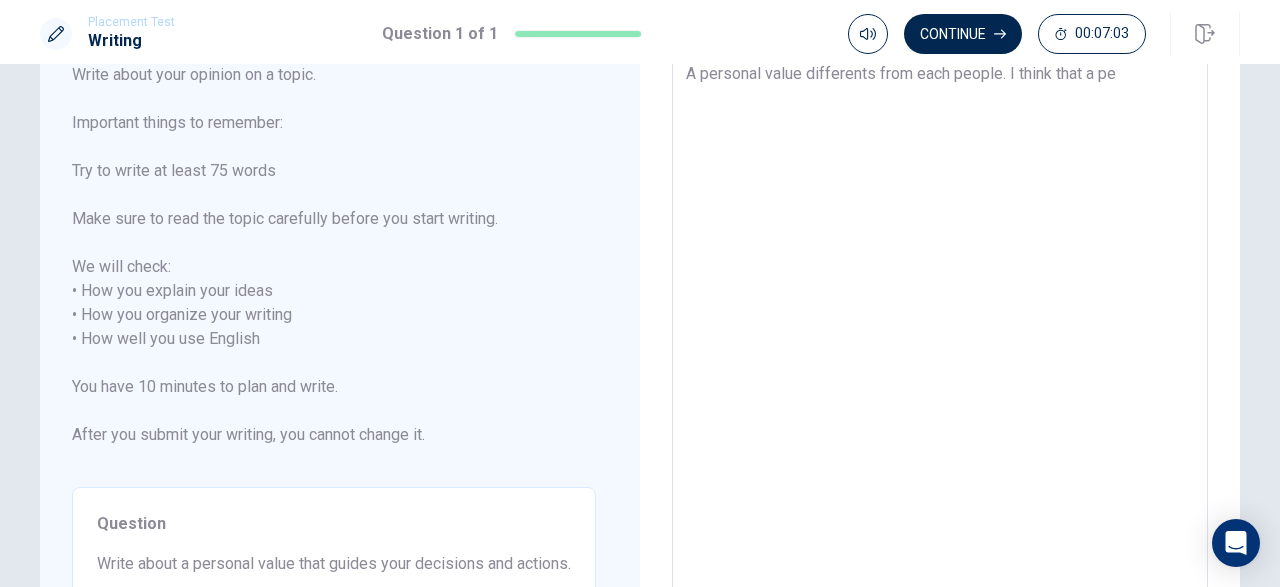 type on "x" 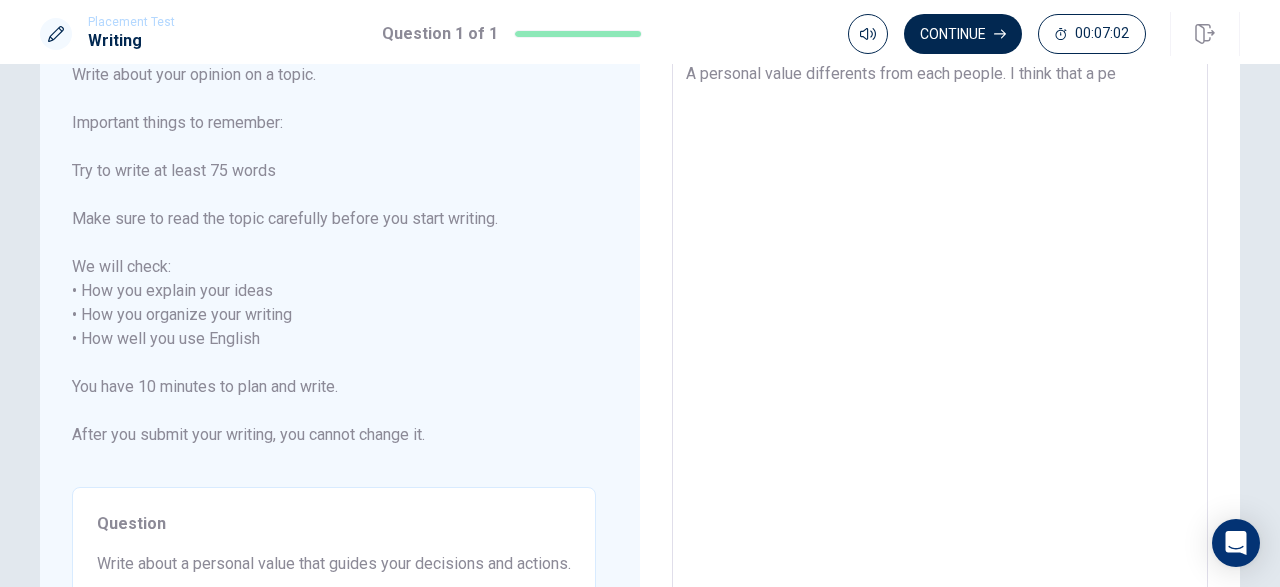 type on "A personal value differents from each people. I think that a per" 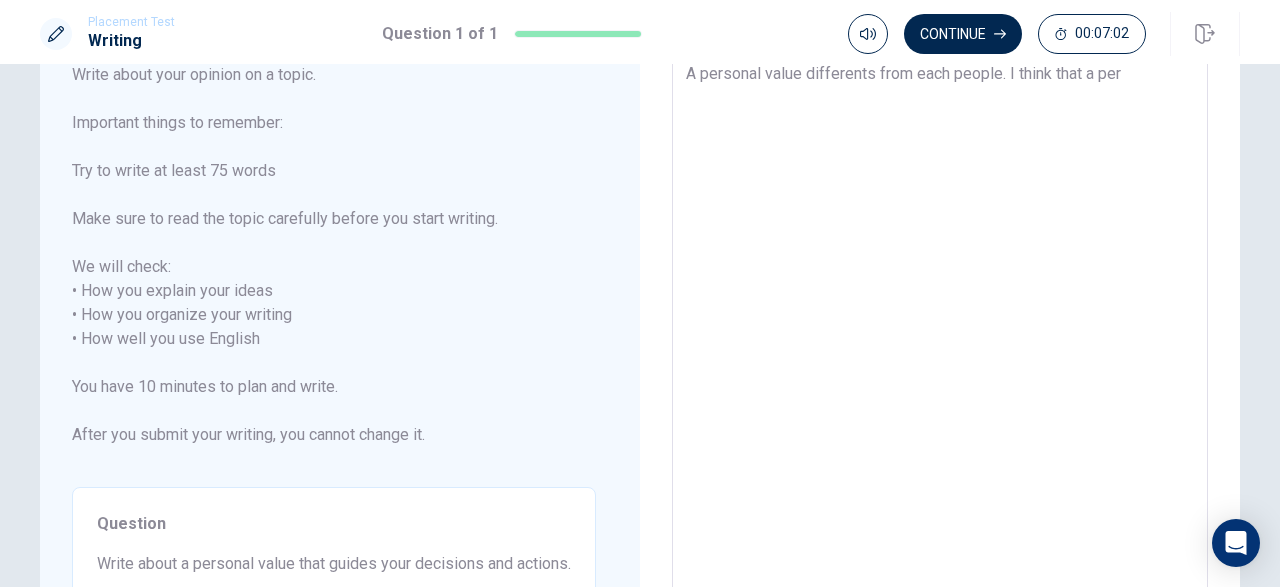 type on "x" 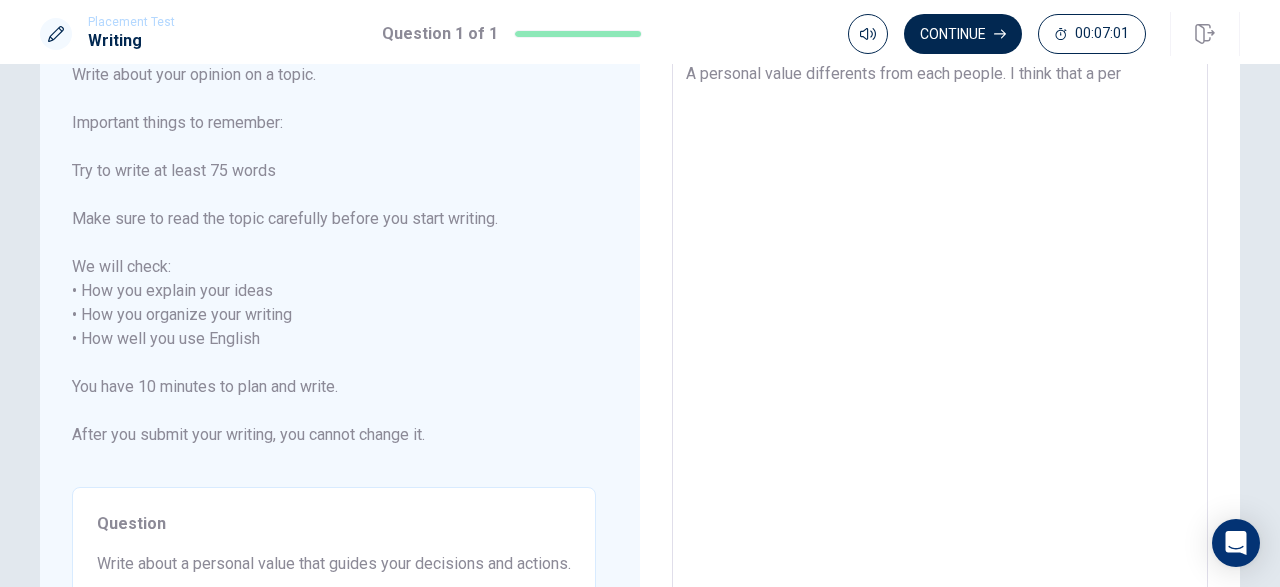 type on "A personal value differents from each people. I think that a pers" 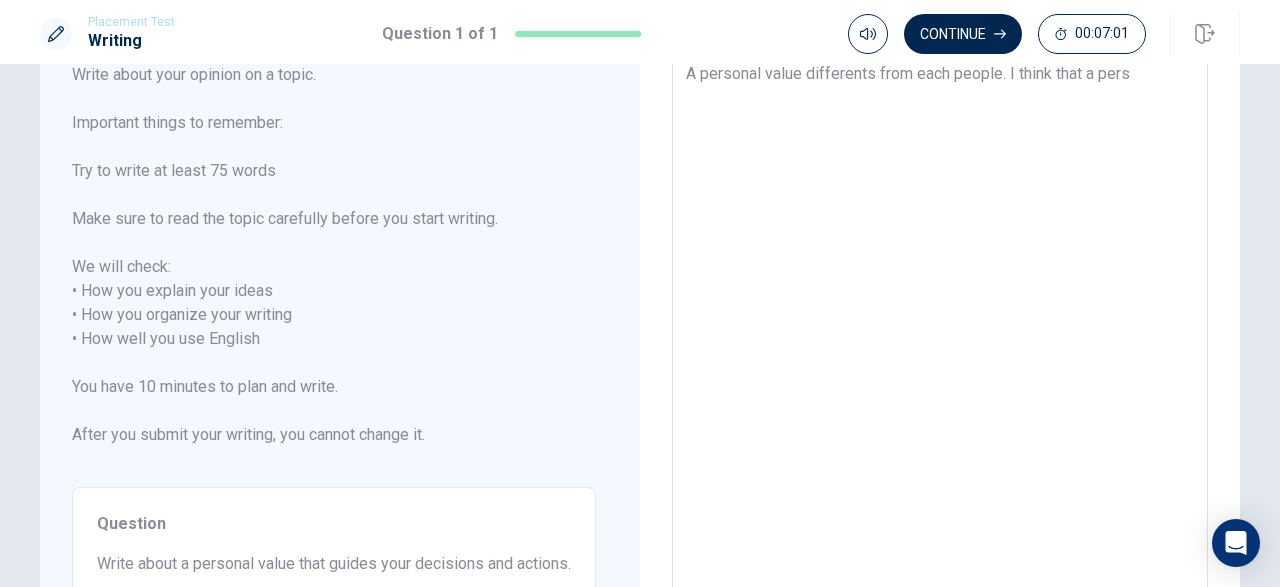 type on "x" 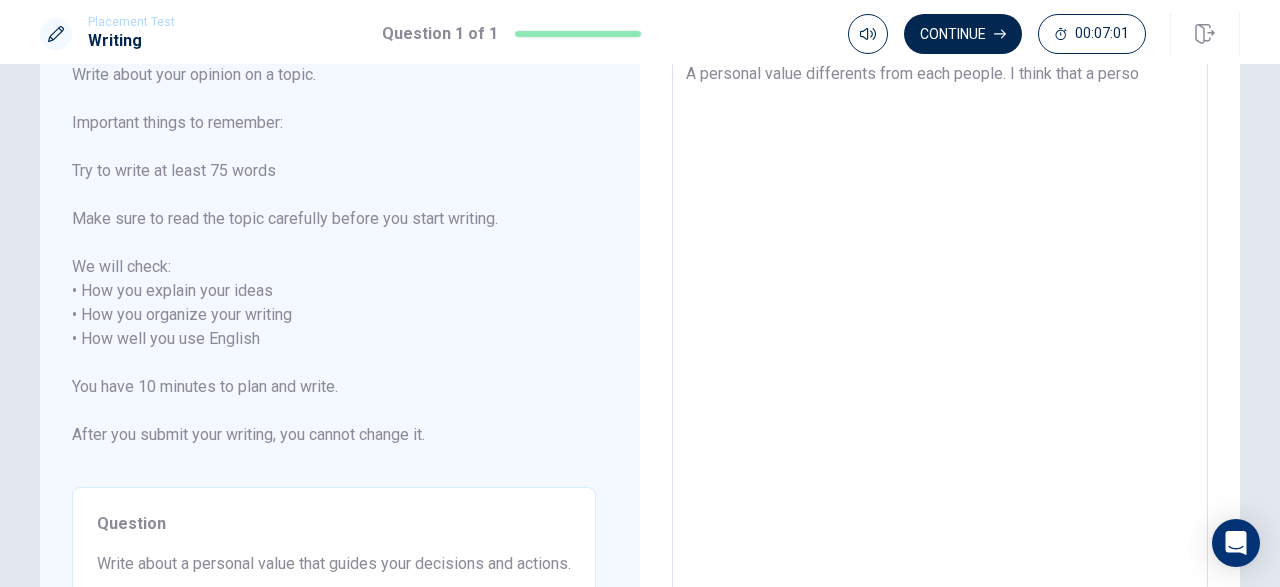 type on "x" 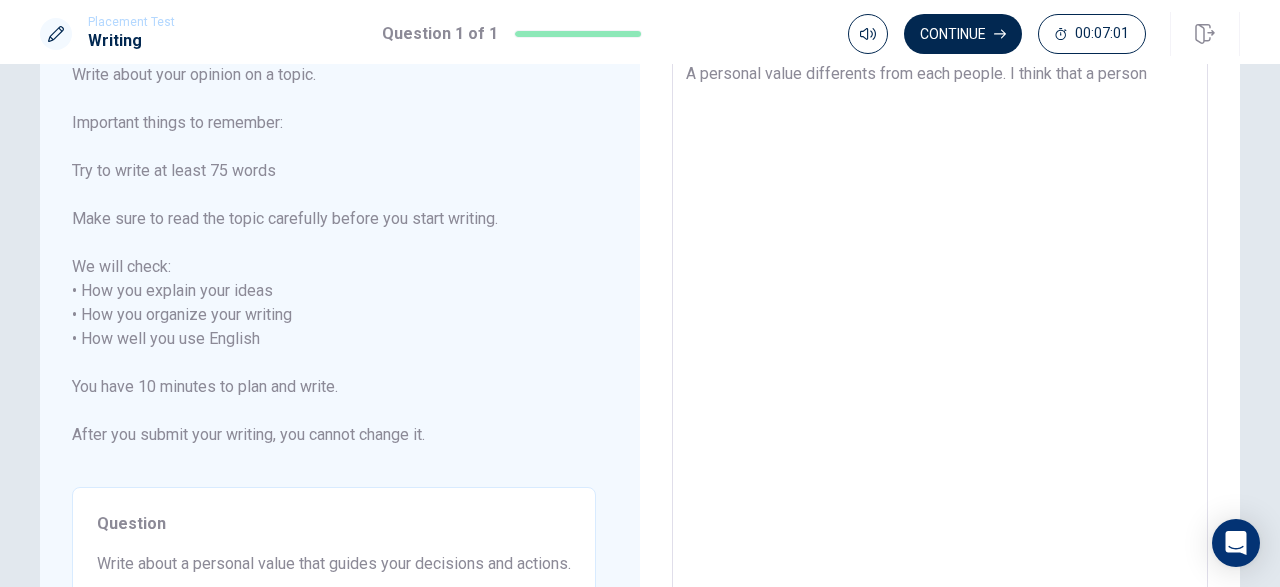 type on "x" 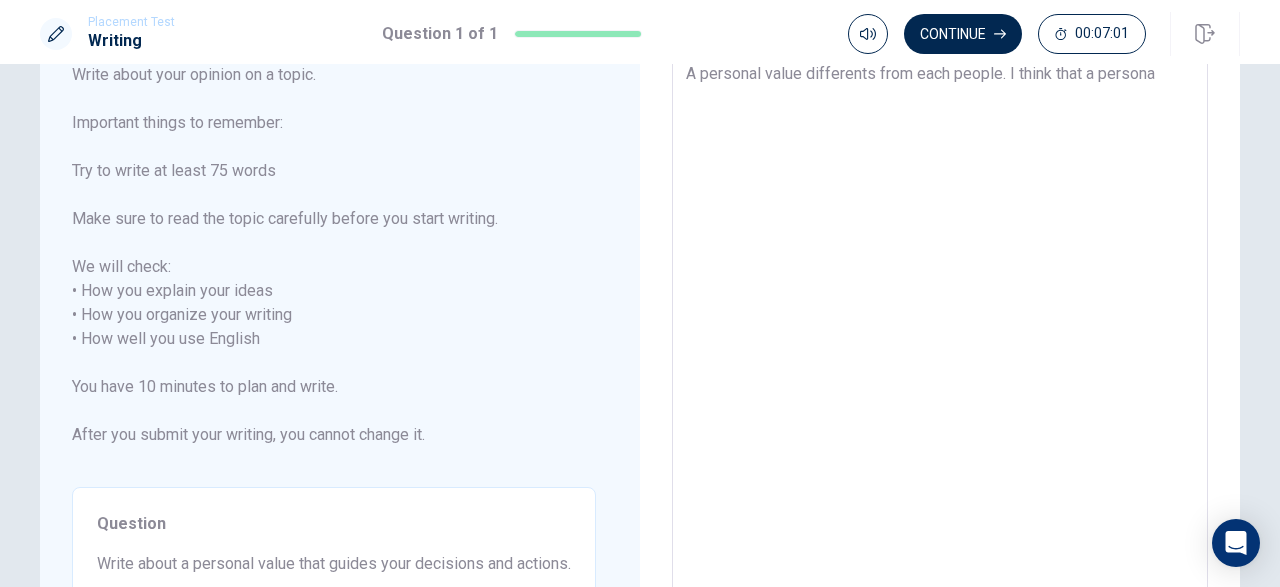 type on "x" 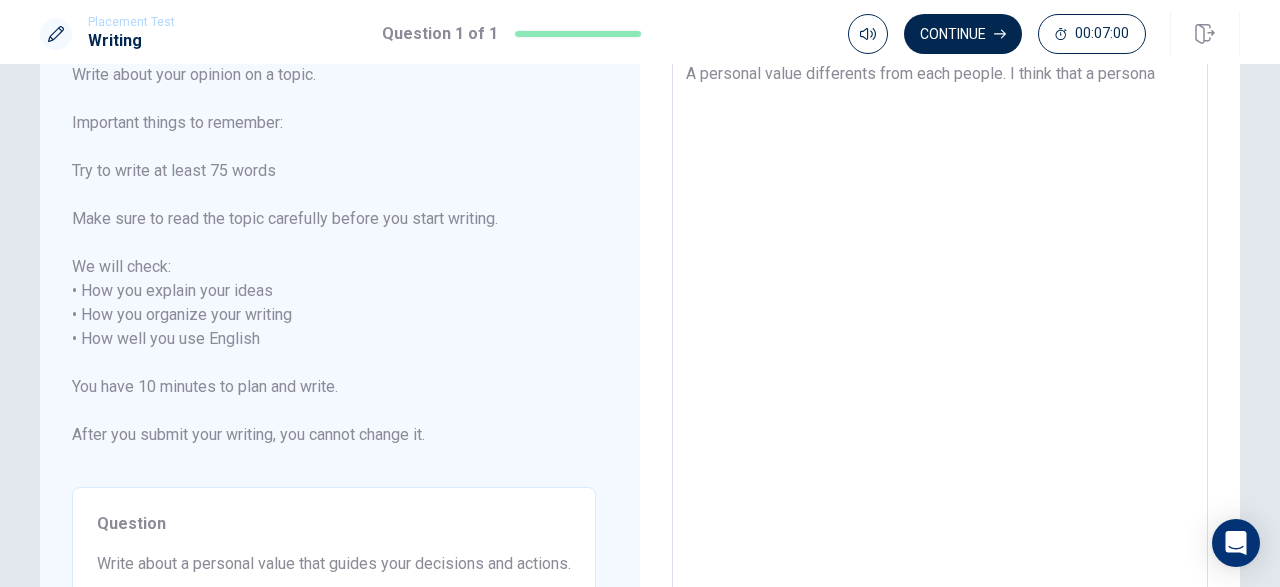 type on "A personal value differents from each people. I think that a personal" 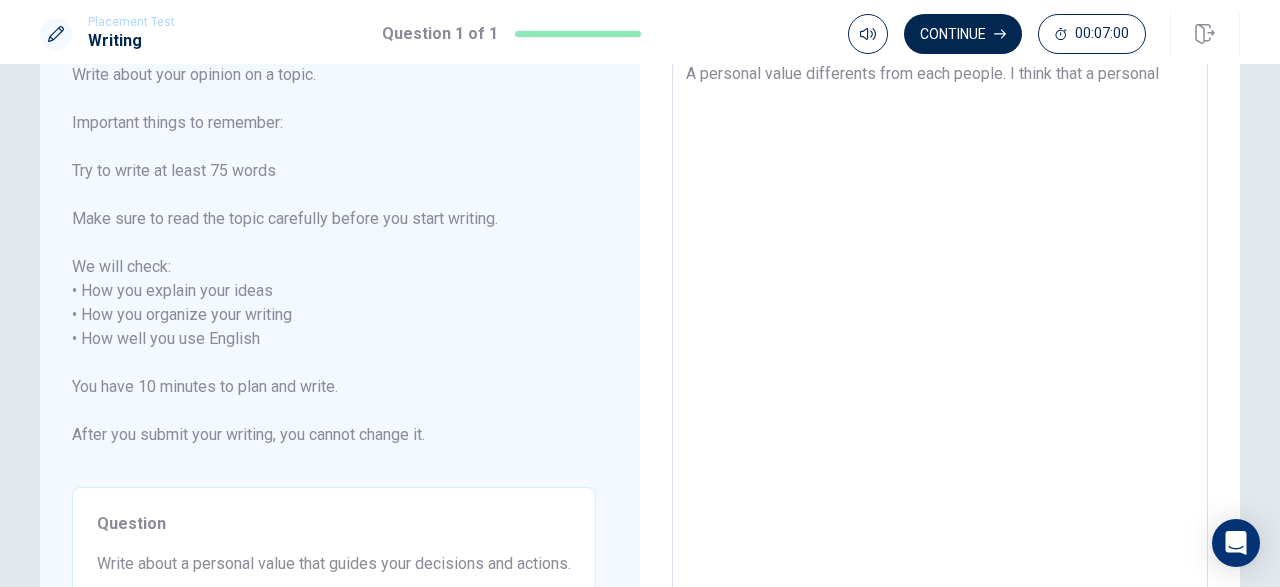 type on "x" 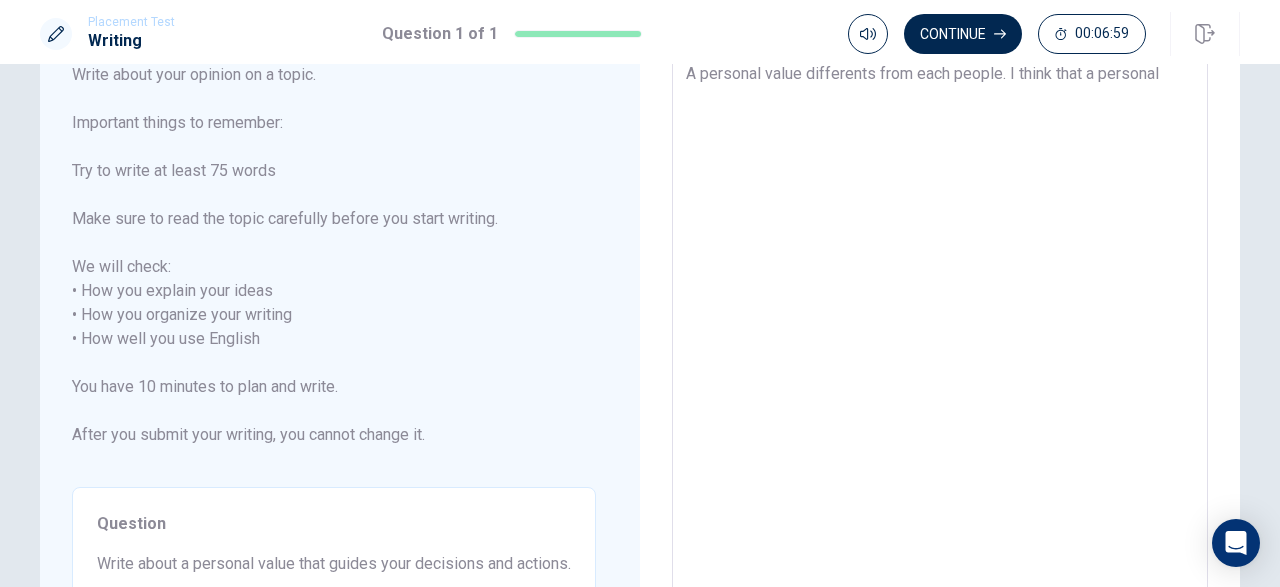 type on "x" 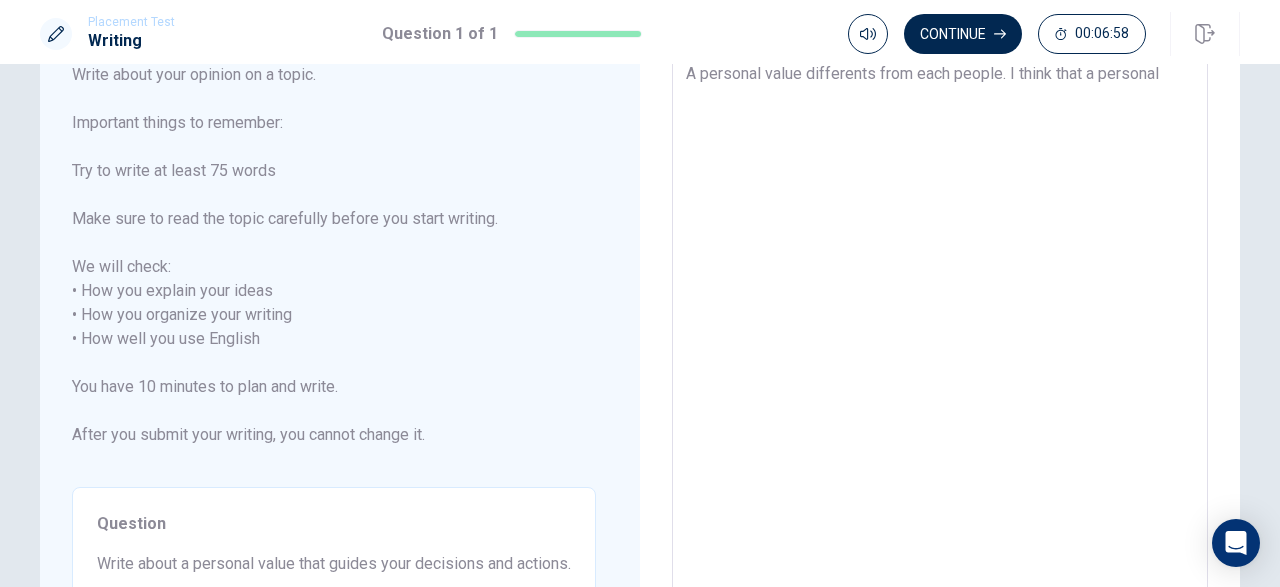type on "A personal value differents from each people. I think that a personal v" 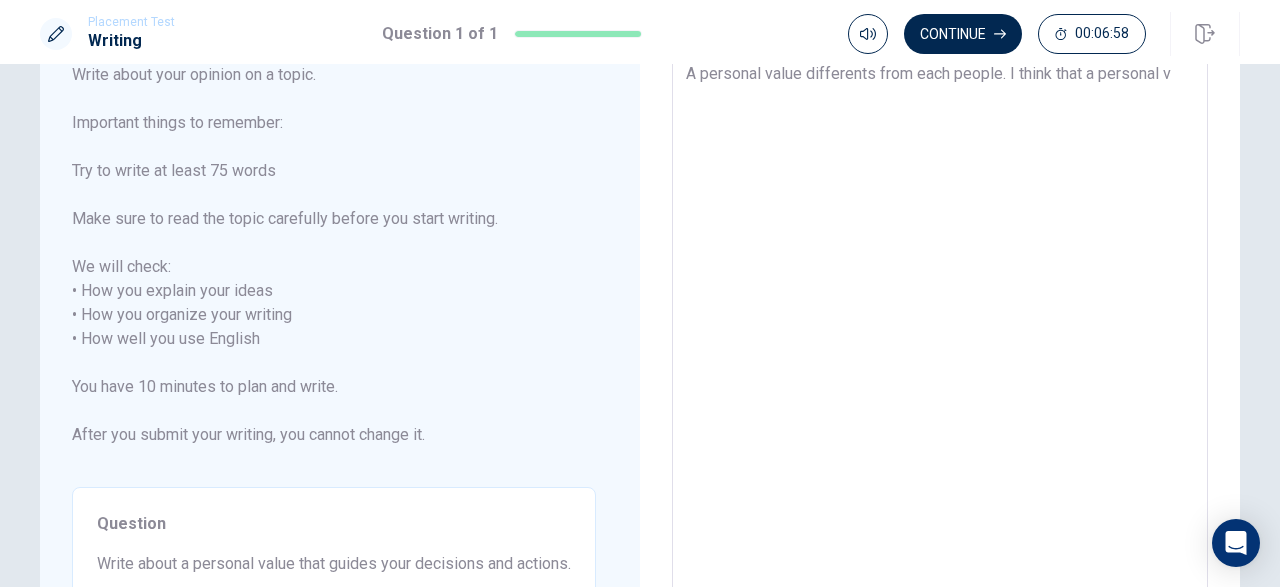 type on "x" 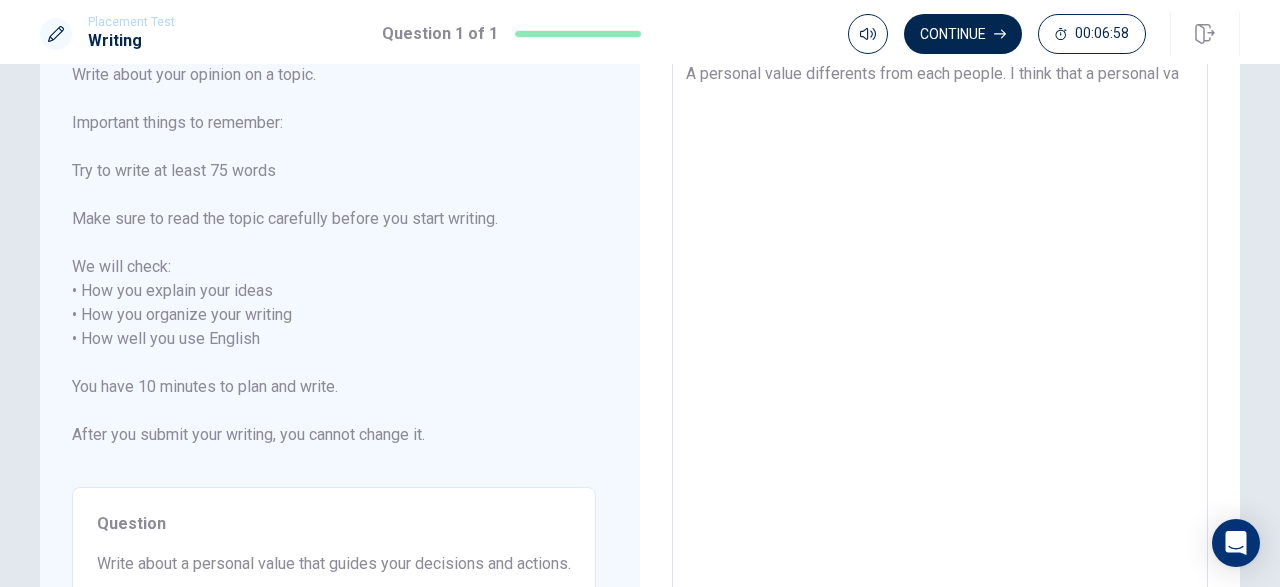 type on "x" 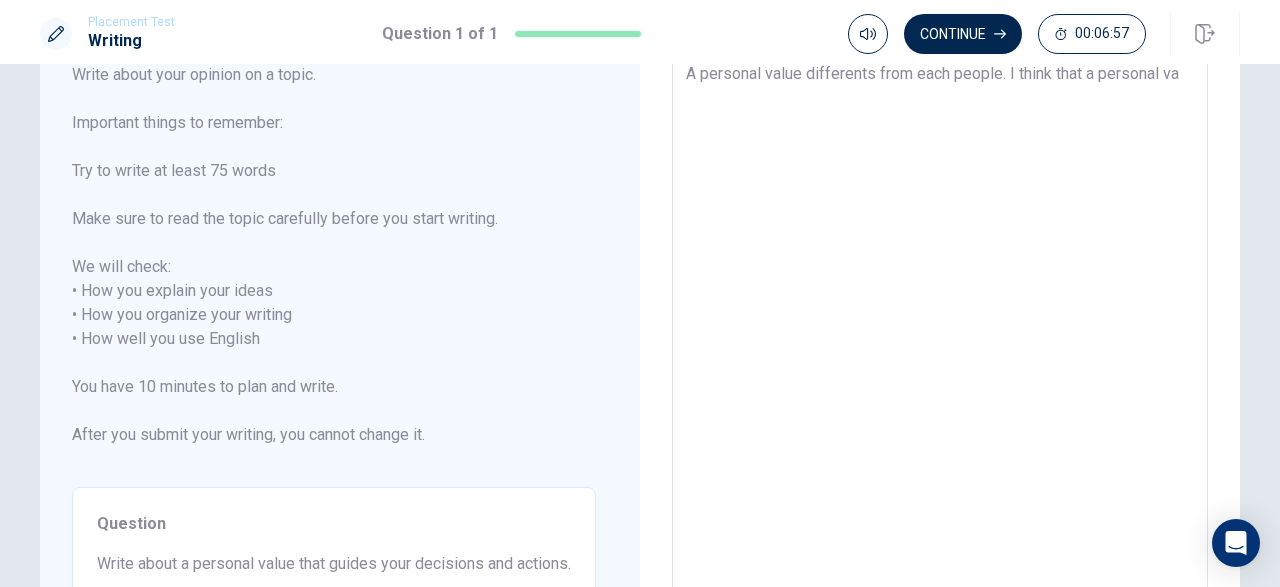 type on "A personal value differents from each people. I think that a personal val" 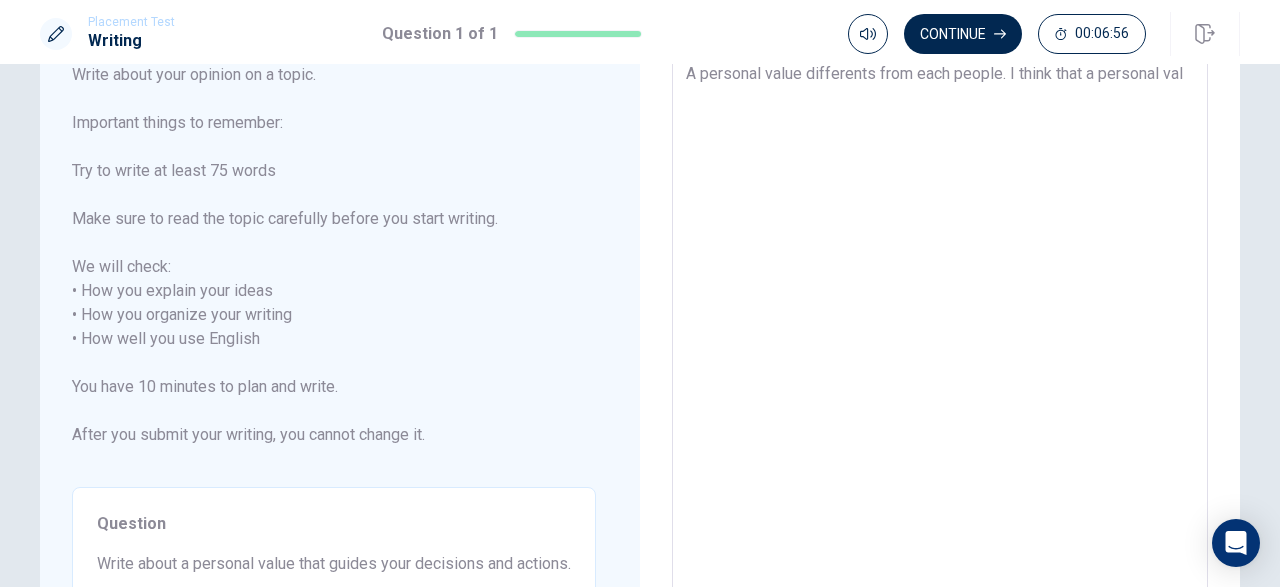 type on "x" 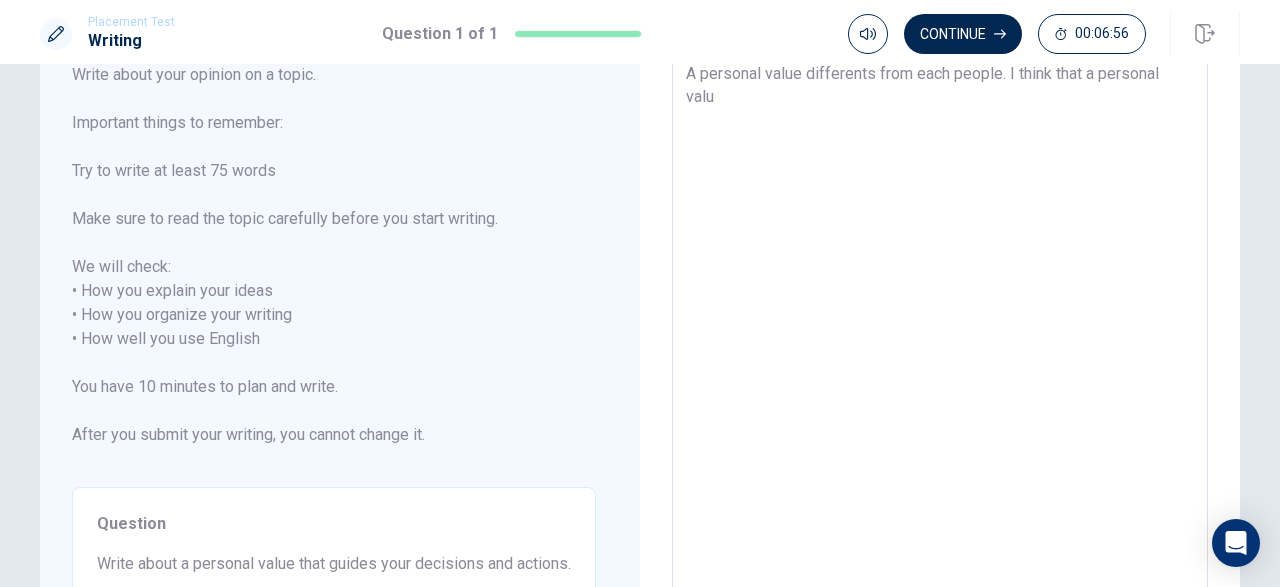 type on "x" 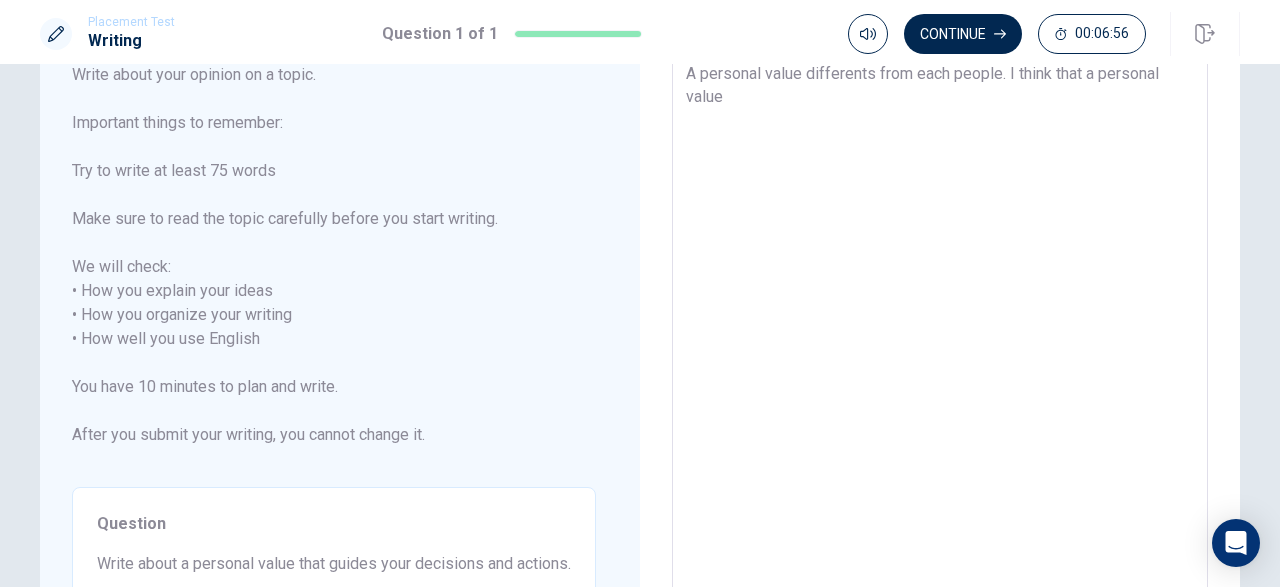 type on "x" 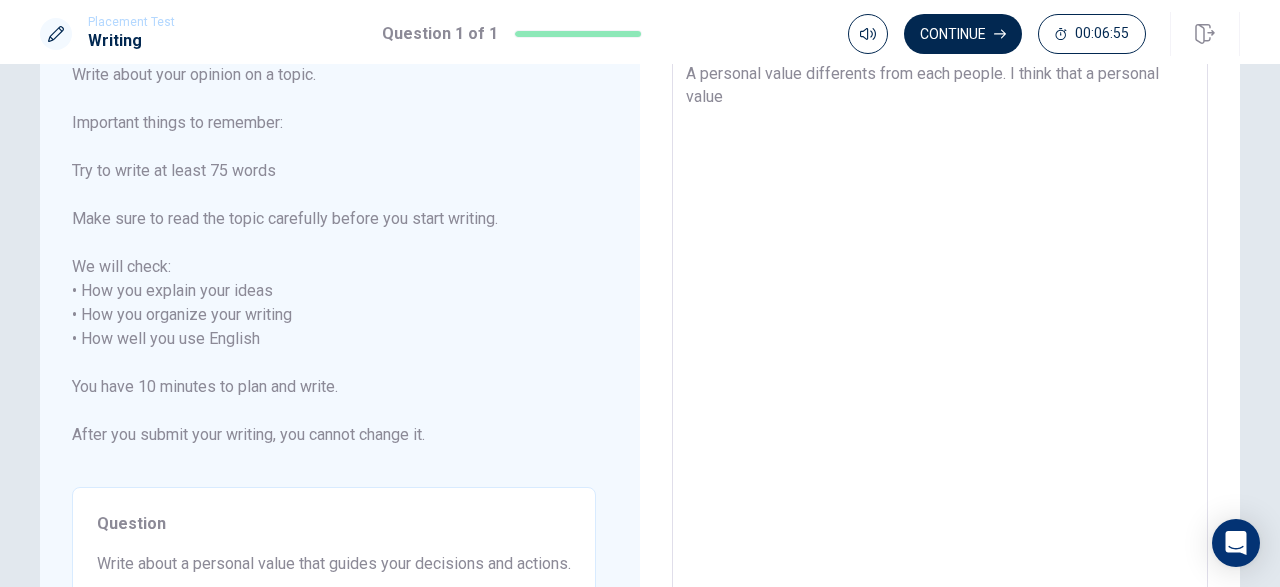 type 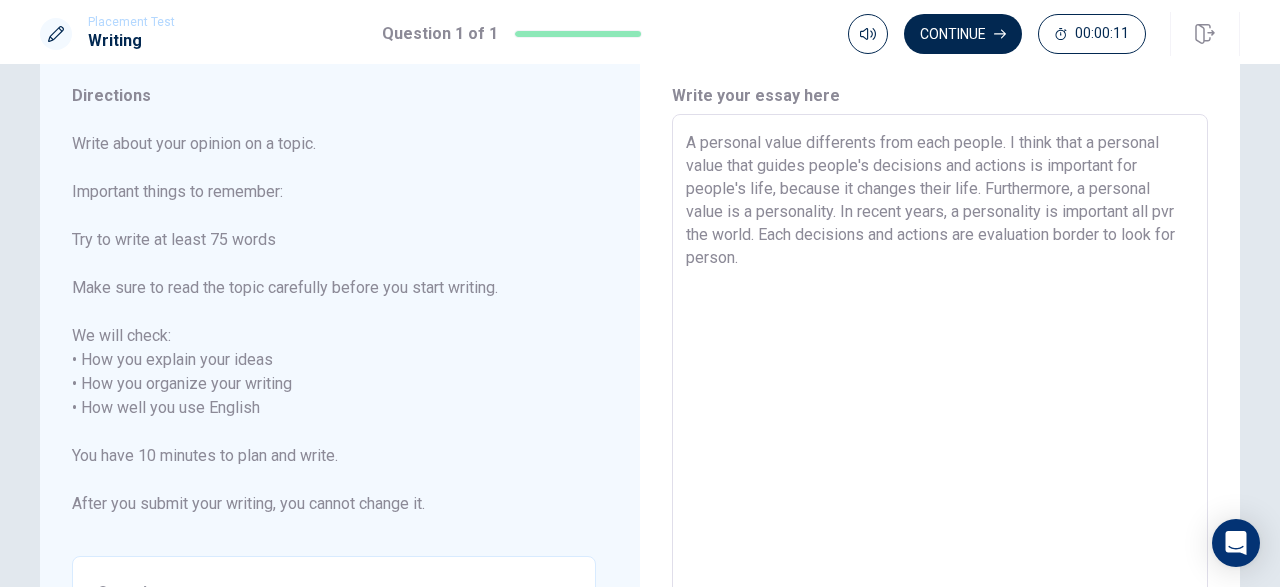 scroll, scrollTop: 57, scrollLeft: 0, axis: vertical 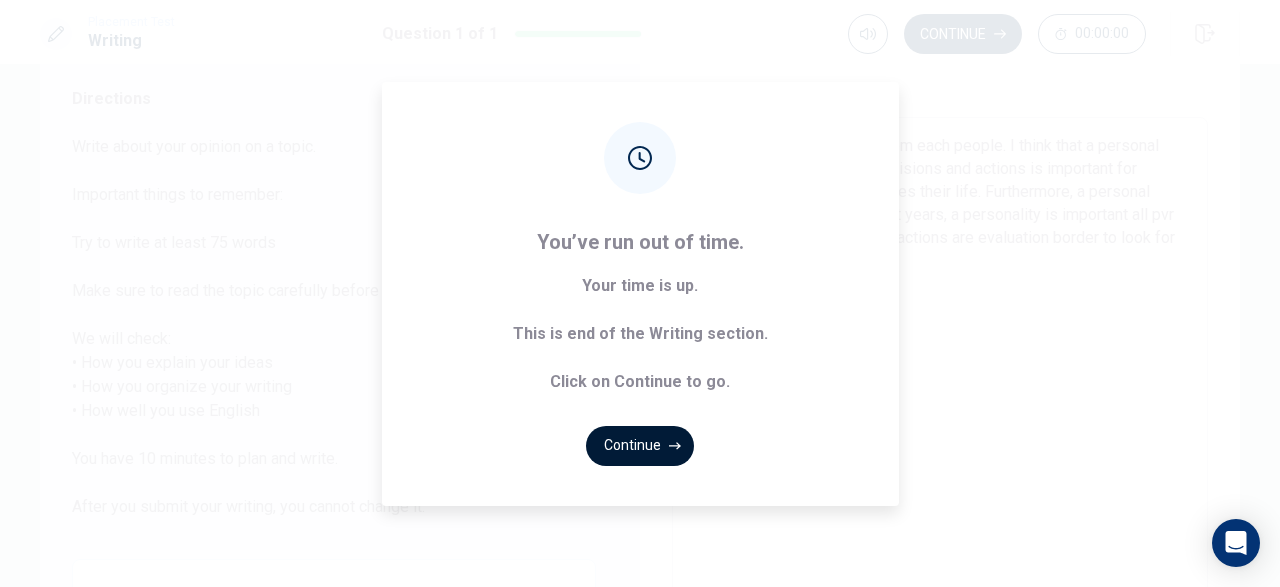 click on "Continue" at bounding box center [640, 446] 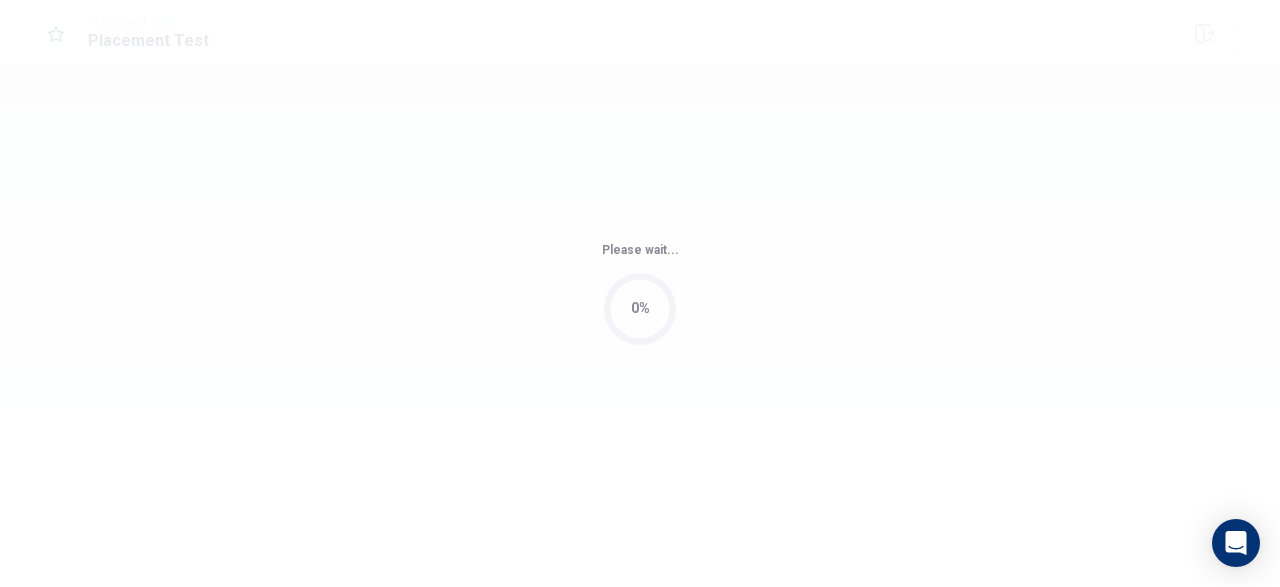 scroll, scrollTop: 0, scrollLeft: 0, axis: both 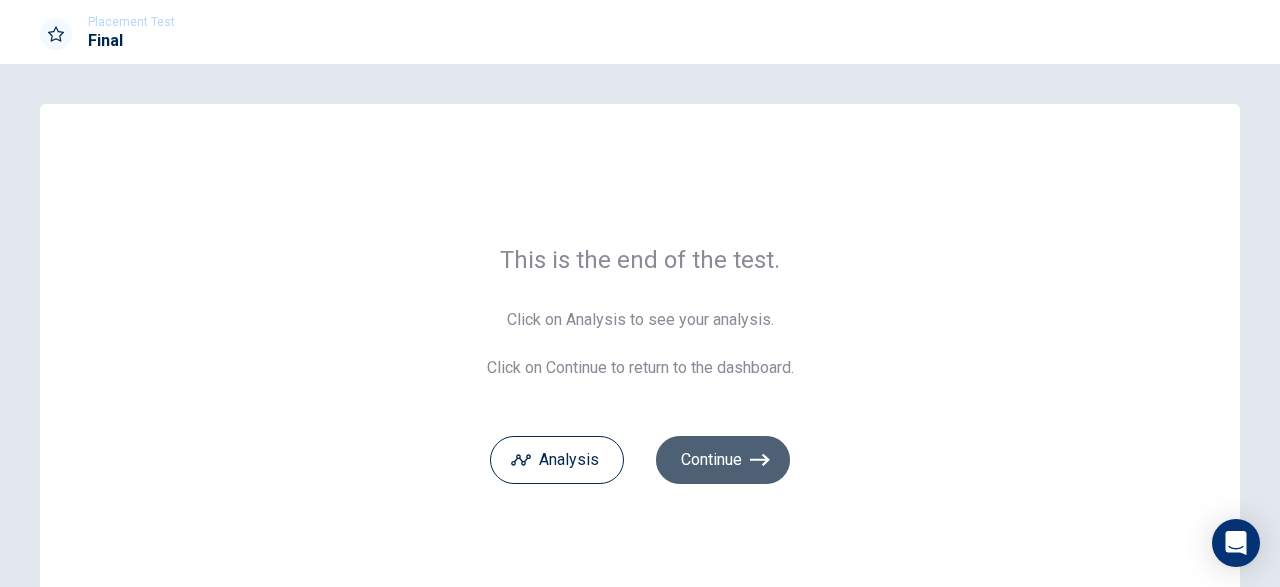click on "Continue" at bounding box center [723, 460] 